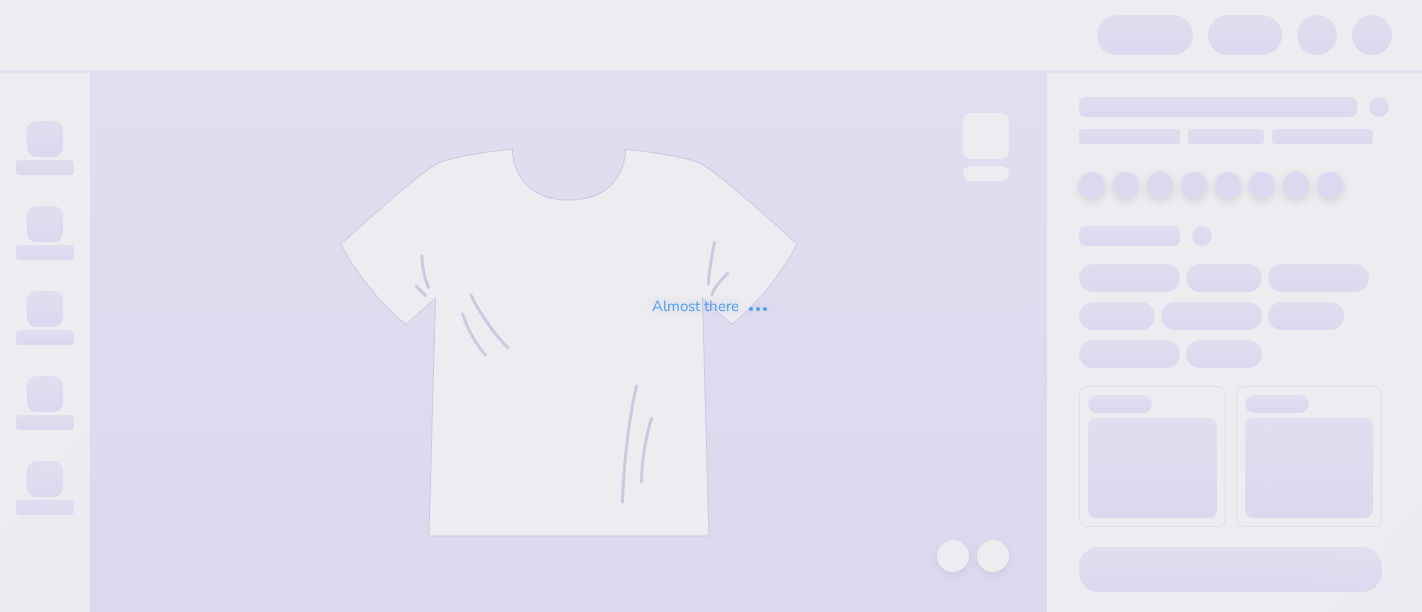 scroll, scrollTop: 0, scrollLeft: 0, axis: both 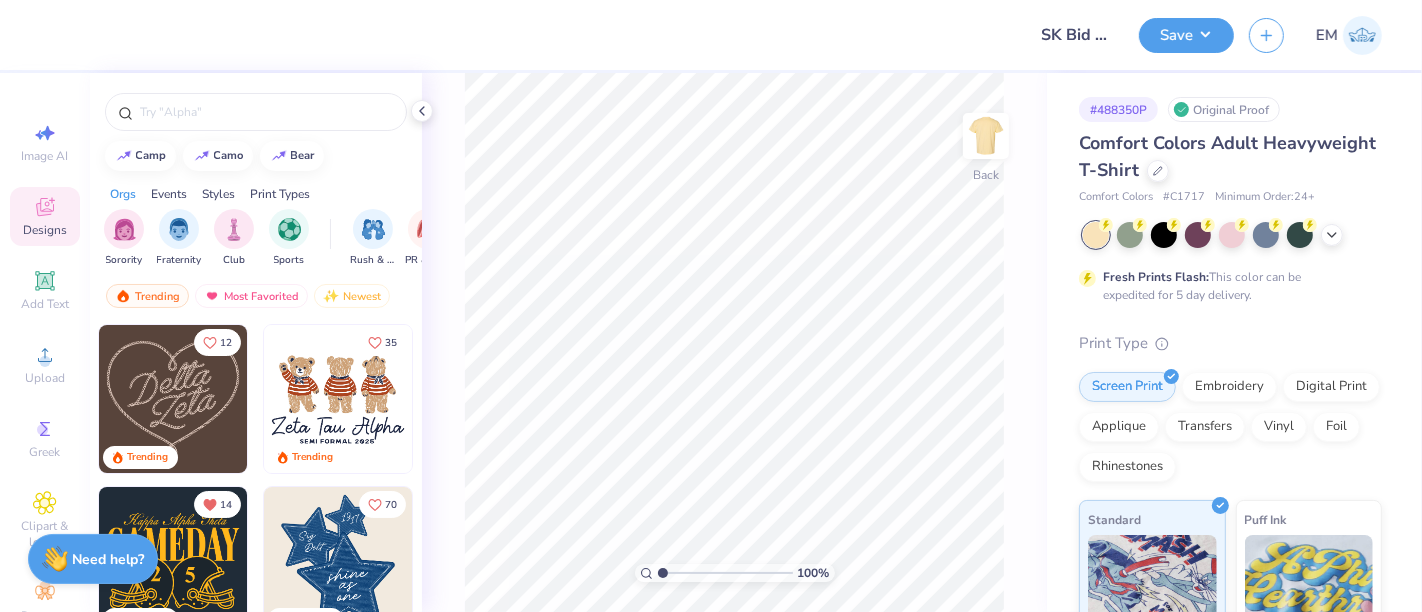 click on "Greek" at bounding box center (45, 438) 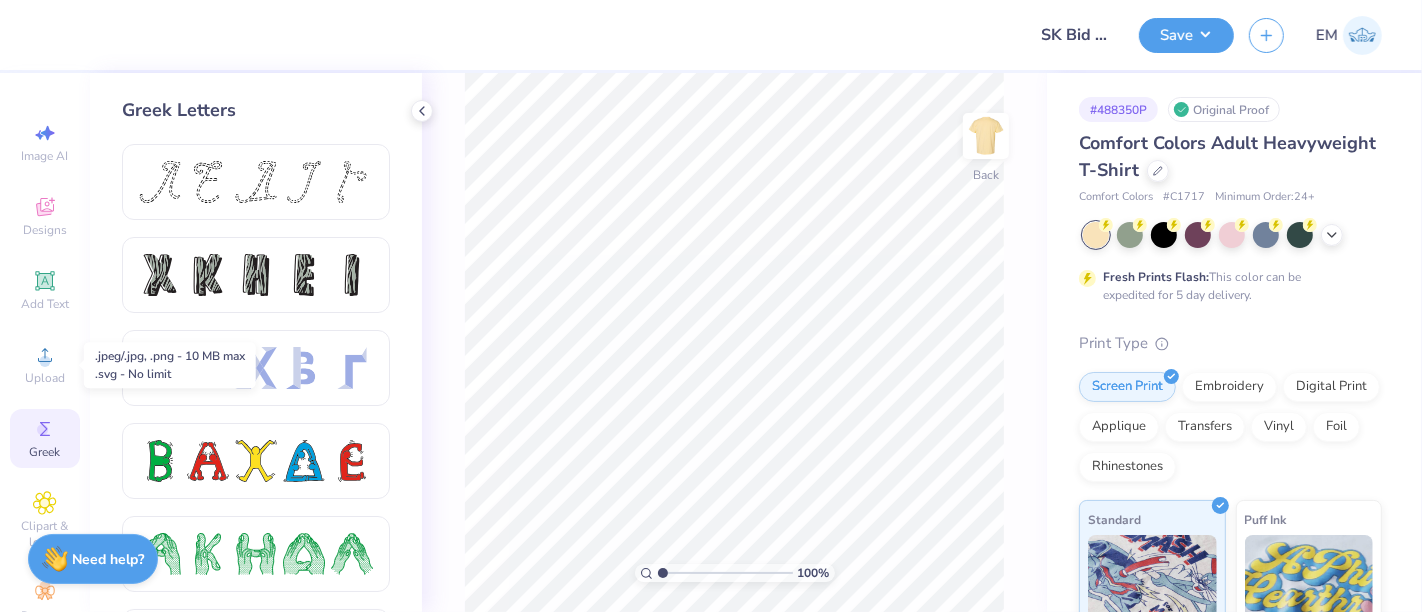 click on "Upload" at bounding box center (45, 364) 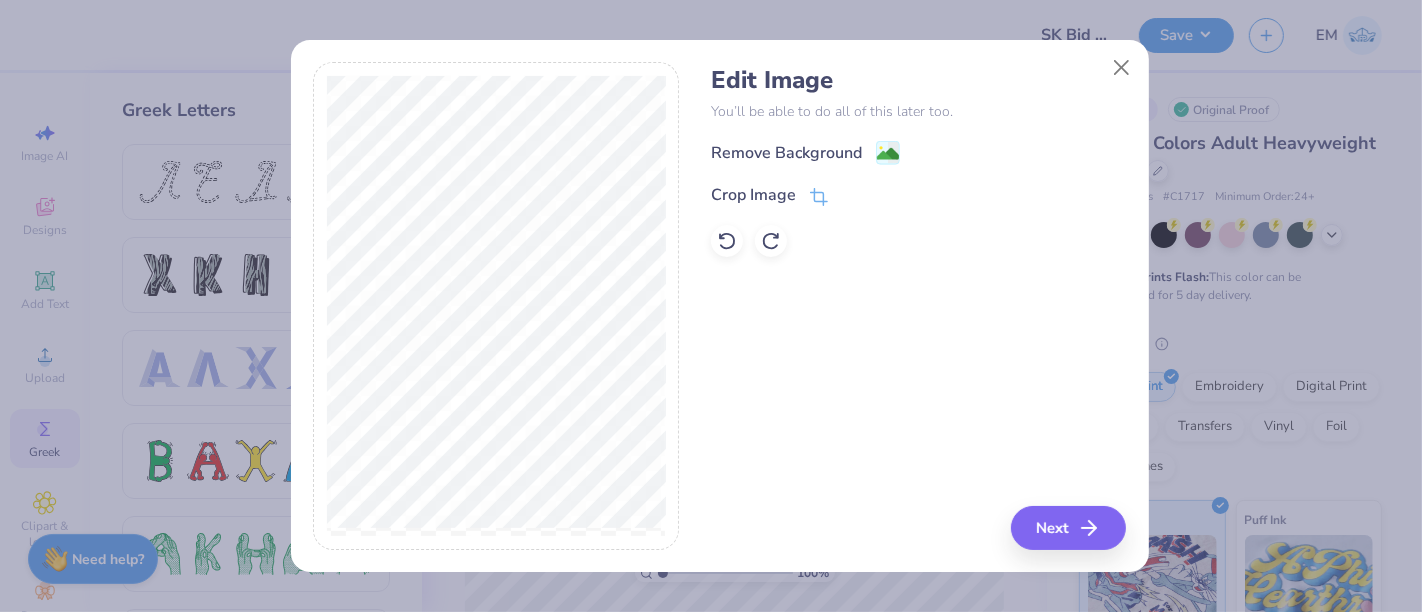 click on "Remove Background" at bounding box center [786, 153] 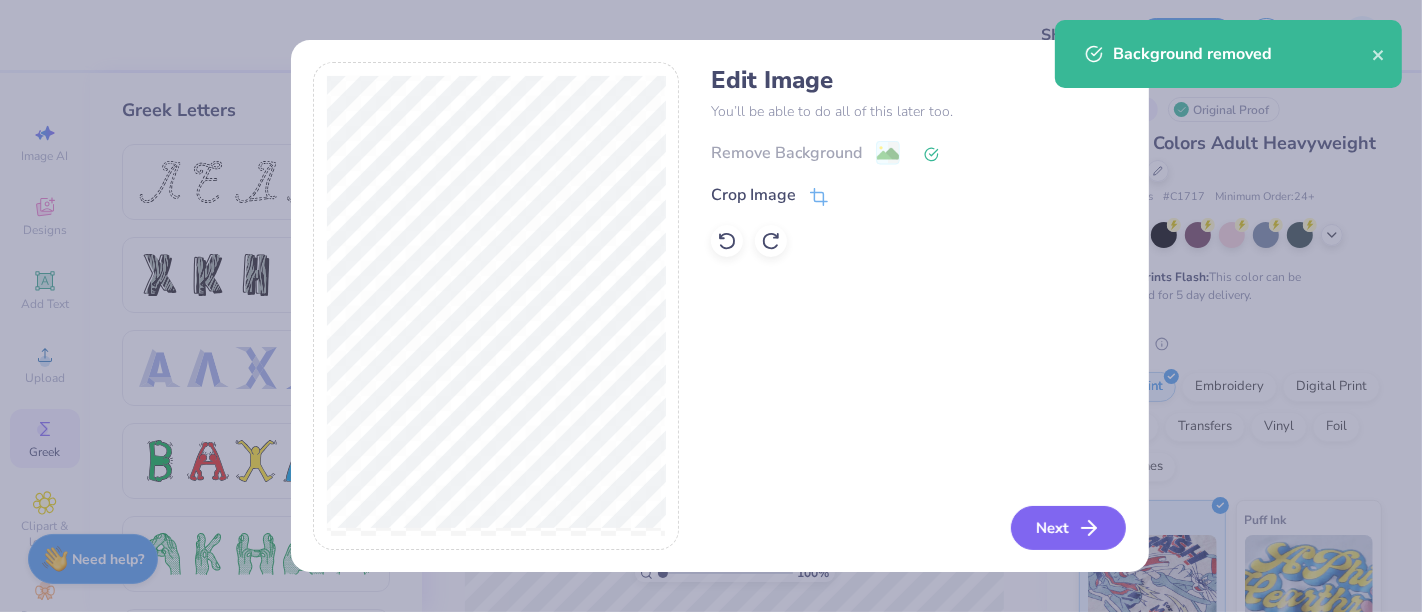 click on "Next" at bounding box center [1068, 528] 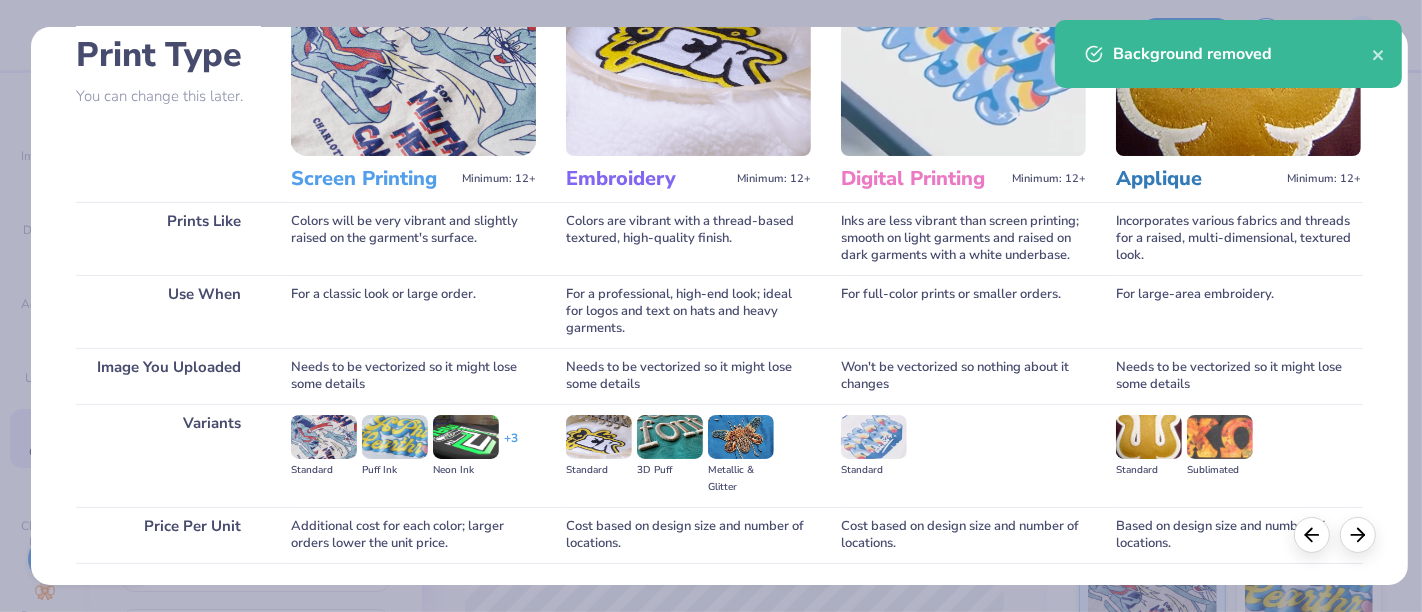 scroll, scrollTop: 283, scrollLeft: 0, axis: vertical 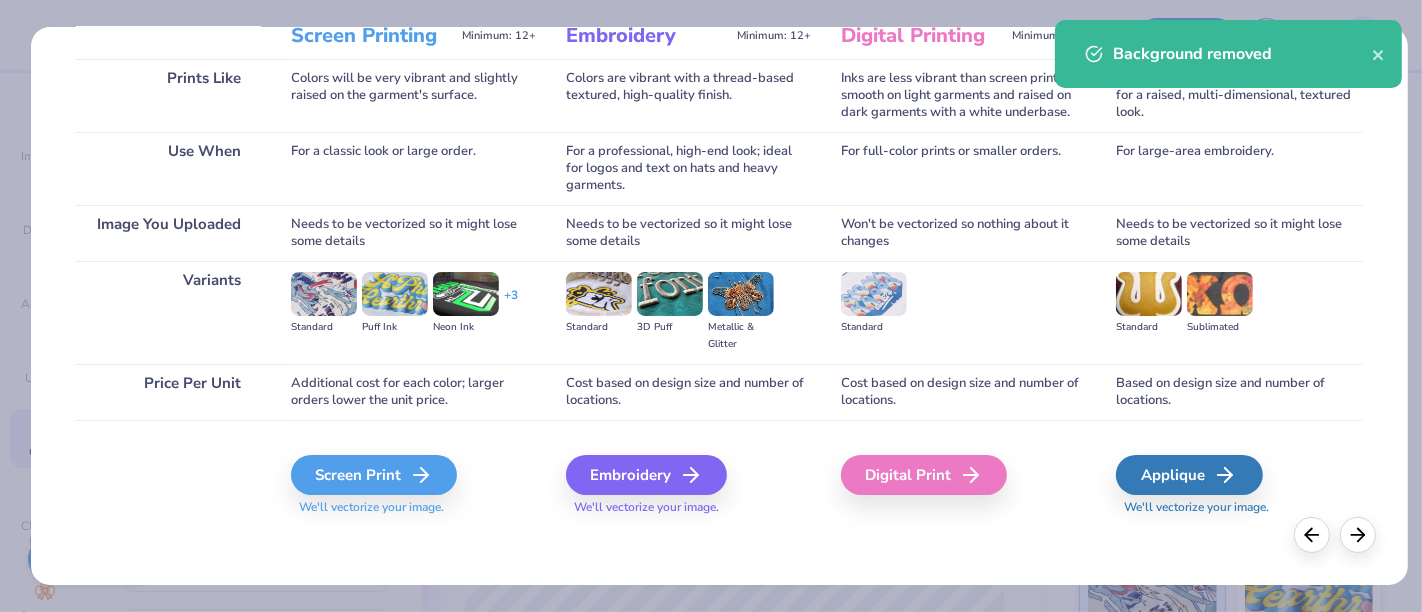 click on "Screen Print" at bounding box center [374, 475] 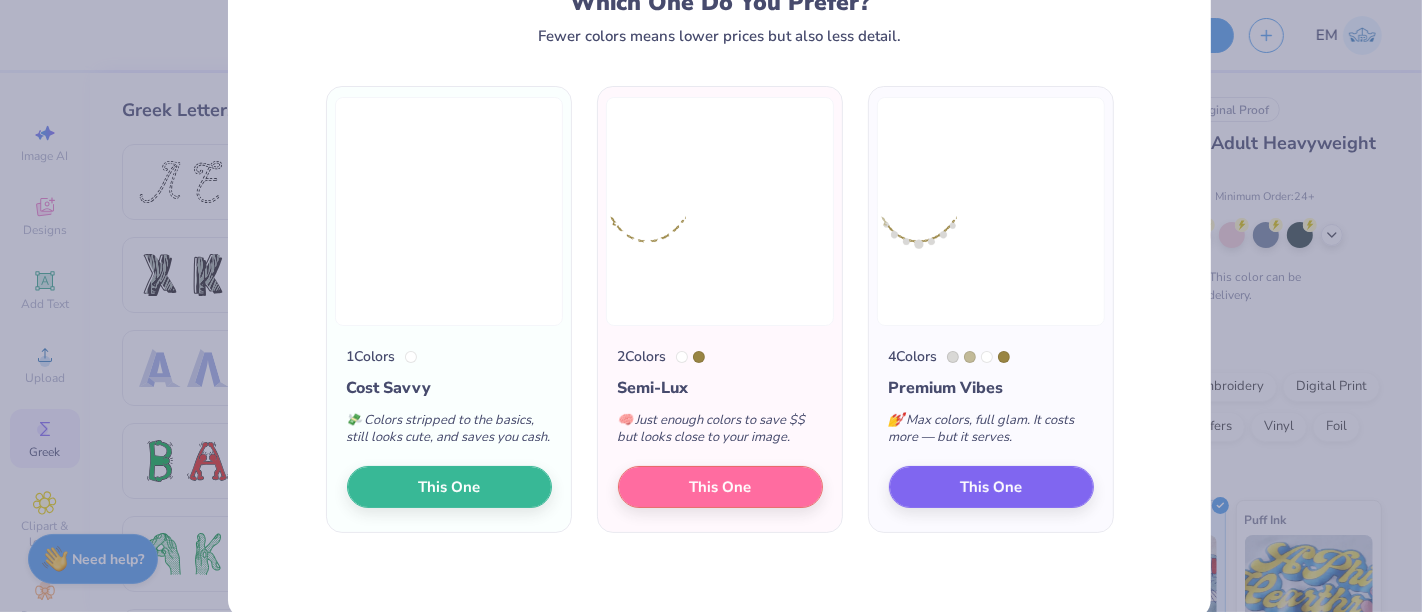 scroll, scrollTop: 111, scrollLeft: 0, axis: vertical 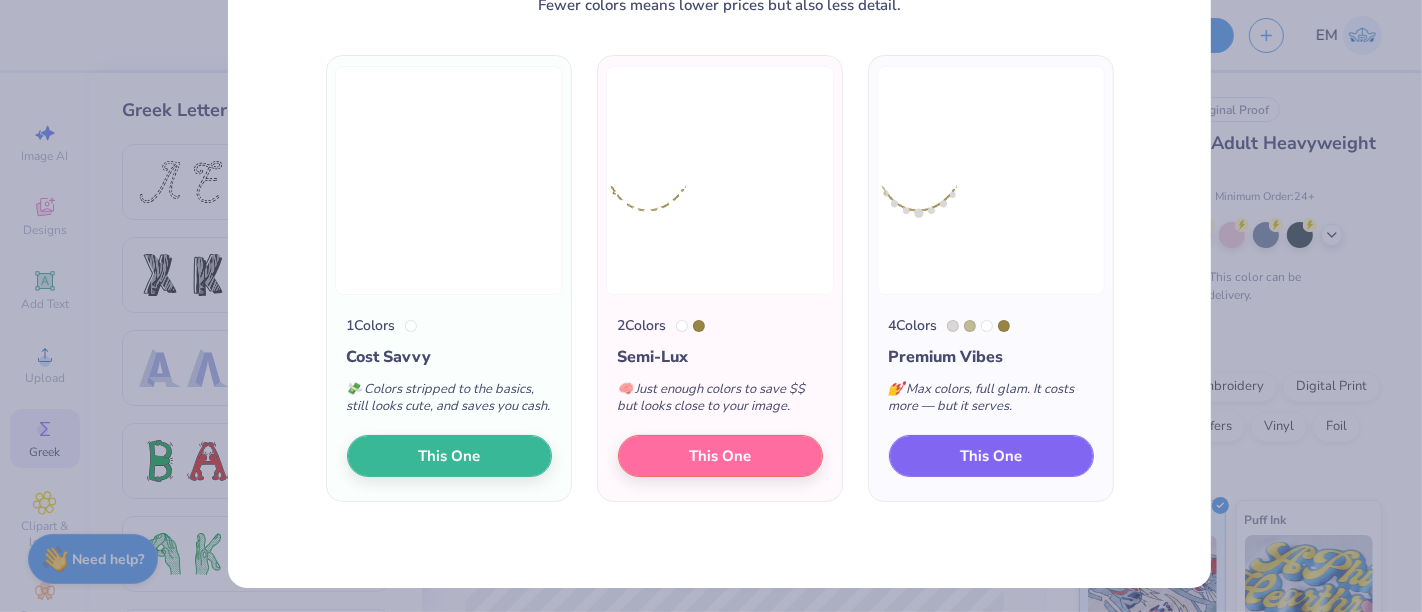 click on "This One" at bounding box center [991, 456] 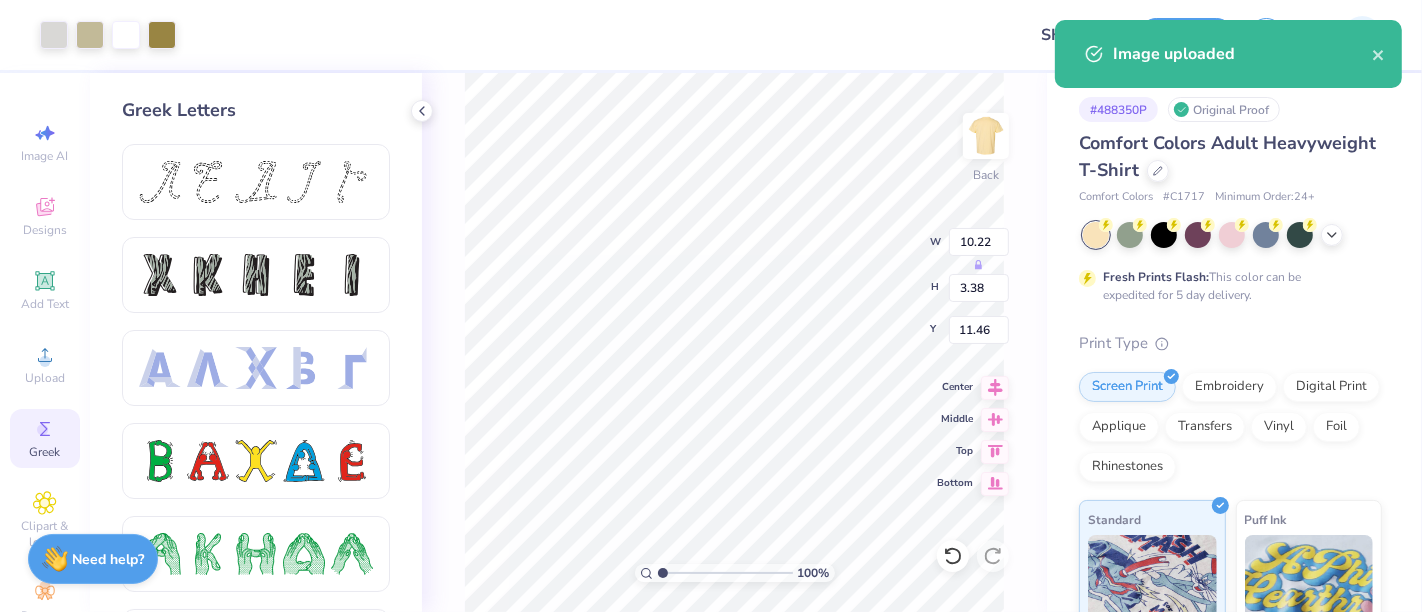 type on "10.22" 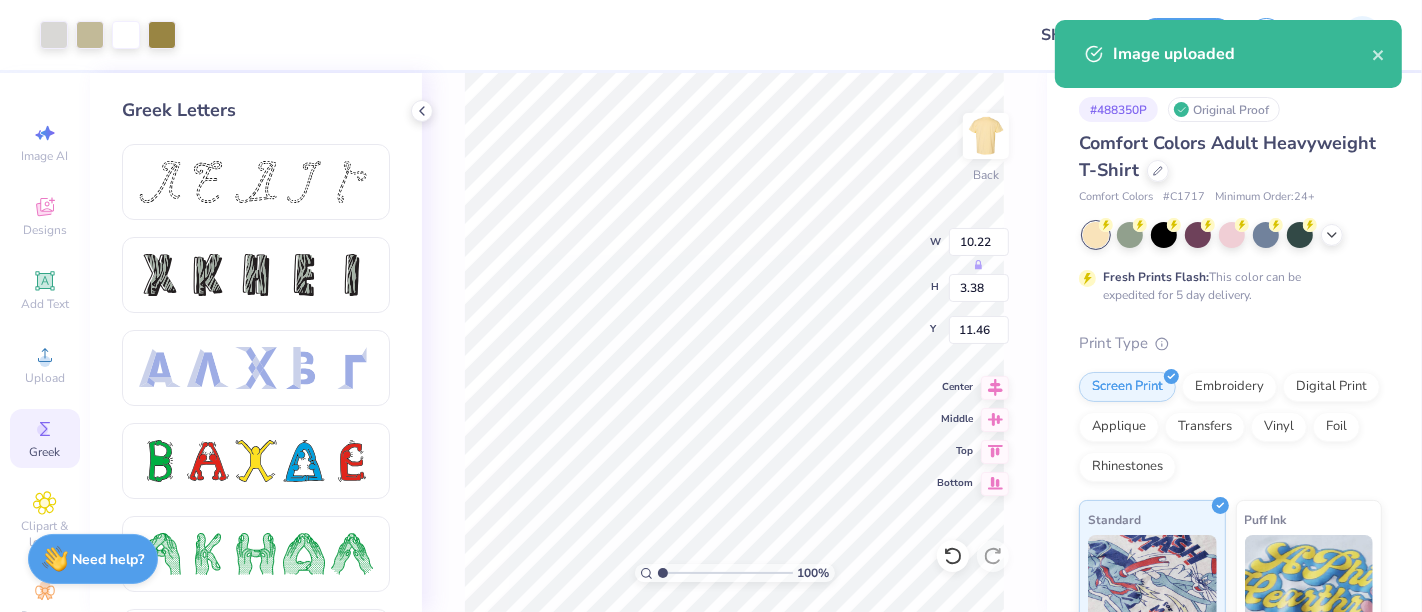type on "3.38" 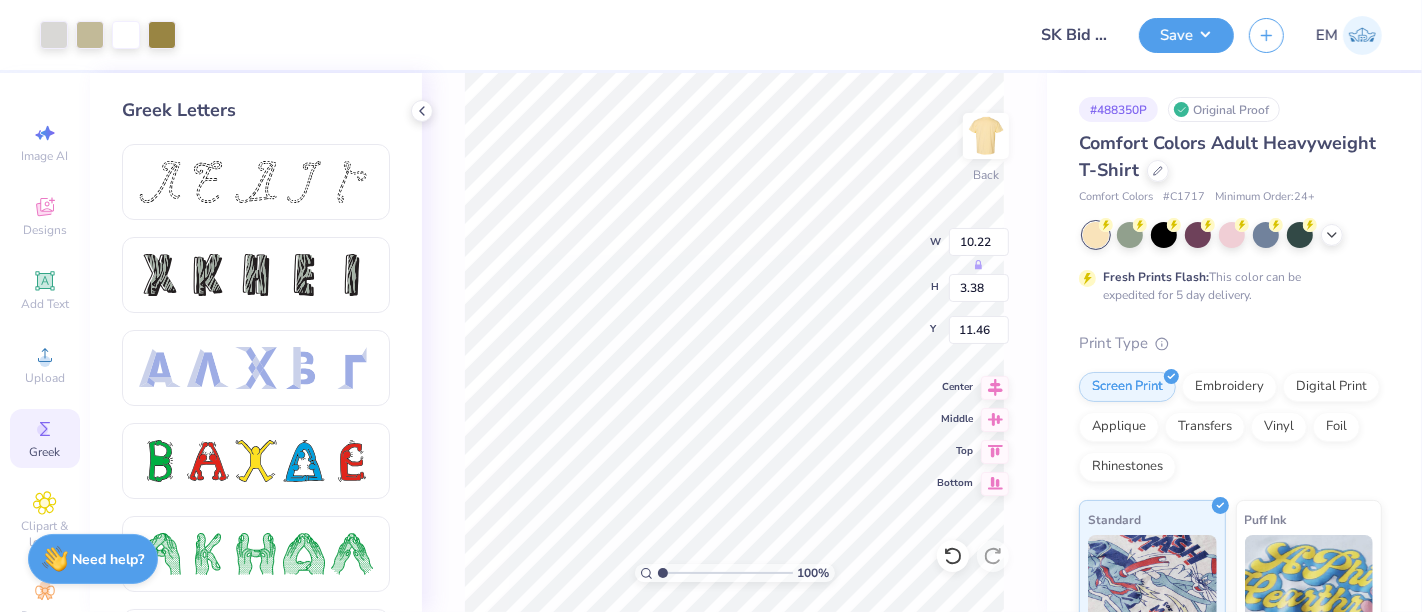 type on "3.87" 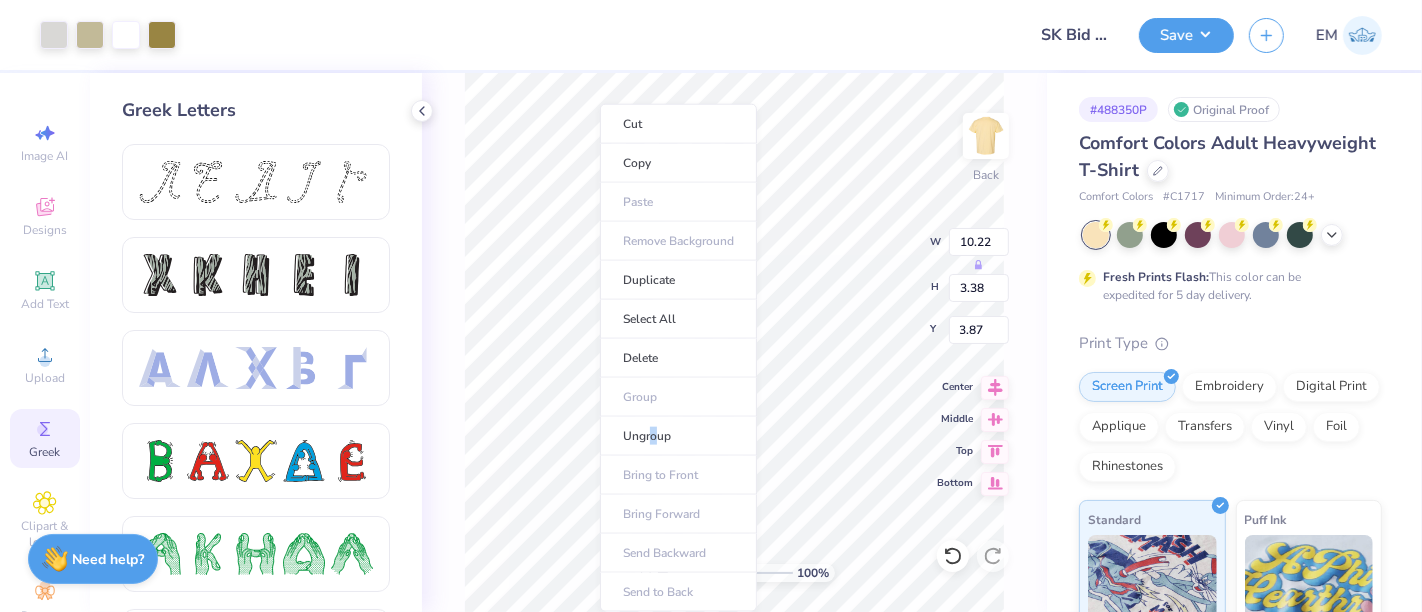 click on "Ungroup" at bounding box center (678, 436) 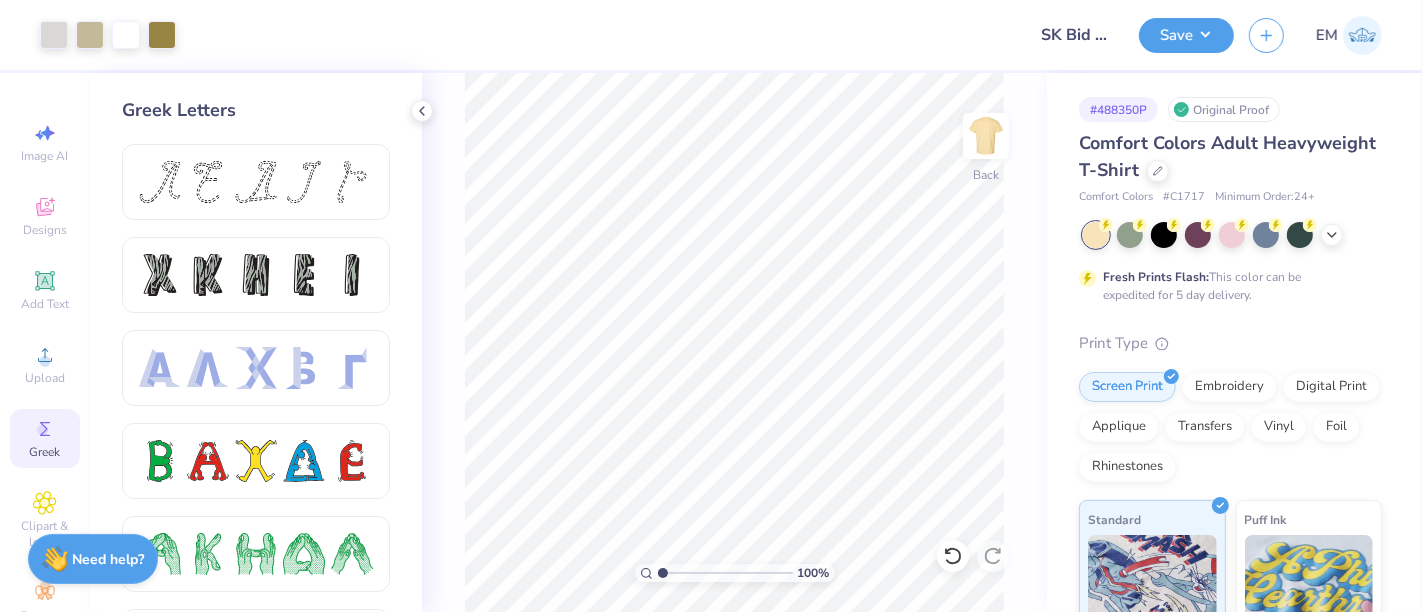 click at bounding box center (725, 573) 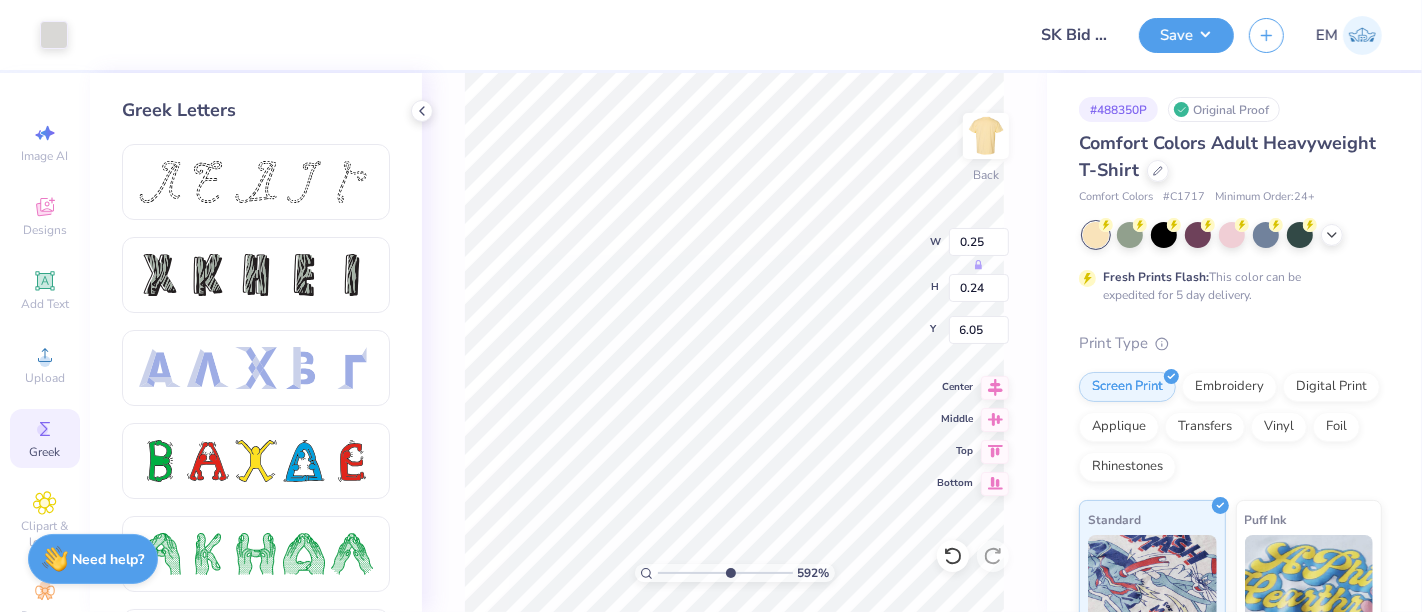 type on "5.92195946804159" 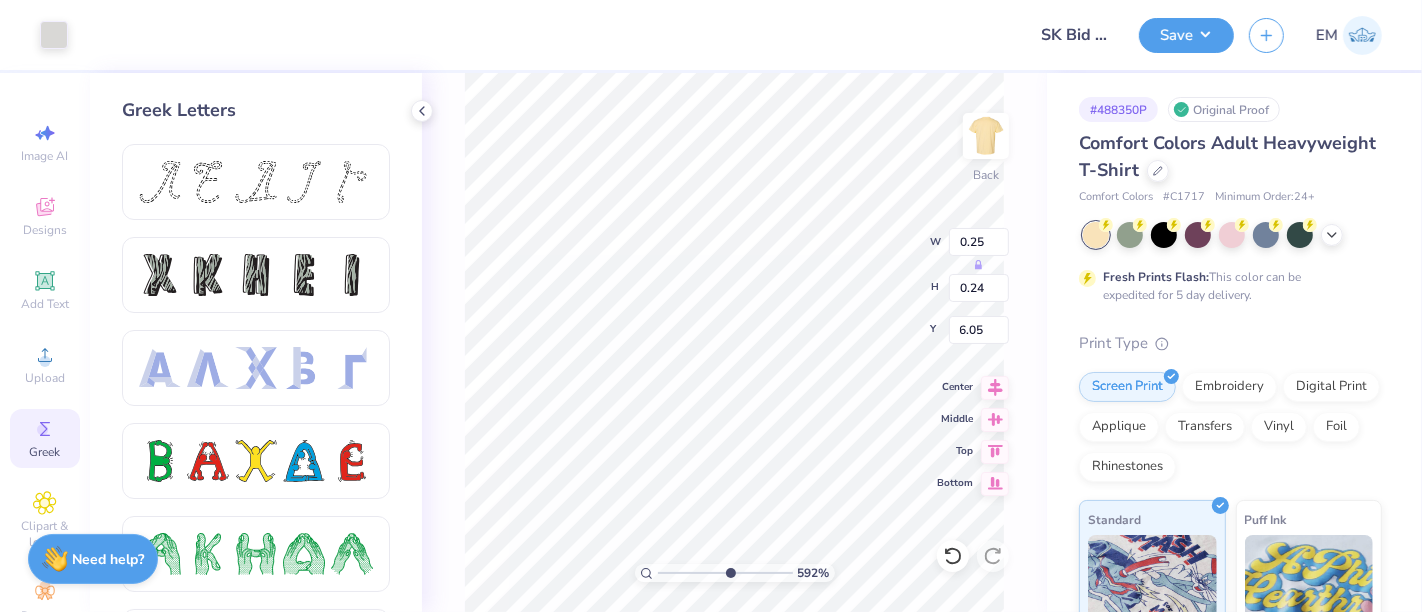 type on "6.08" 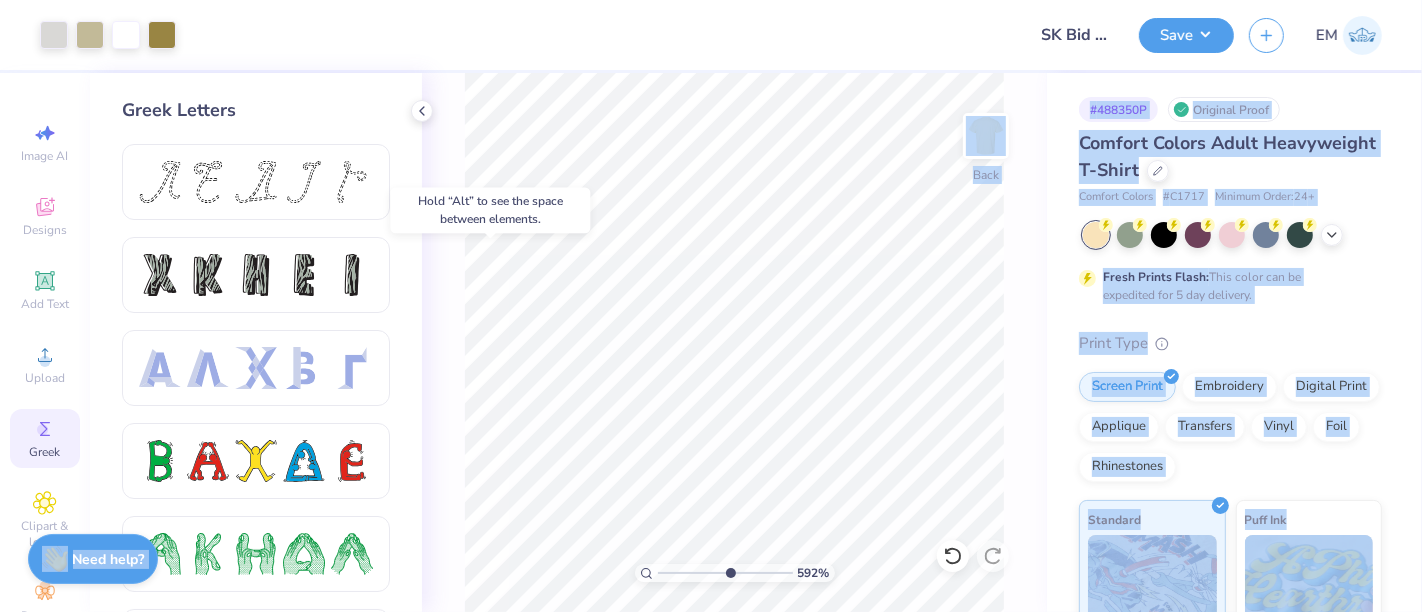 click on "Art colors Design Title SK Bid Day 2025 Save EM Image AI Designs Add Text Upload Greek Clipart & logos Decorate Greek Letters 592  % Back # 488350P Original Proof Comfort Colors Adult Heavyweight T-Shirt Comfort Colors # C1717 Minimum Order:  24 +   Fresh Prints Flash:  This color can be expedited for 5 day delivery. Print Type Screen Print Embroidery Digital Print Applique Transfers Vinyl Foil Rhinestones Standard Puff Ink Neon Ink Metallic & Glitter Ink Glow in the Dark Ink Water based Ink Need help?  Chat with us.
Hold “Alt” to see the space between elements." at bounding box center (711, 306) 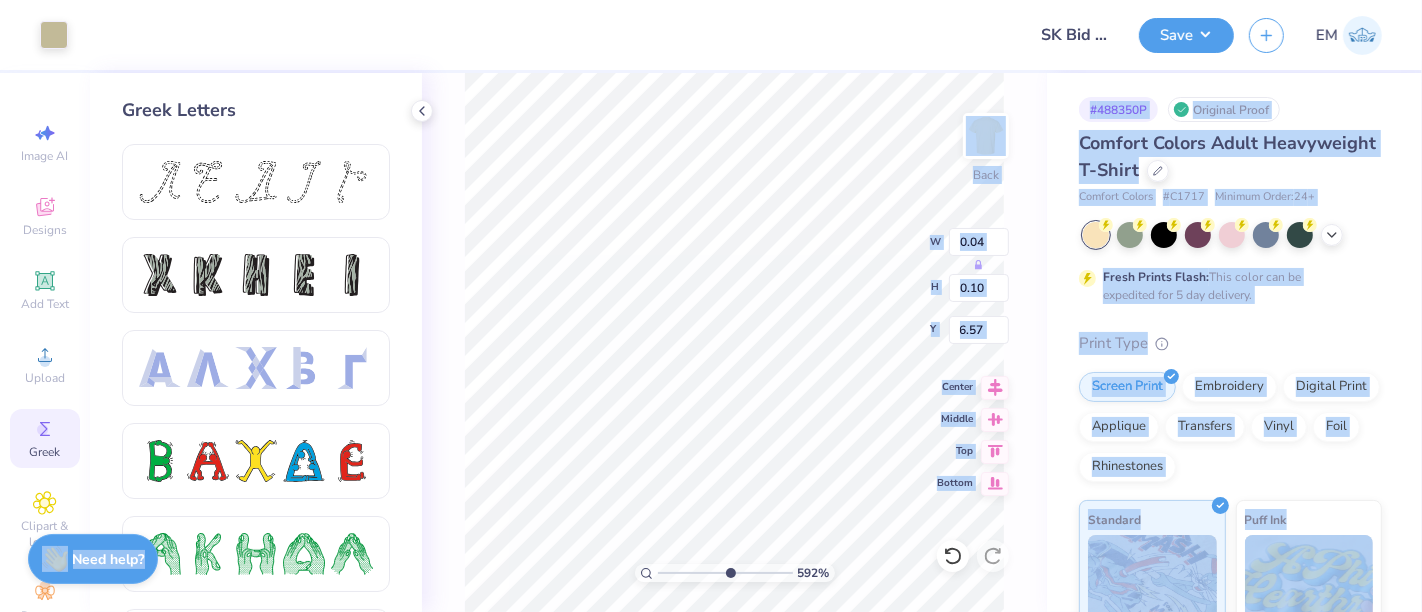 type on "5.92195946804159" 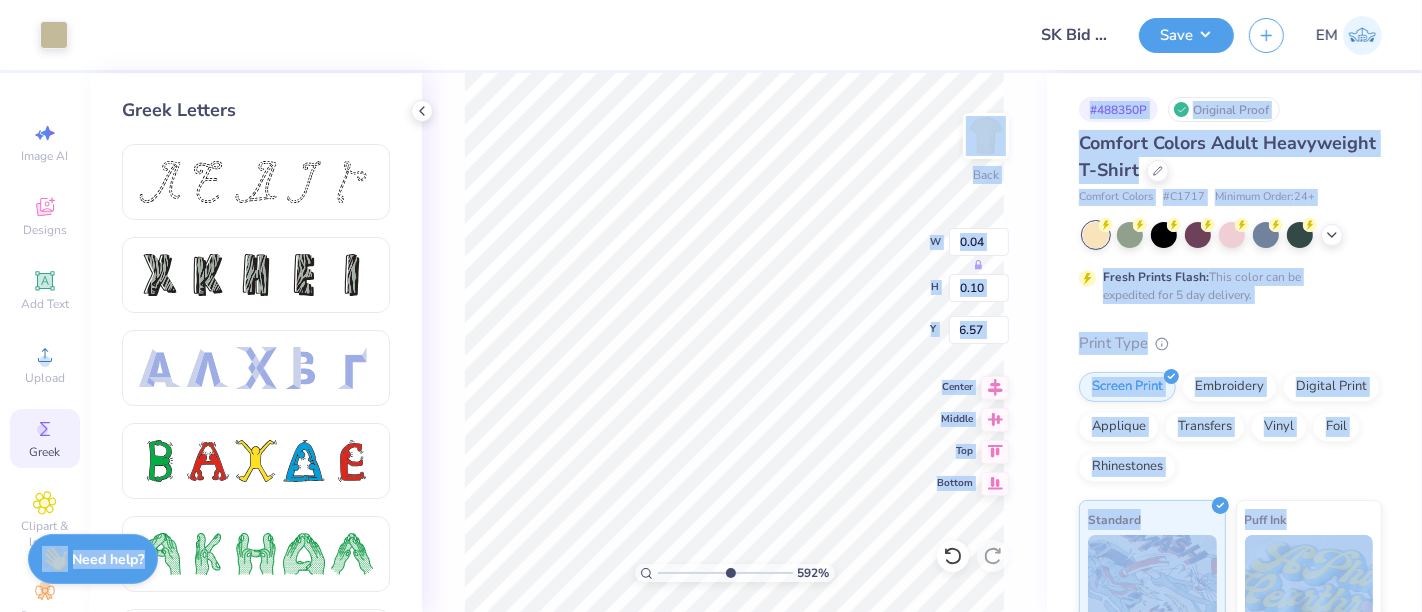 type on "6.56" 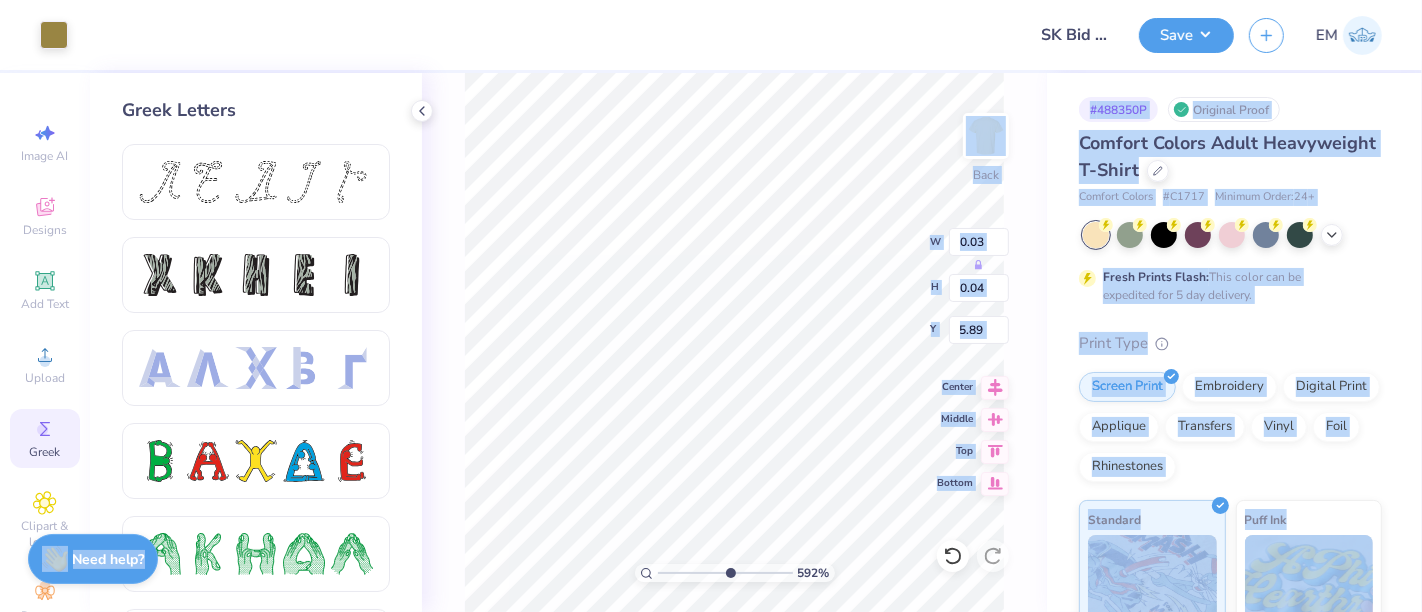 type on "5.92195946804159" 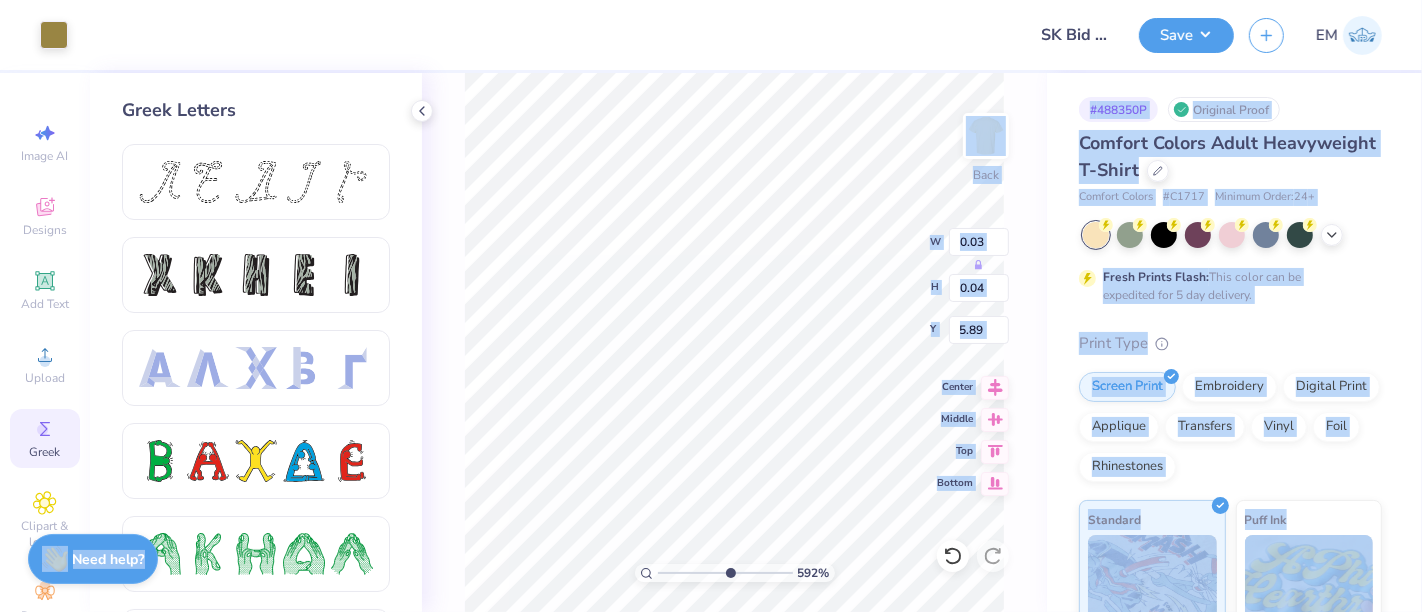 type on "5.88" 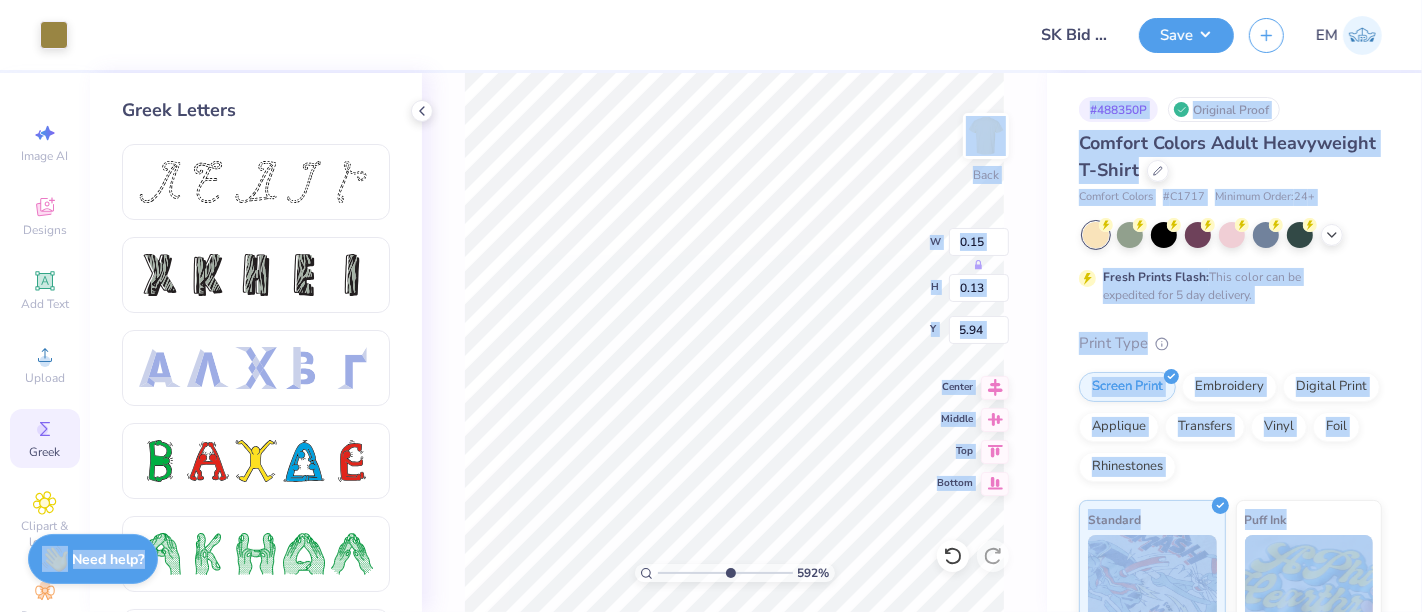 type on "5.92195946804159" 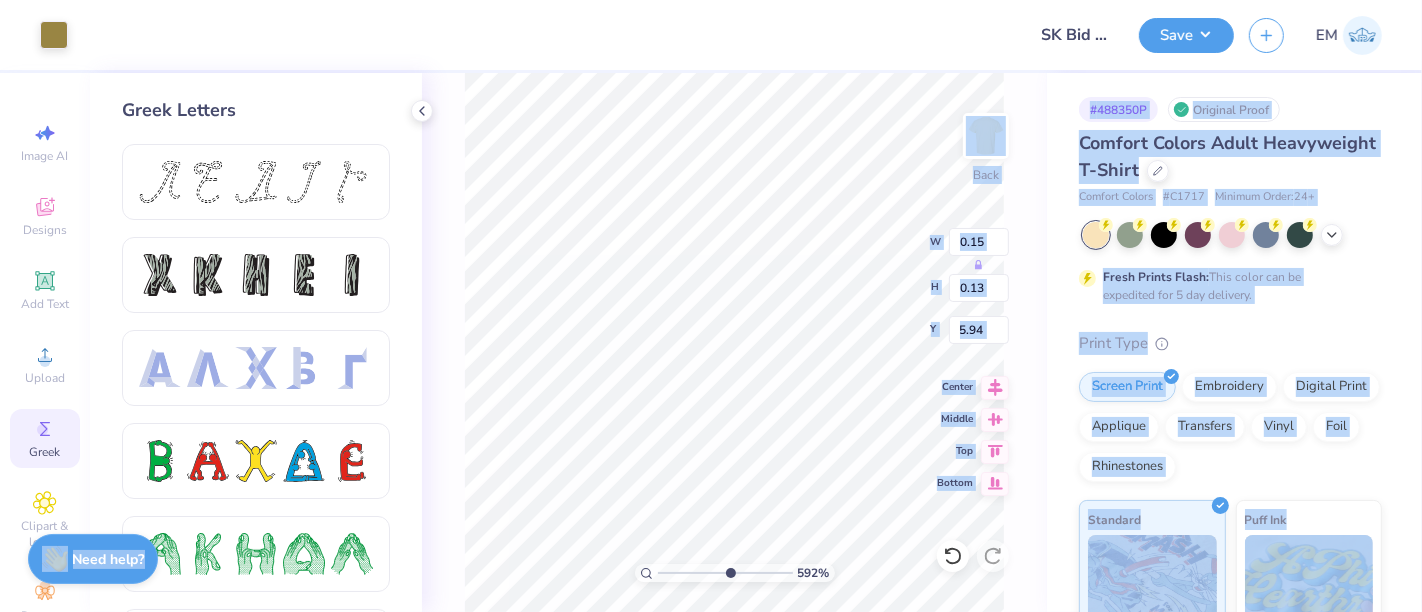 type on "5.95" 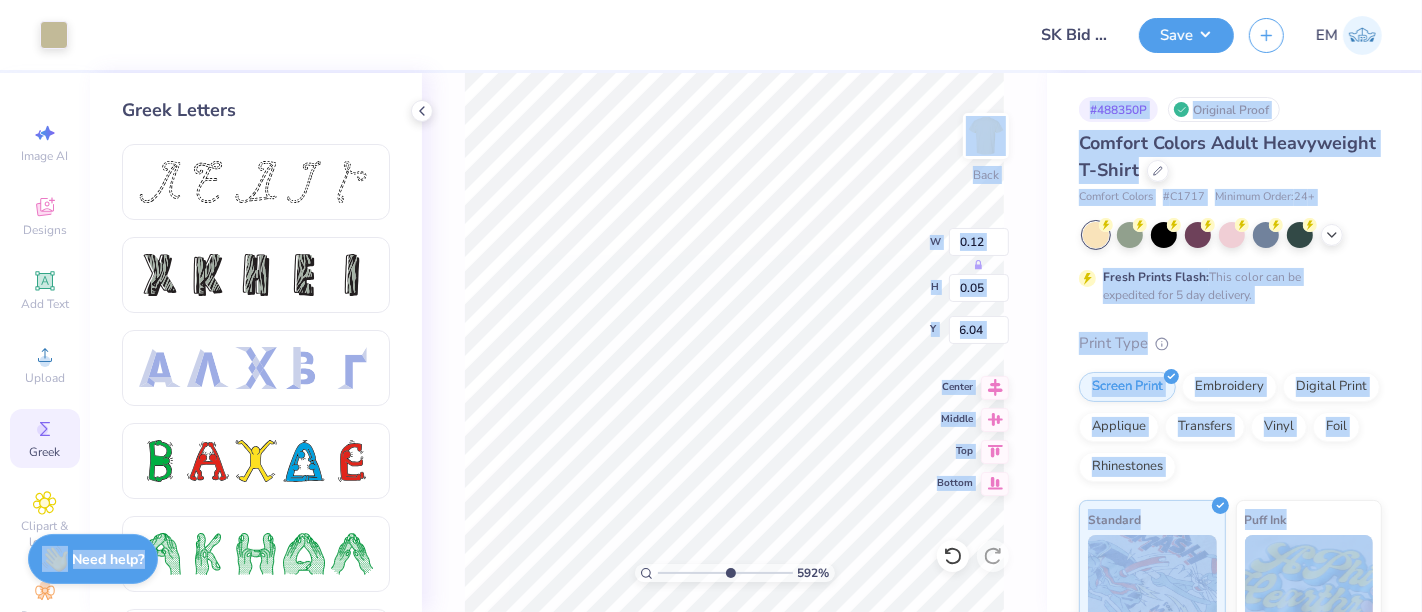type on "5.92195946804159" 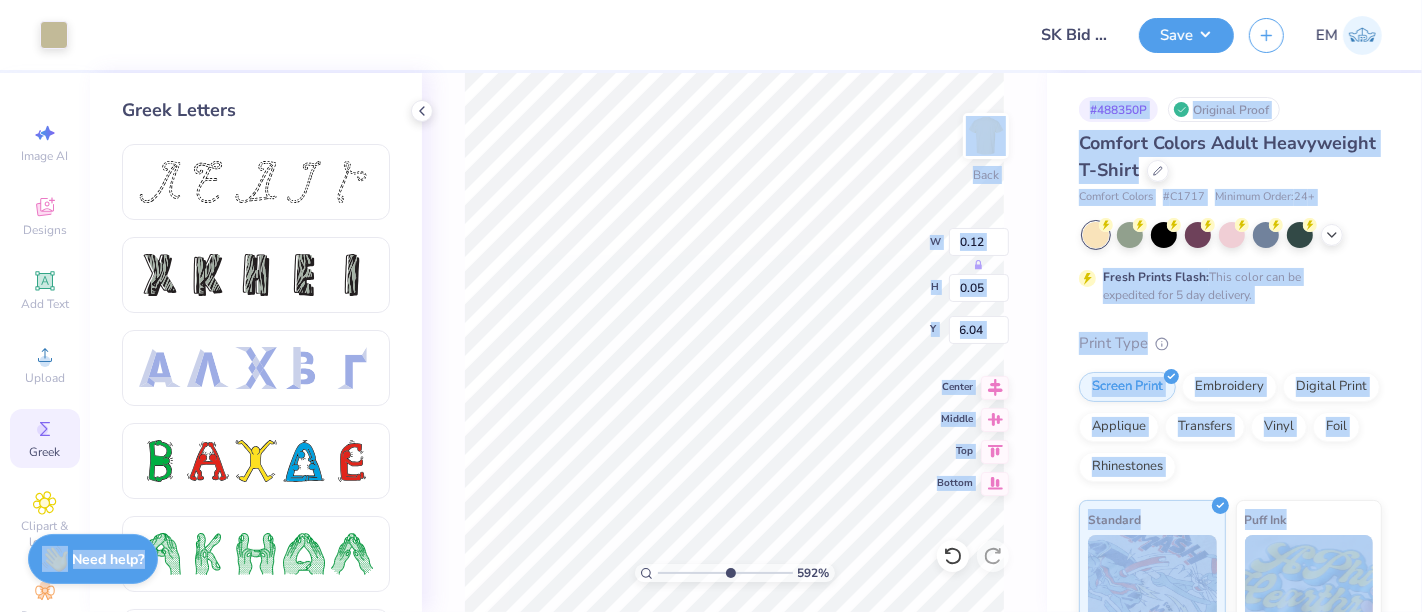 type on "6.03" 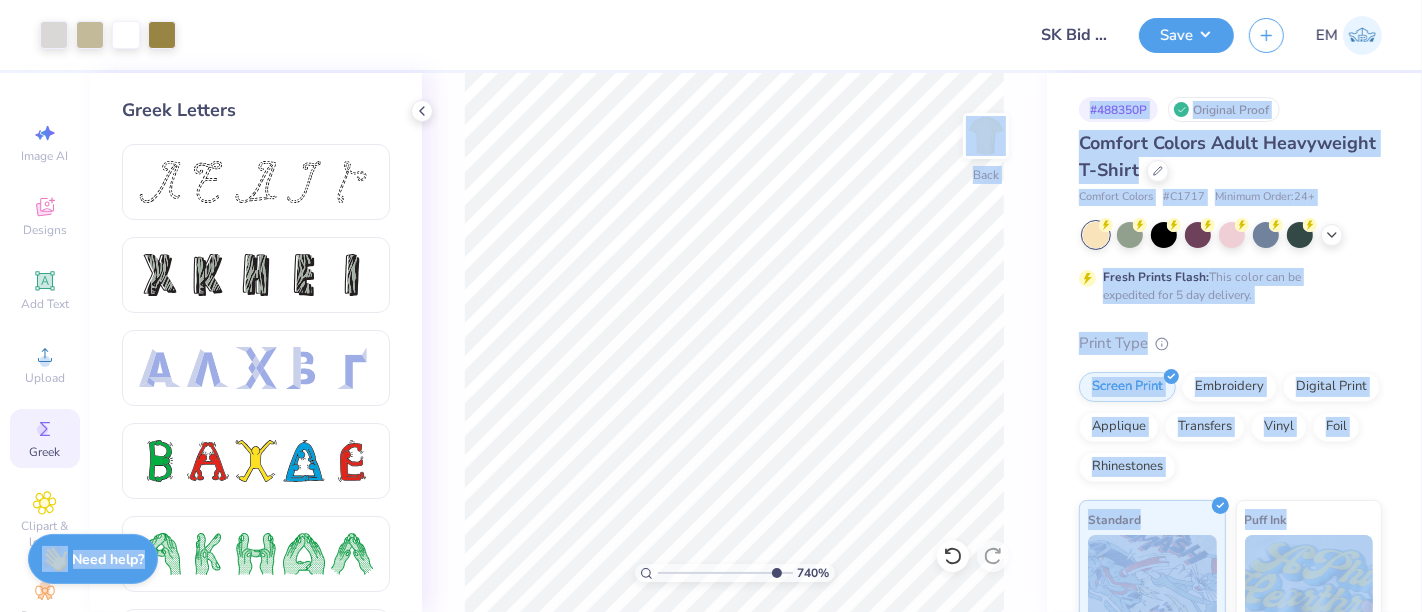 type on "10" 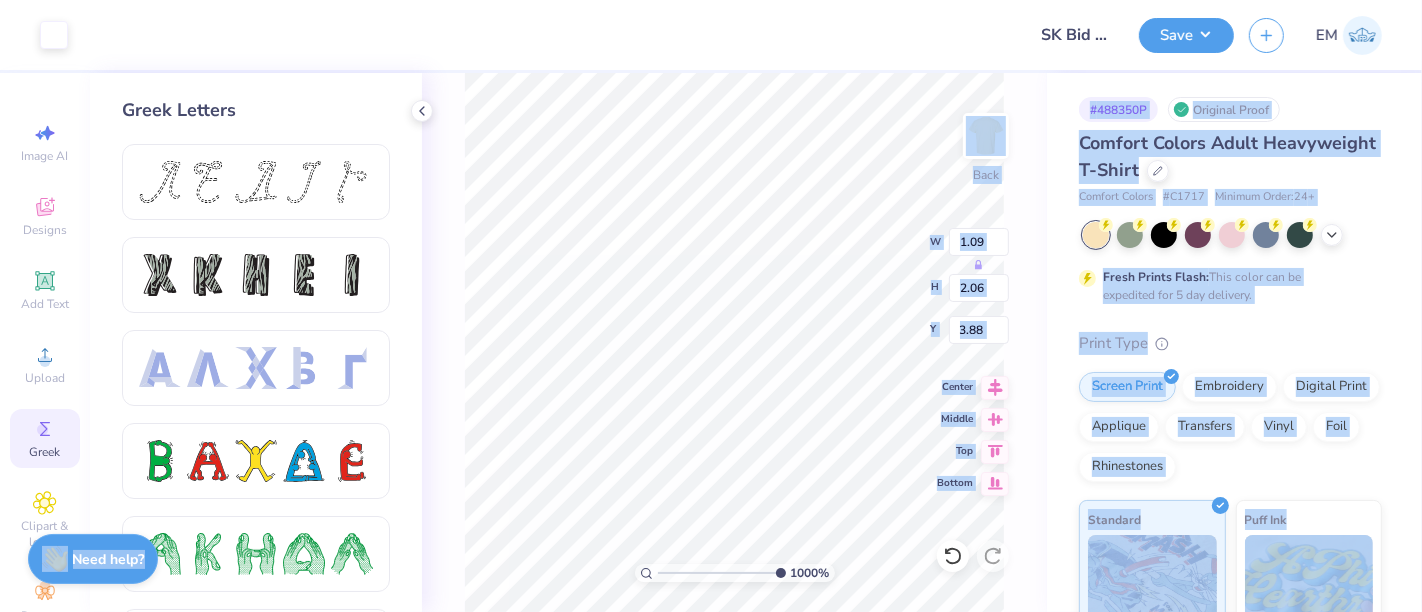 type on "3.88" 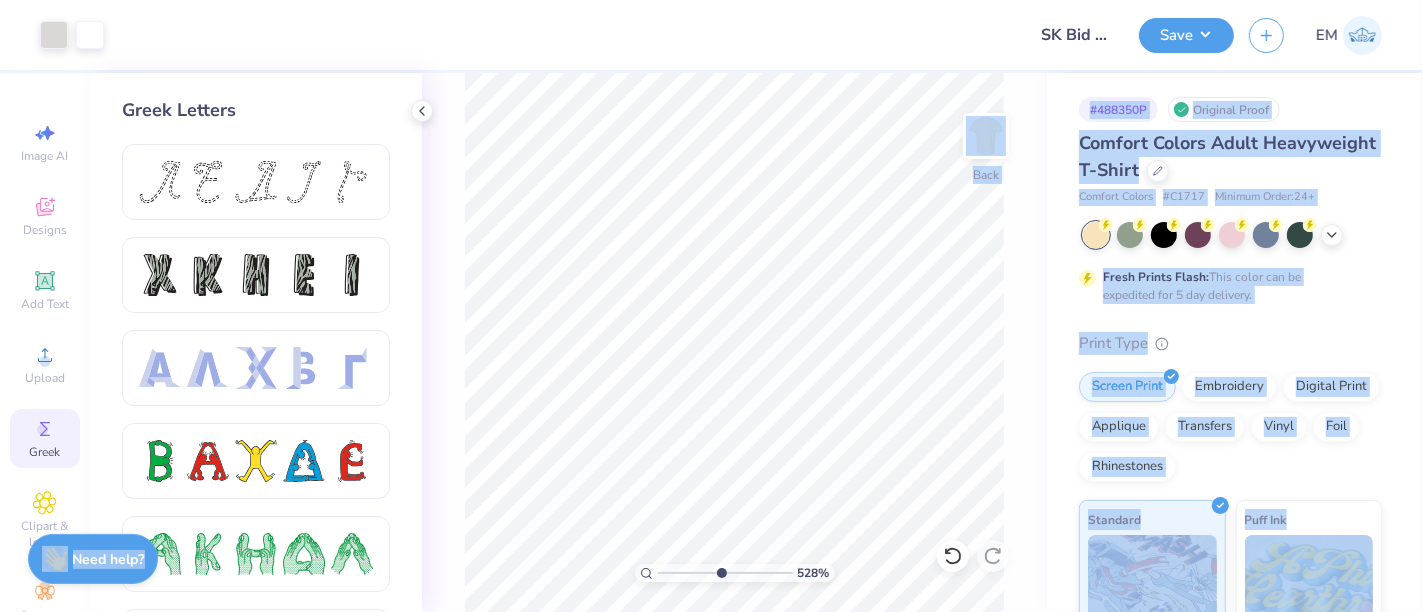 click at bounding box center [725, 573] 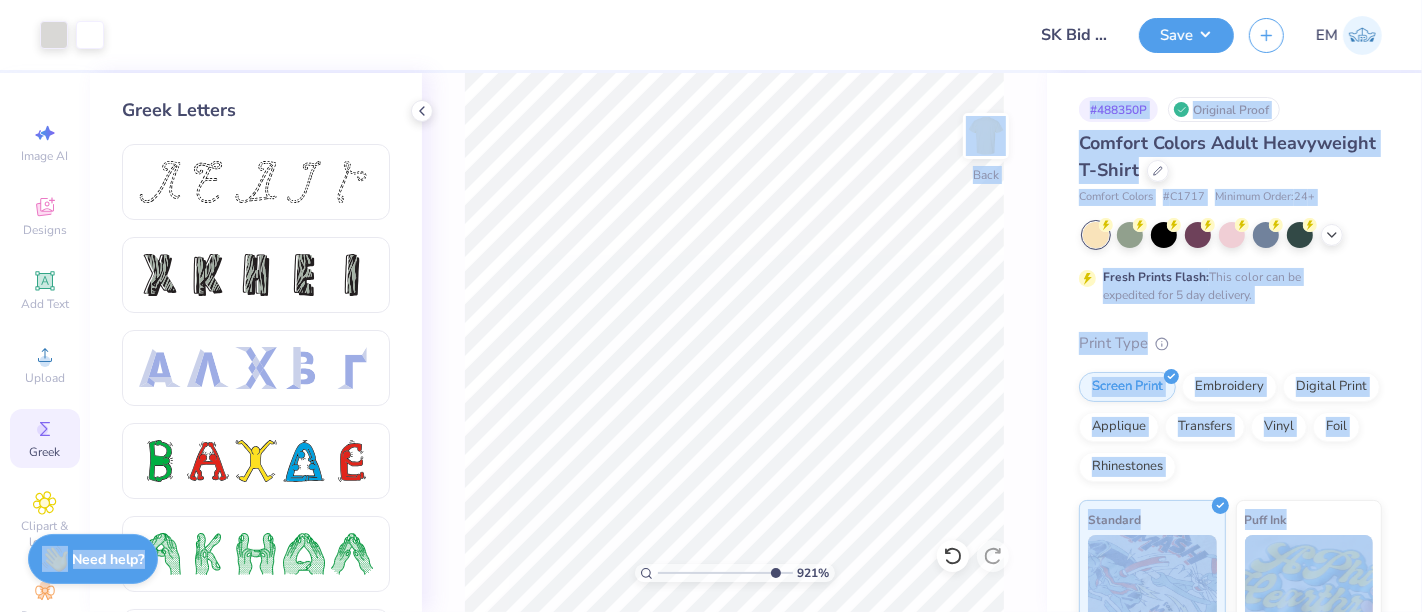 type on "10" 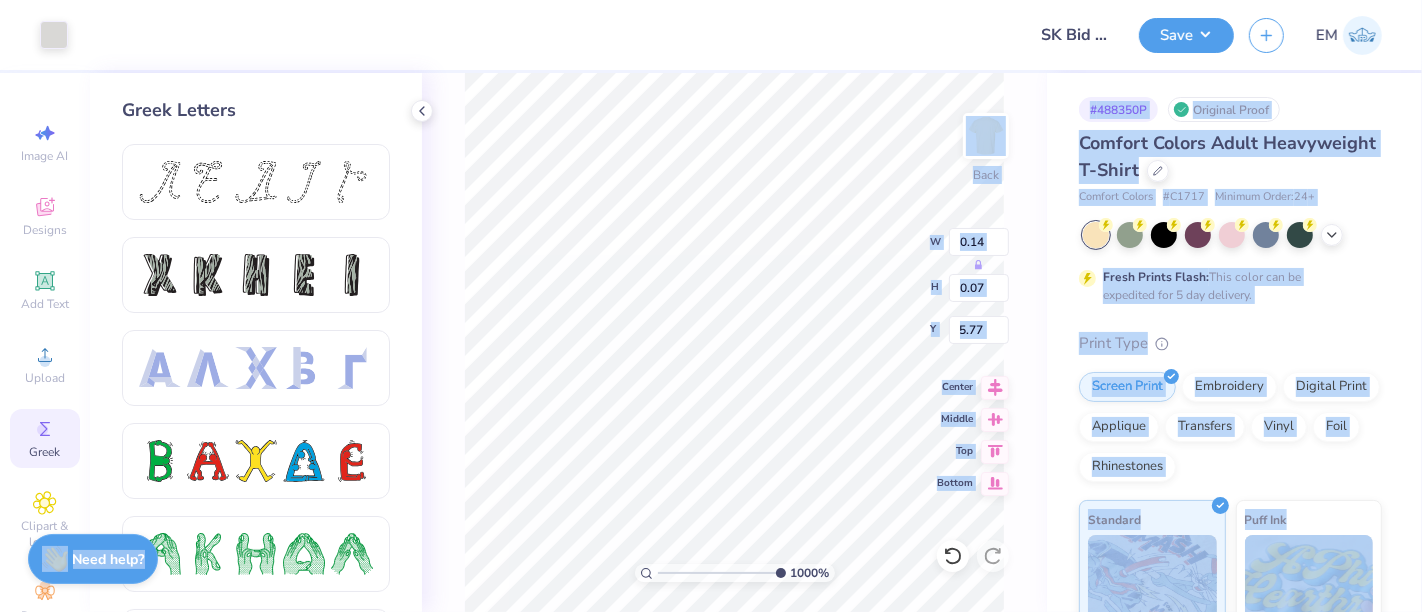 type on "5.77" 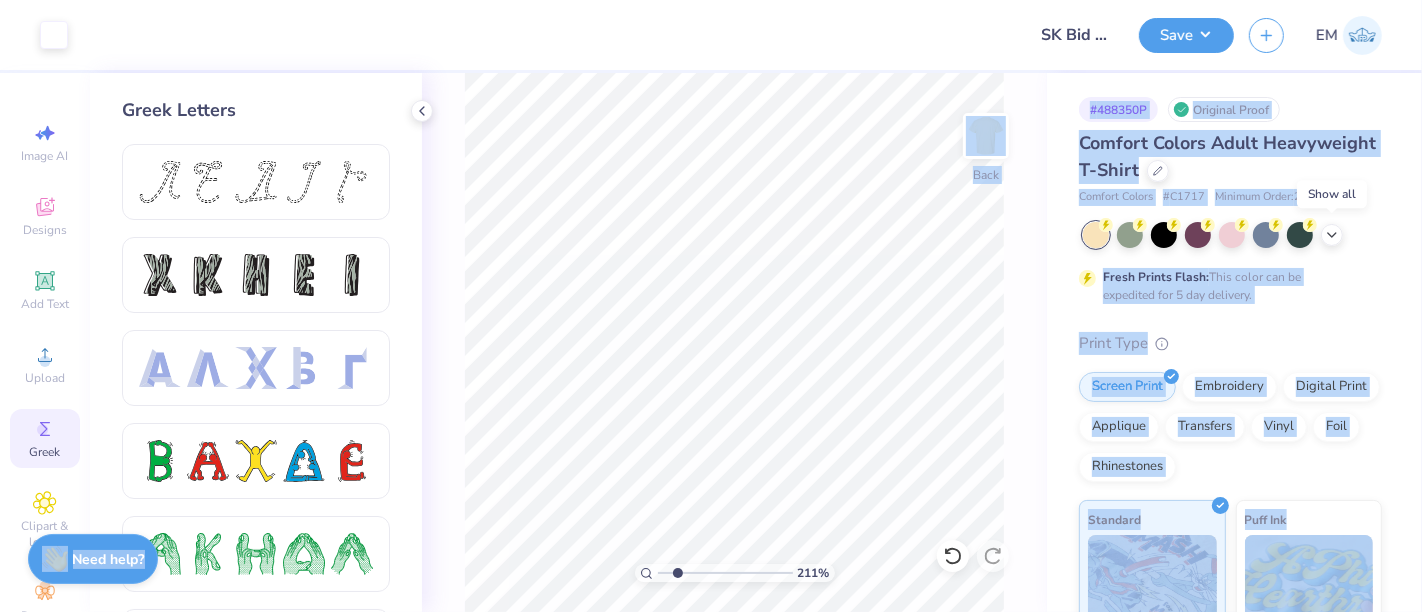 click at bounding box center (1332, 235) 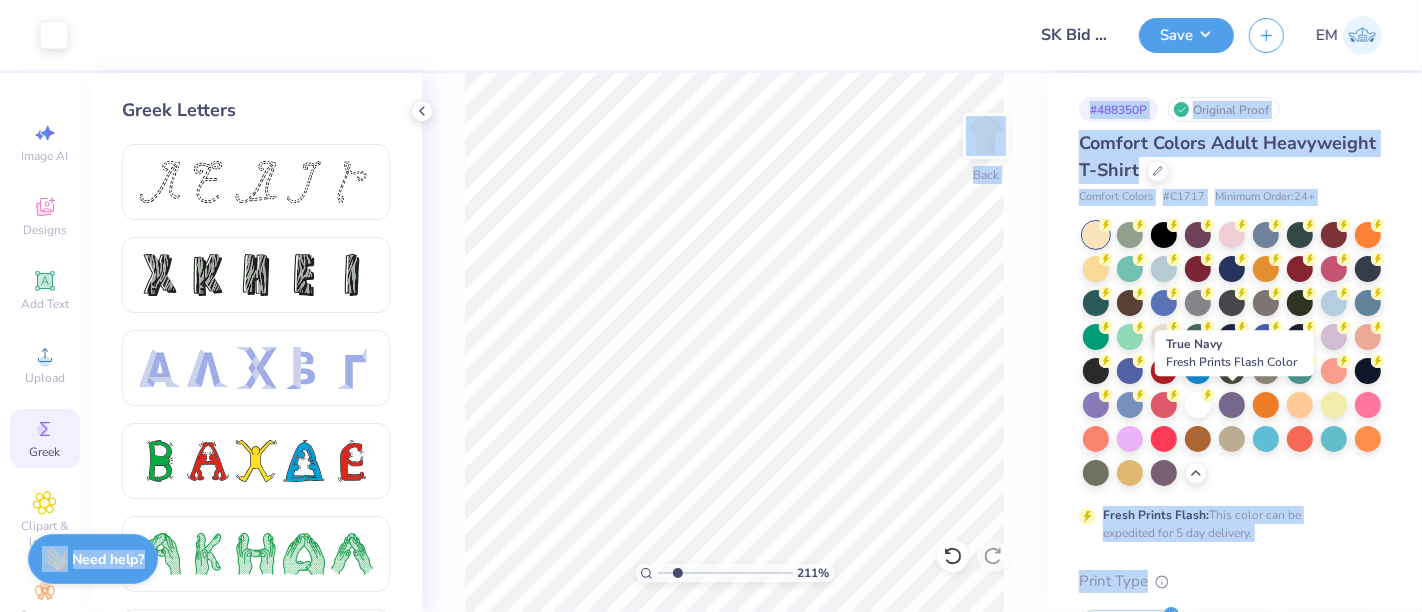 click at bounding box center [1368, 371] 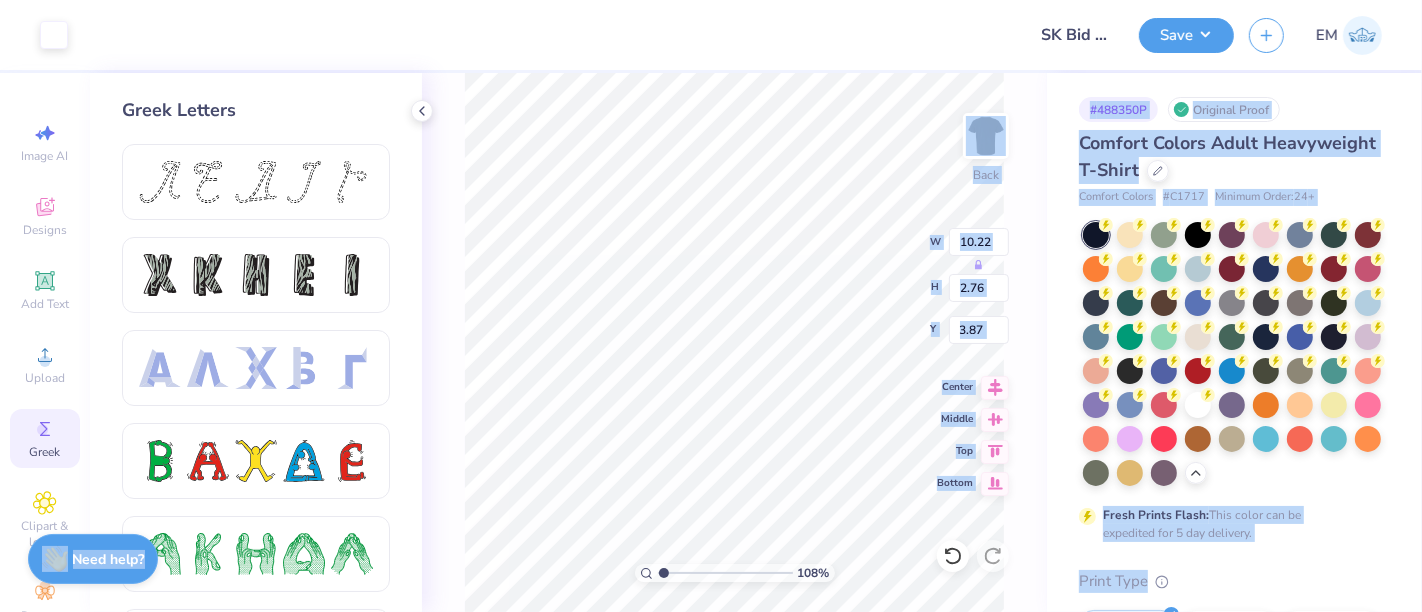 type on "1.08247583931073" 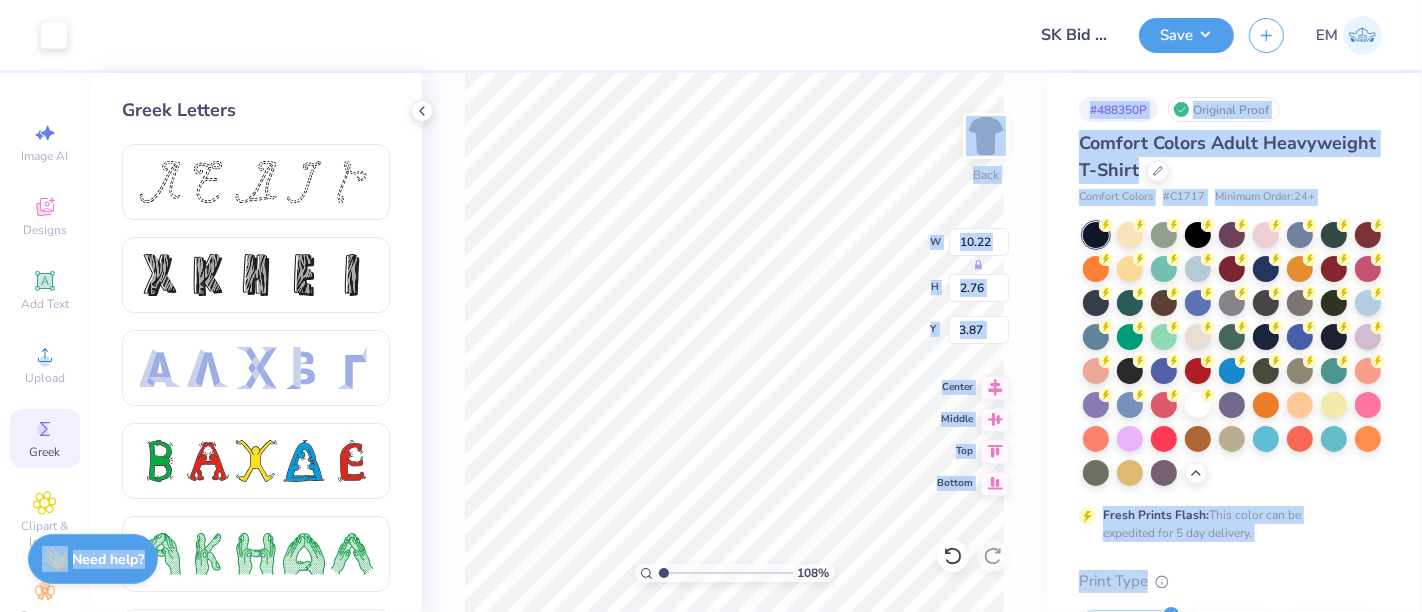 type on "3.00" 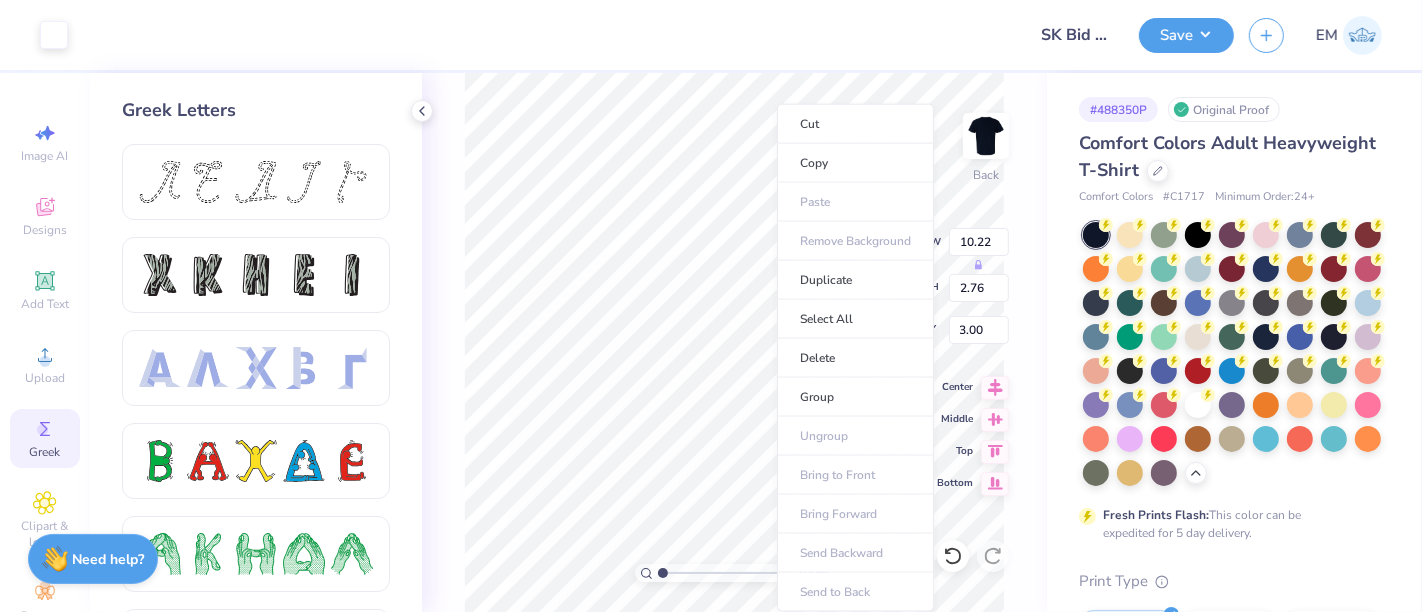 click on "Group" at bounding box center [855, 397] 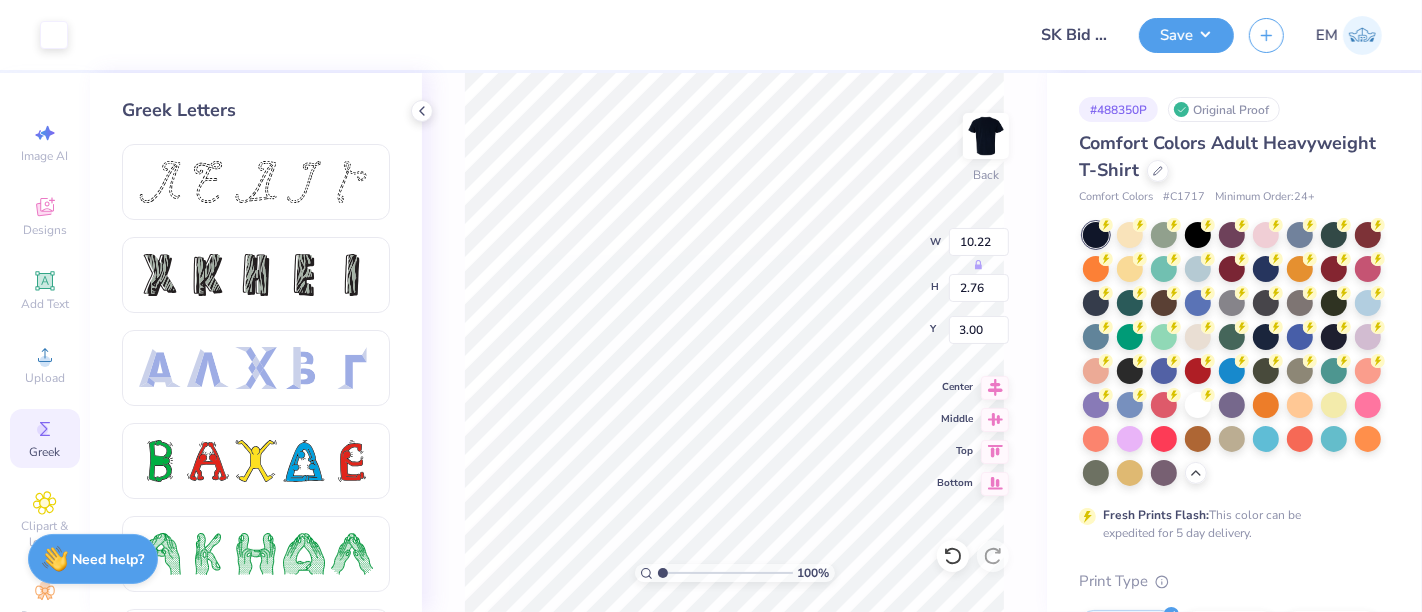 click 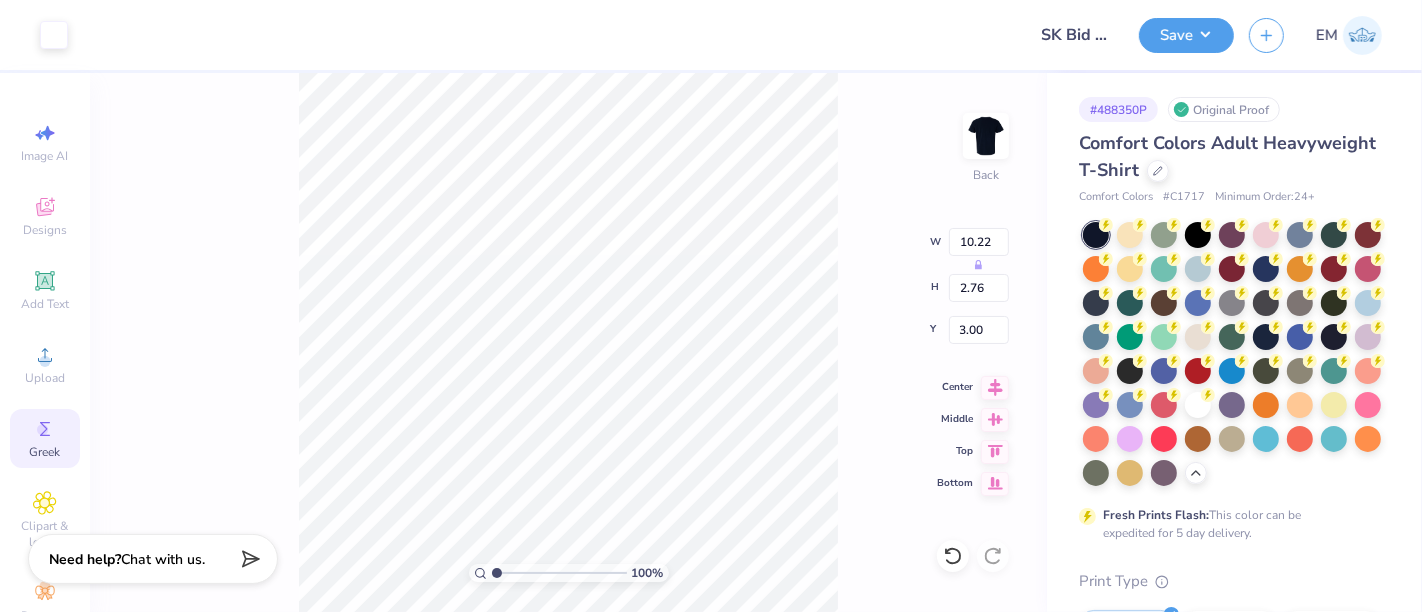 click on "Save" at bounding box center (1186, 35) 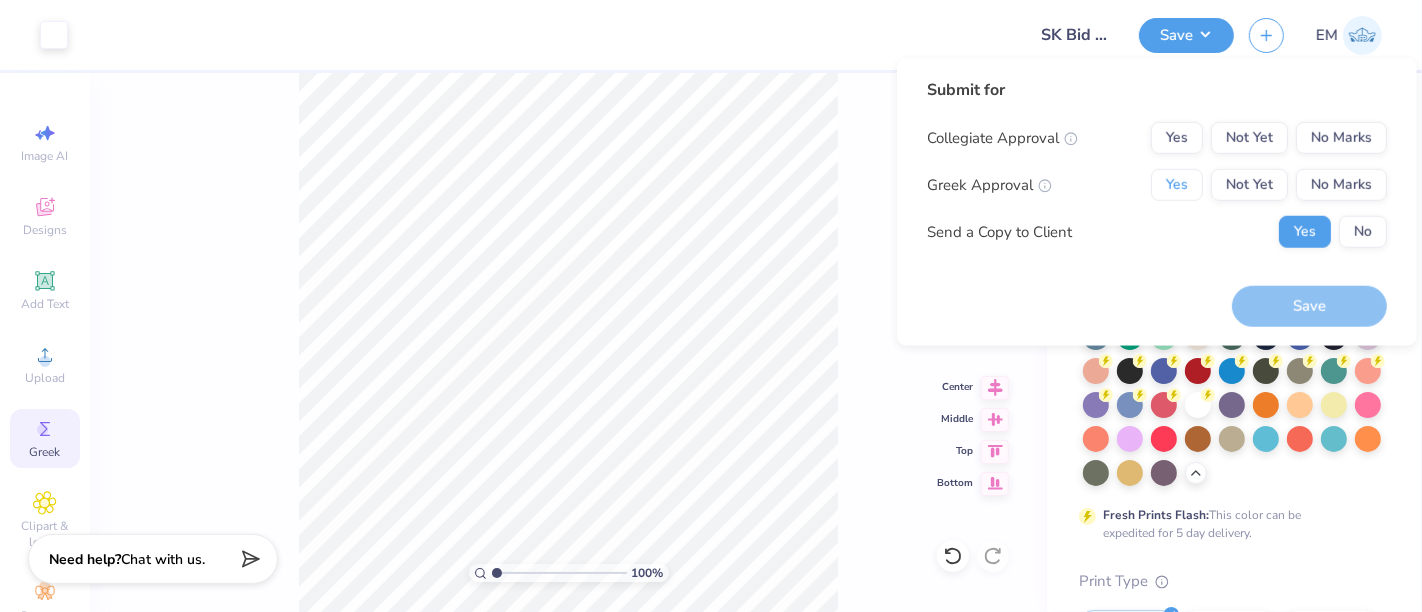 click on "Yes" at bounding box center [1177, 185] 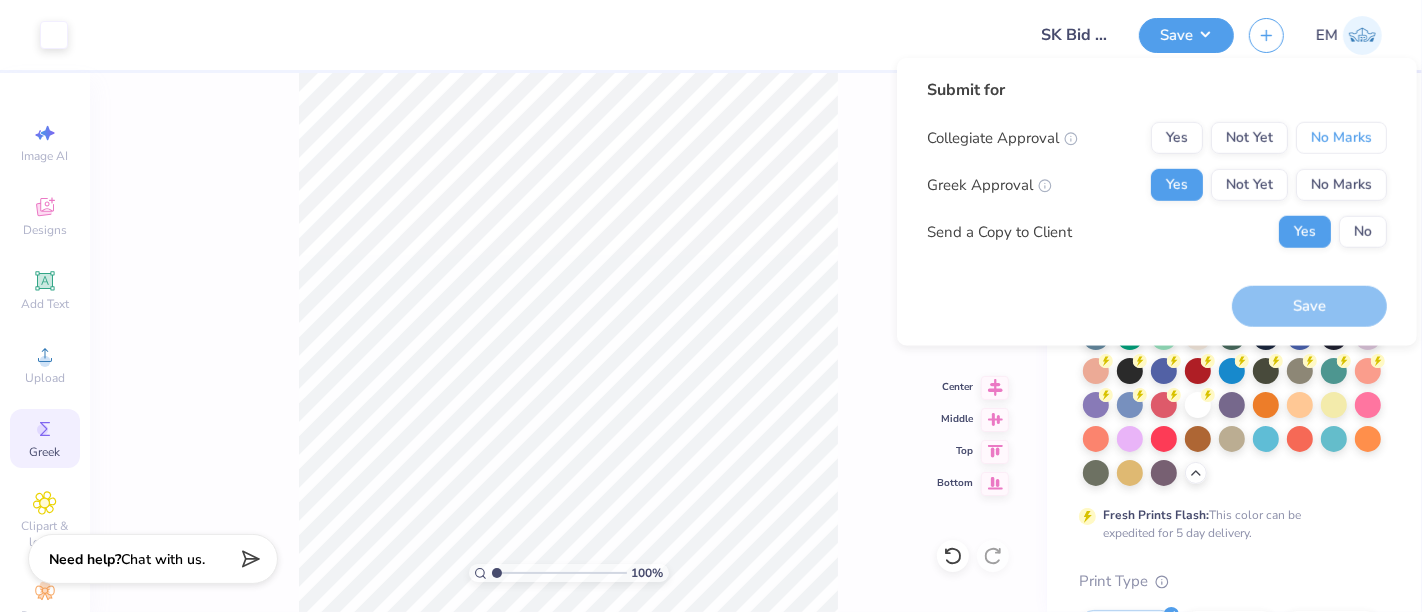 click on "No Marks" at bounding box center [1341, 138] 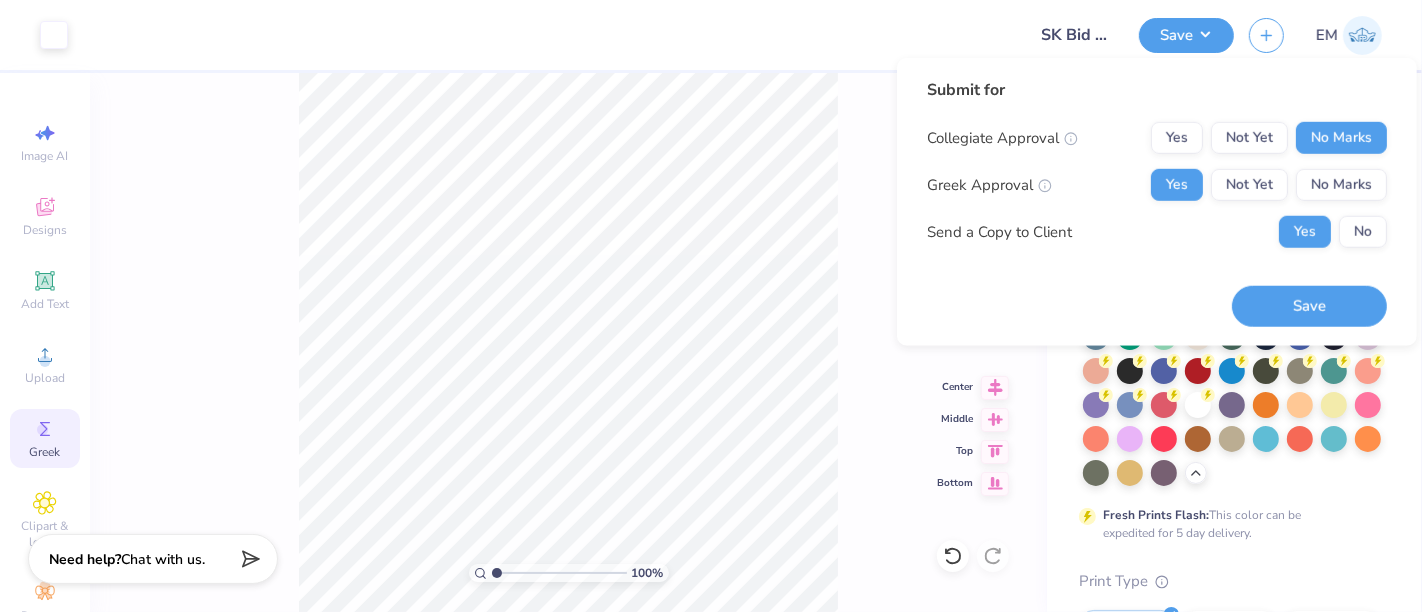 click on "Save" at bounding box center (1309, 305) 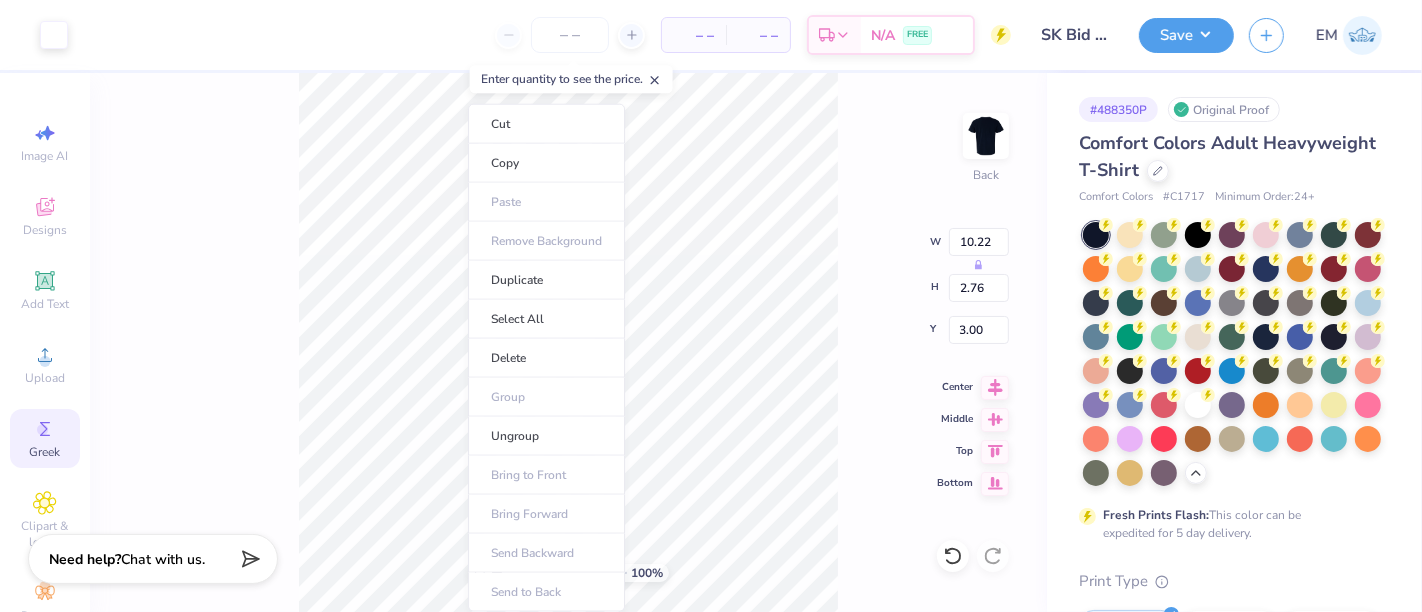 click on "Ungroup" at bounding box center (546, 436) 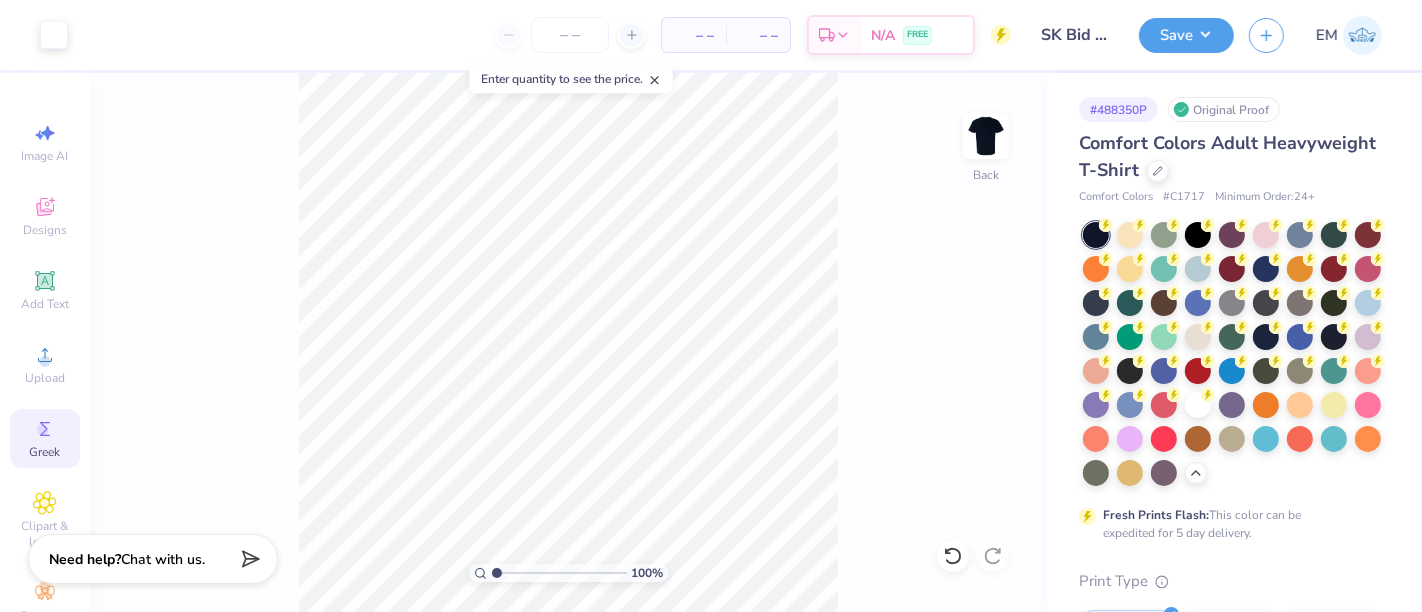 click at bounding box center [559, 573] 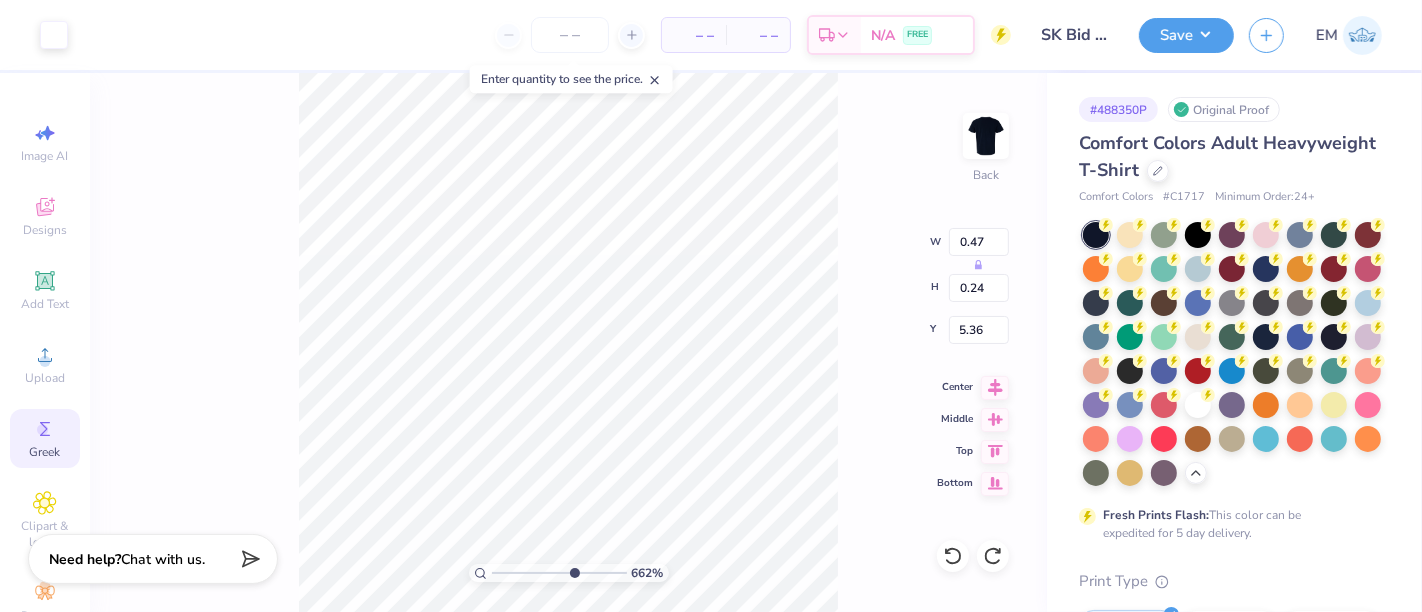 type on "6.61827059860216" 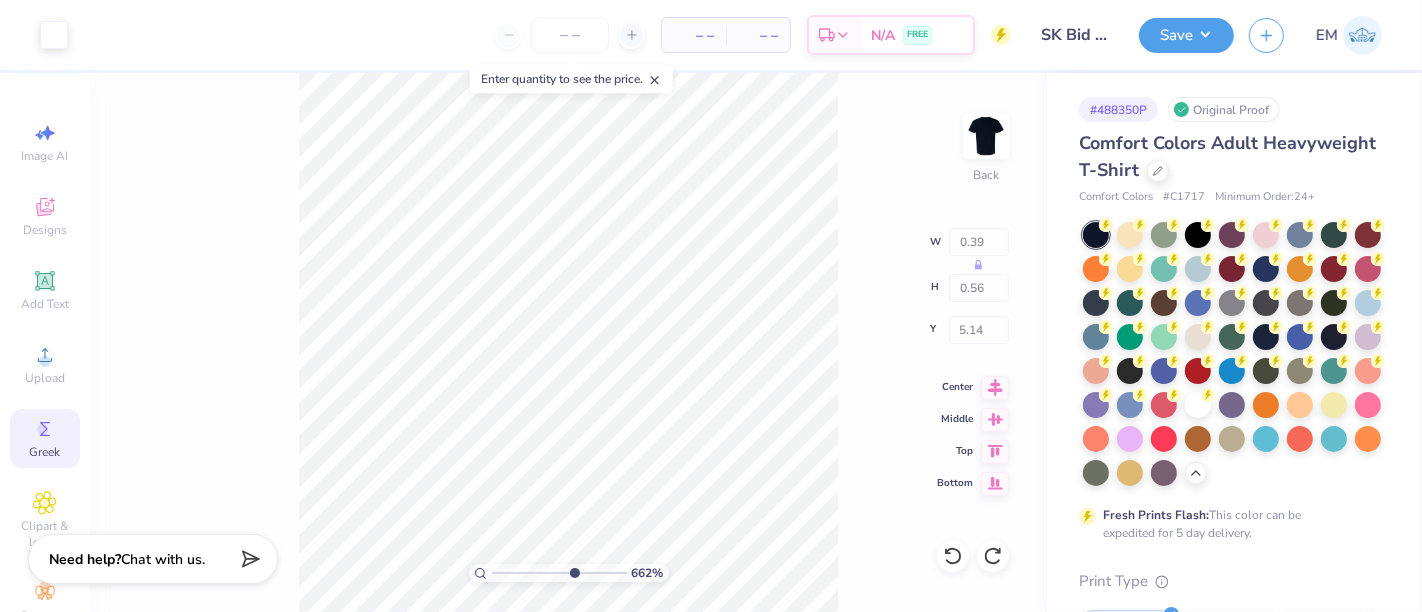 type on "6.61827059860216" 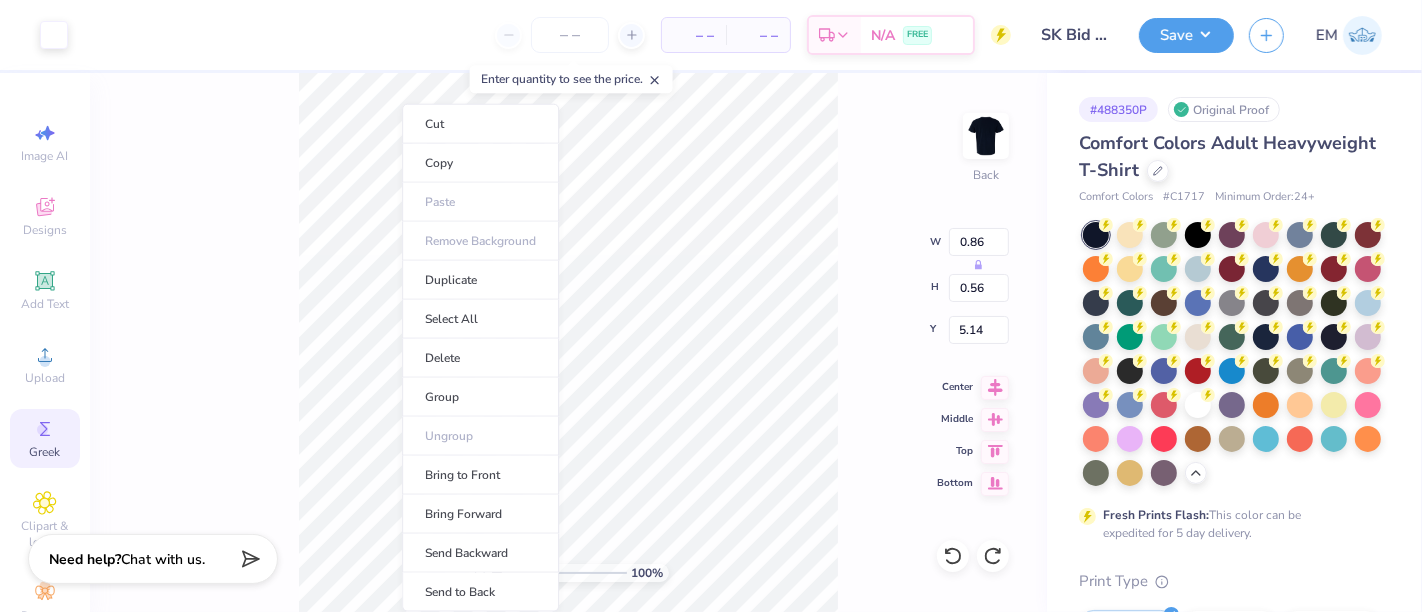 click on "Group" at bounding box center [480, 397] 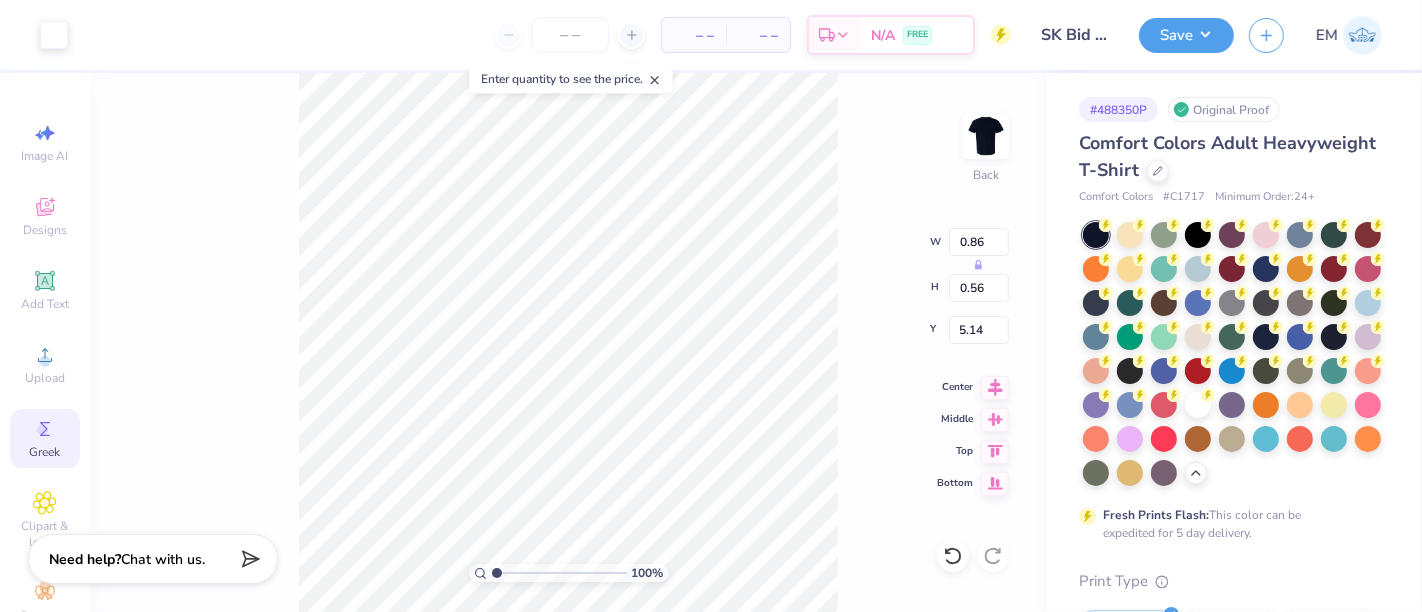 drag, startPoint x: 492, startPoint y: 571, endPoint x: 450, endPoint y: 561, distance: 43.174065 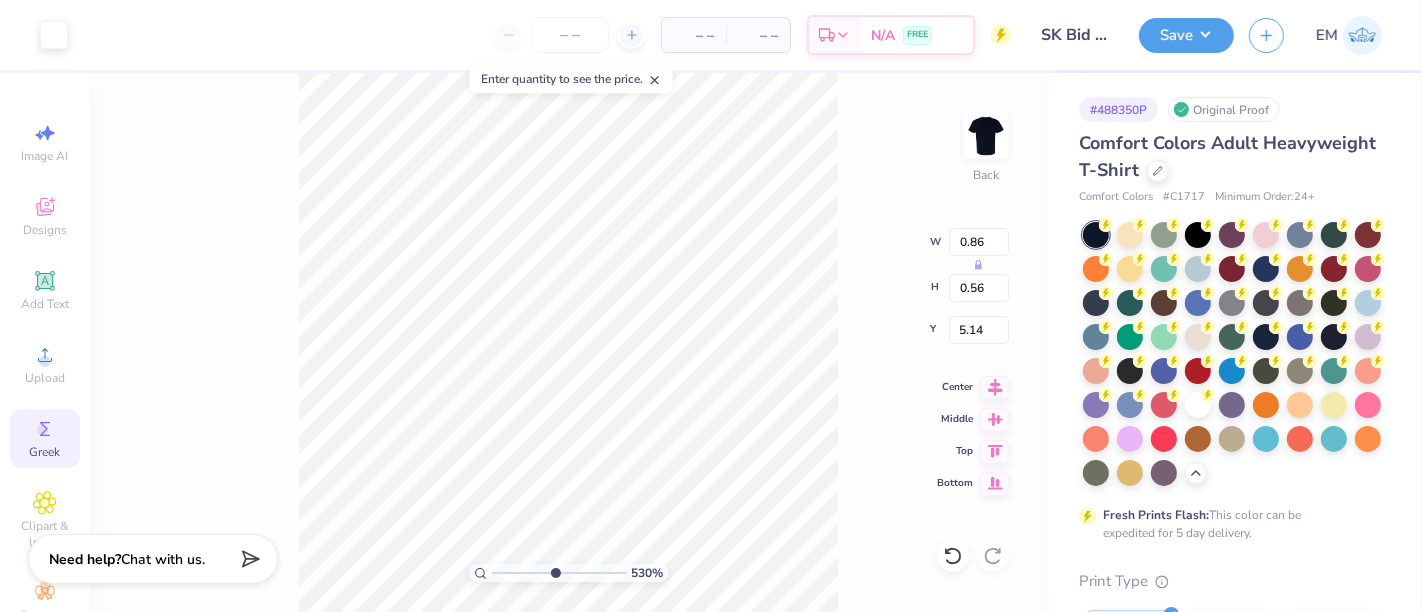 type on "5.2989075346261" 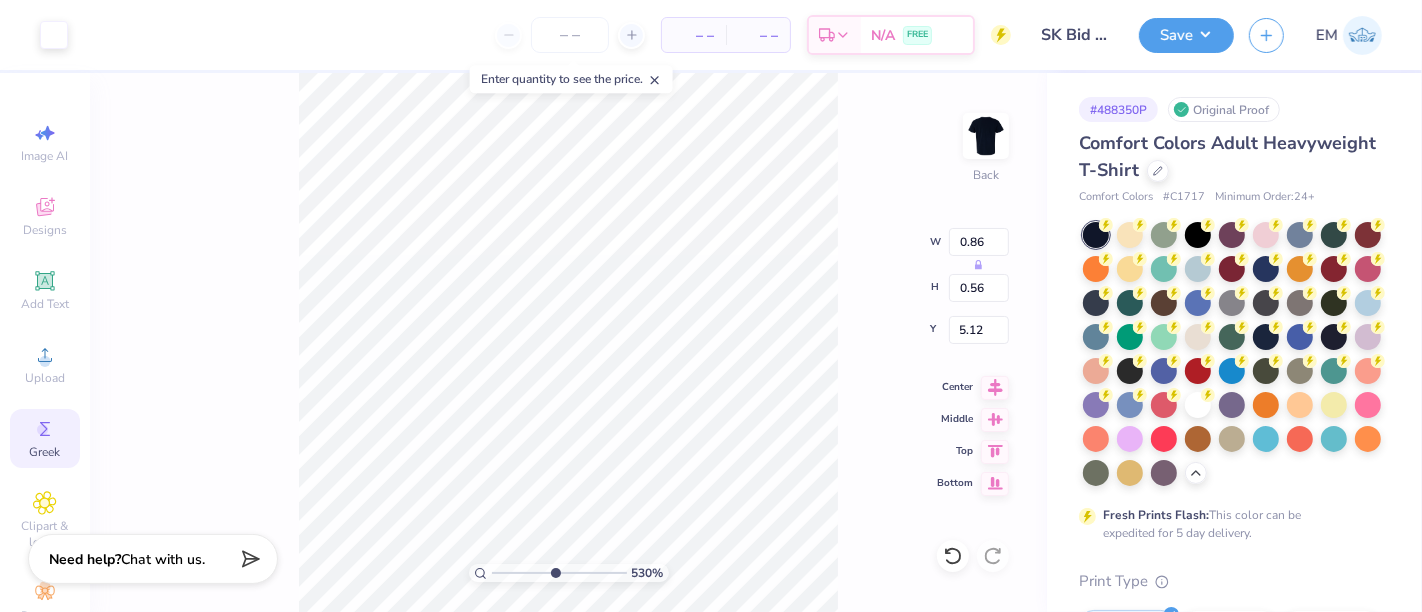 type on "1" 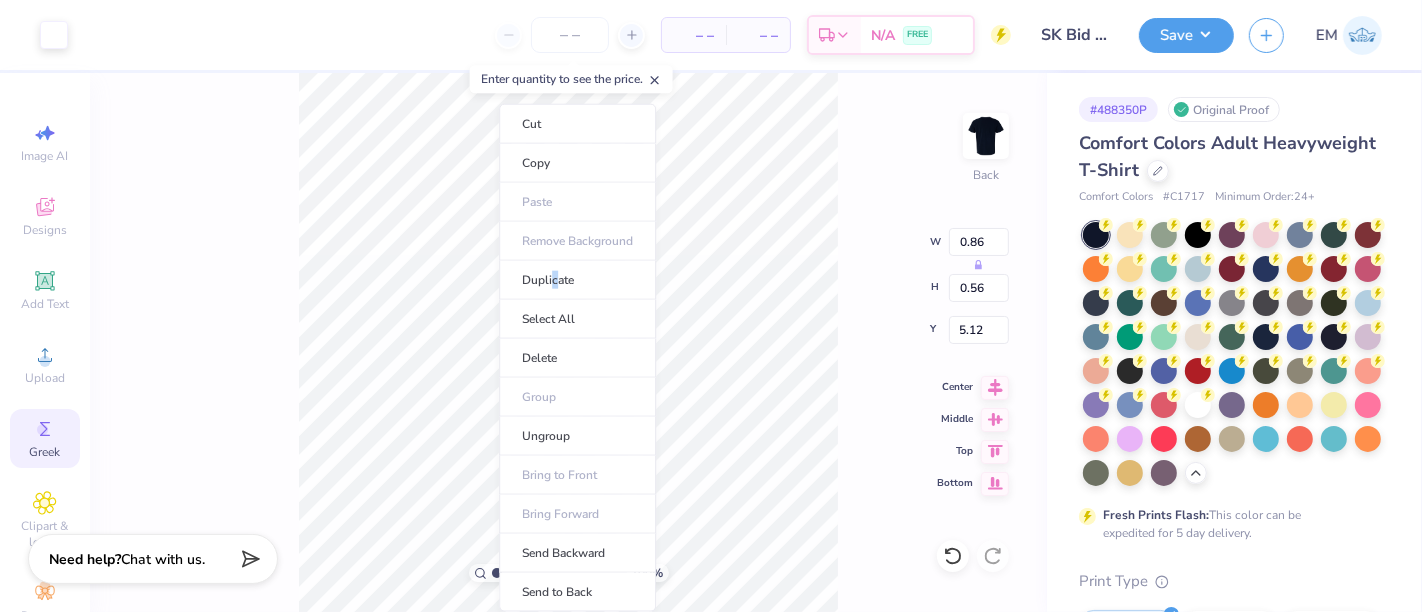 click on "Duplicate" at bounding box center (577, 280) 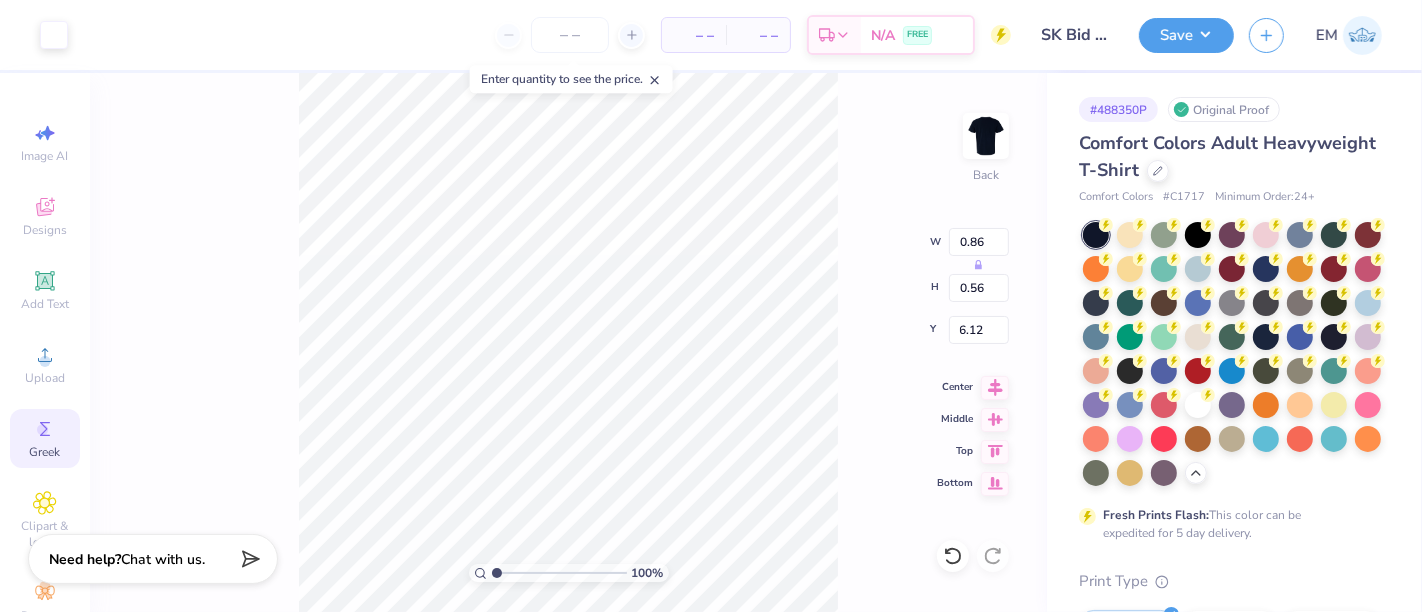 drag, startPoint x: 493, startPoint y: 568, endPoint x: 472, endPoint y: 565, distance: 21.213203 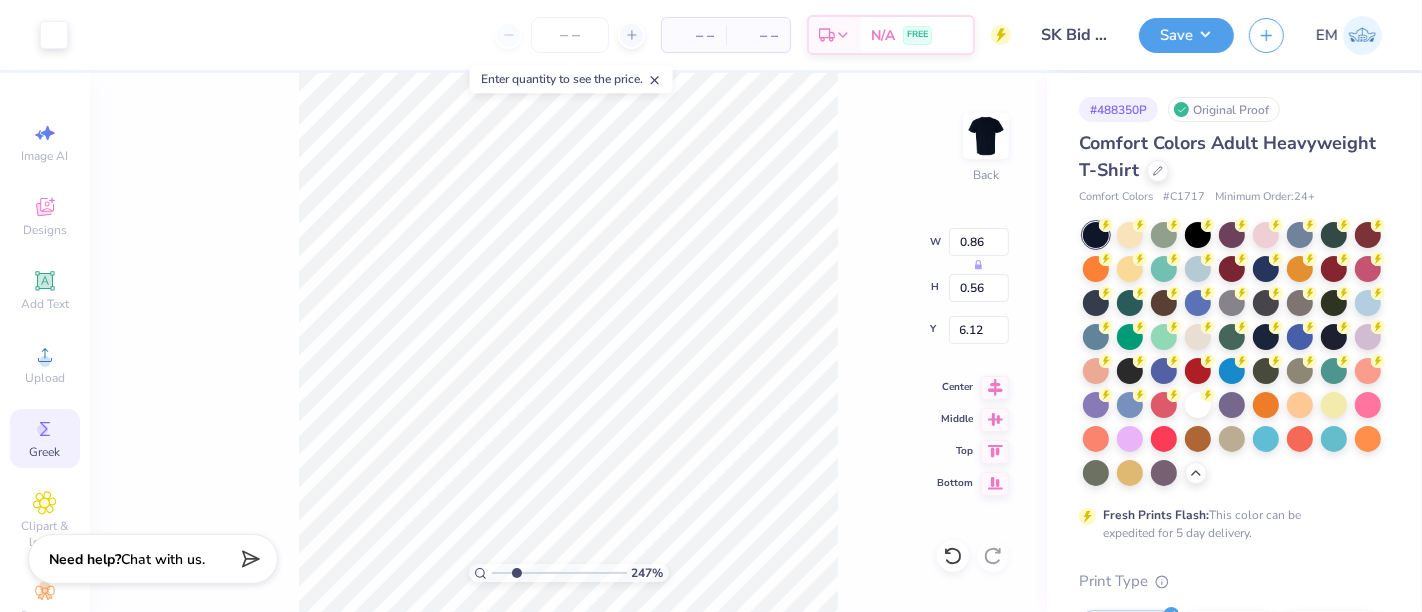 click at bounding box center (559, 573) 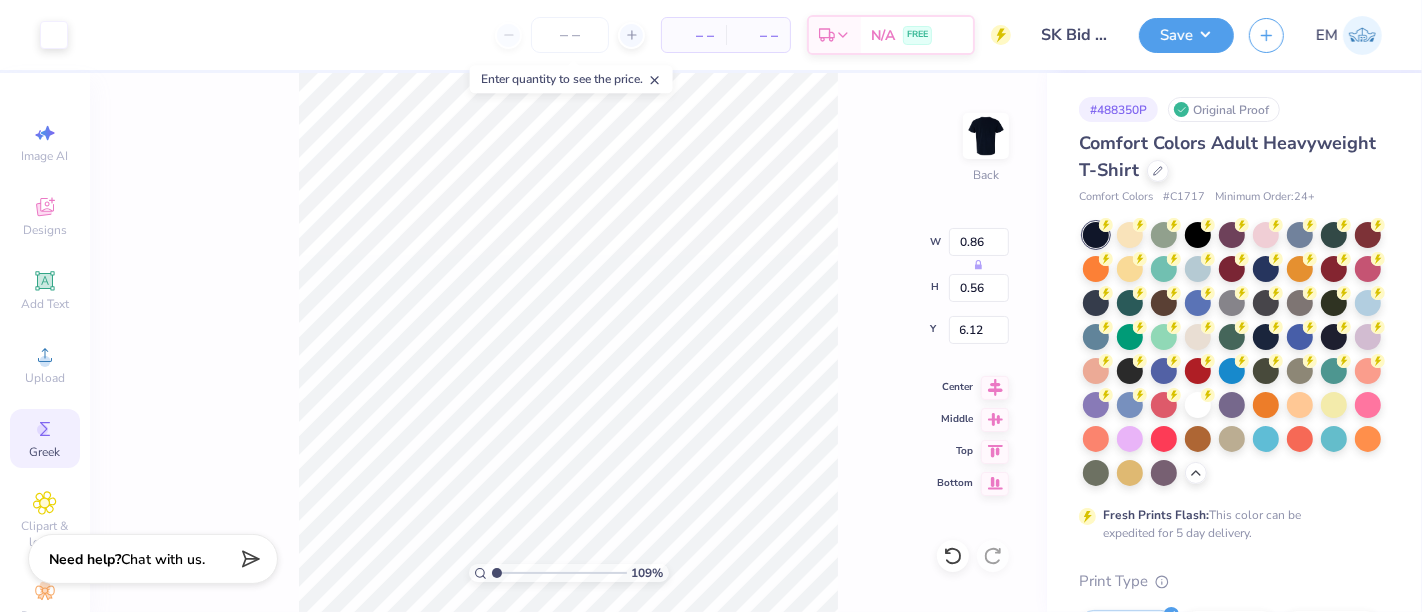 click at bounding box center (559, 573) 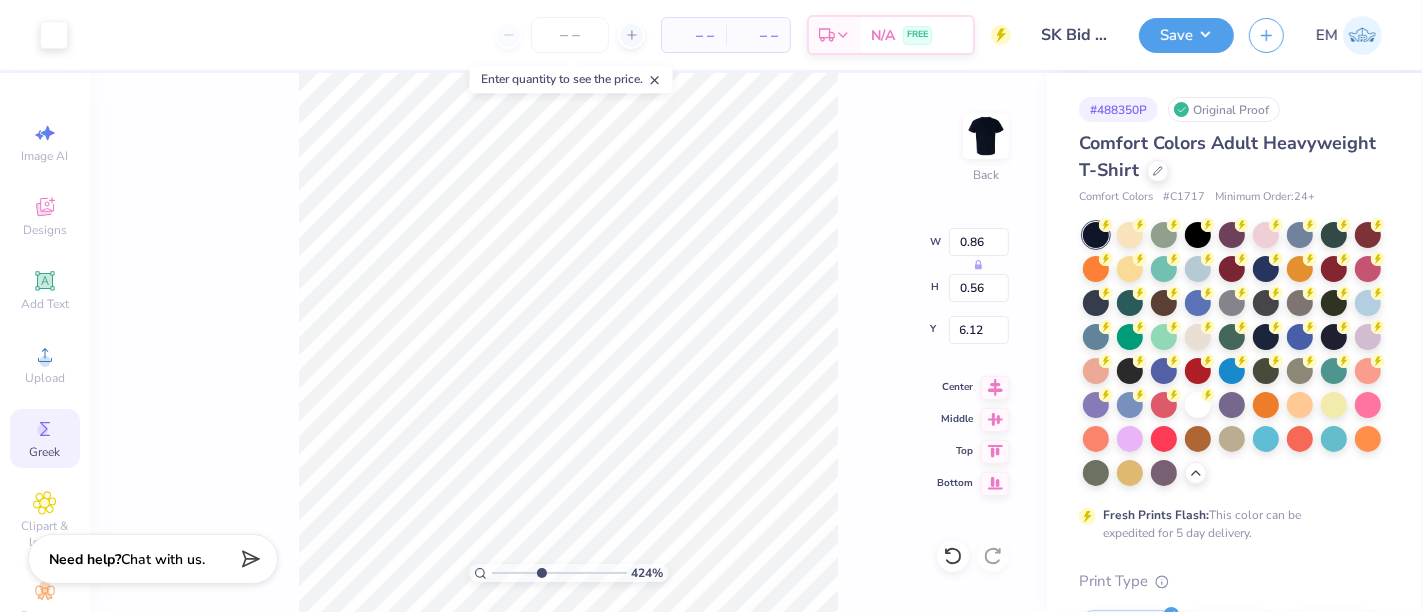 type on "4.24256165446721" 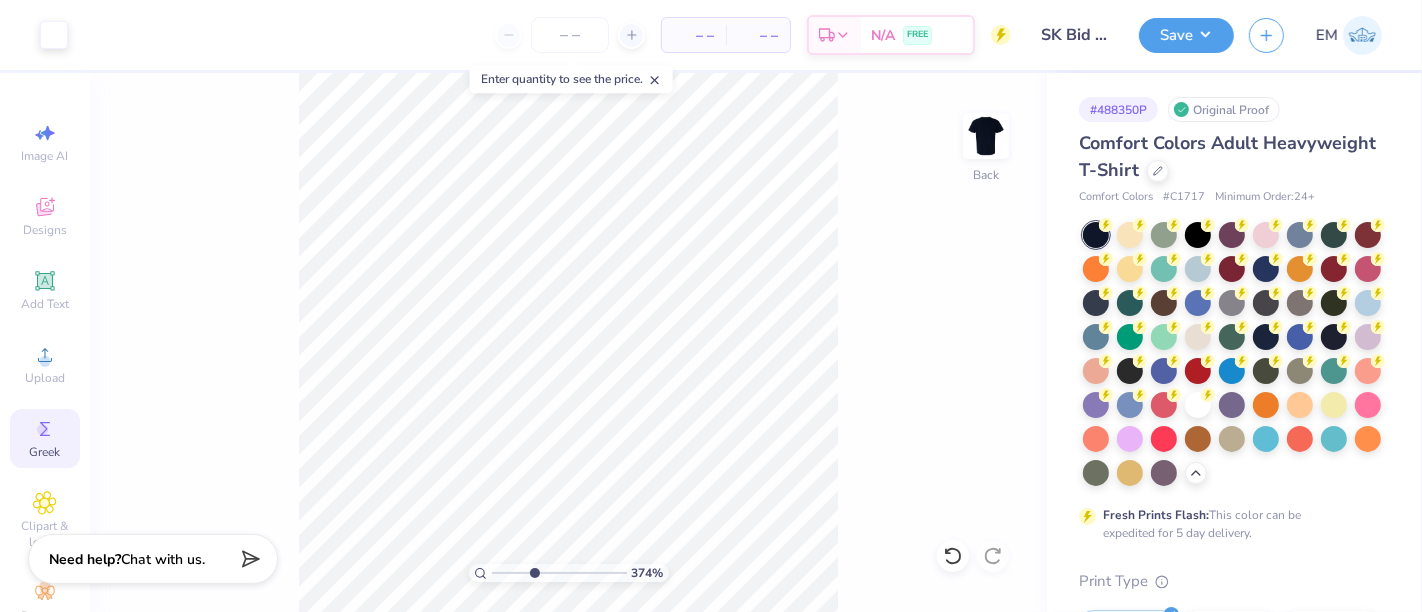 click at bounding box center [559, 573] 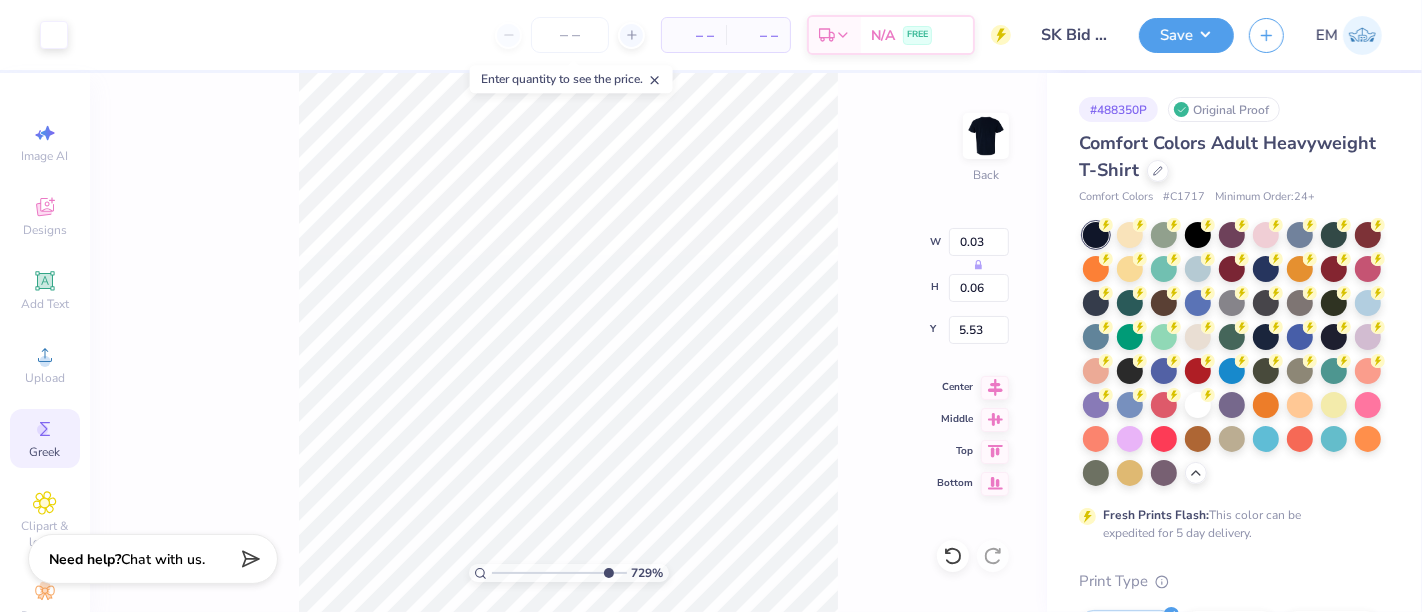 type on "10" 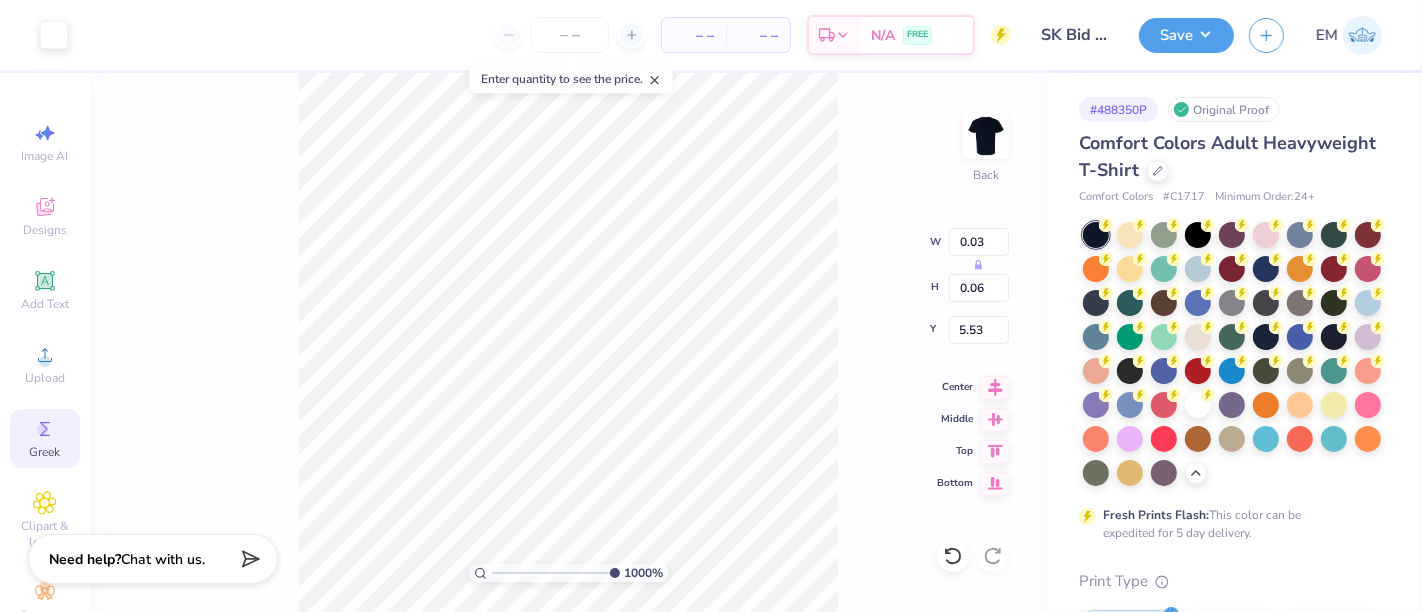 click on "1000  % Back W 0.03 H 0.06 Y 5.53 Center Middle Top Bottom" at bounding box center [568, 342] 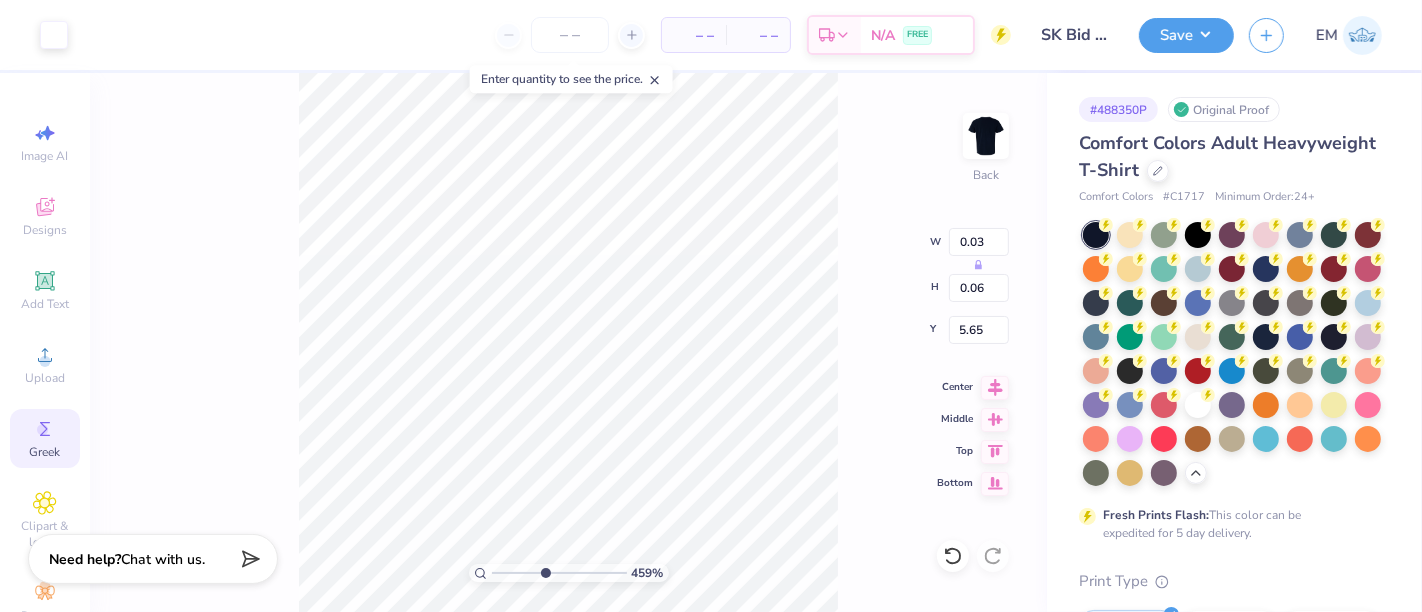 type on "4.59247048774691" 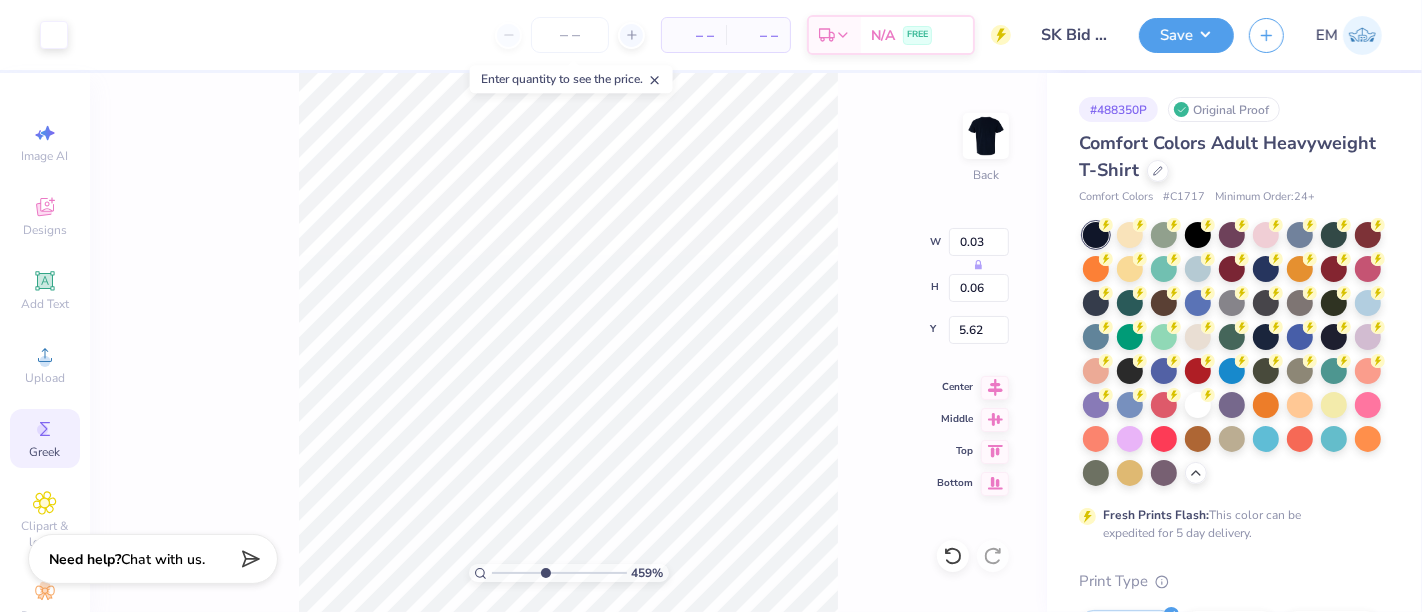 type on "4.59247048774691" 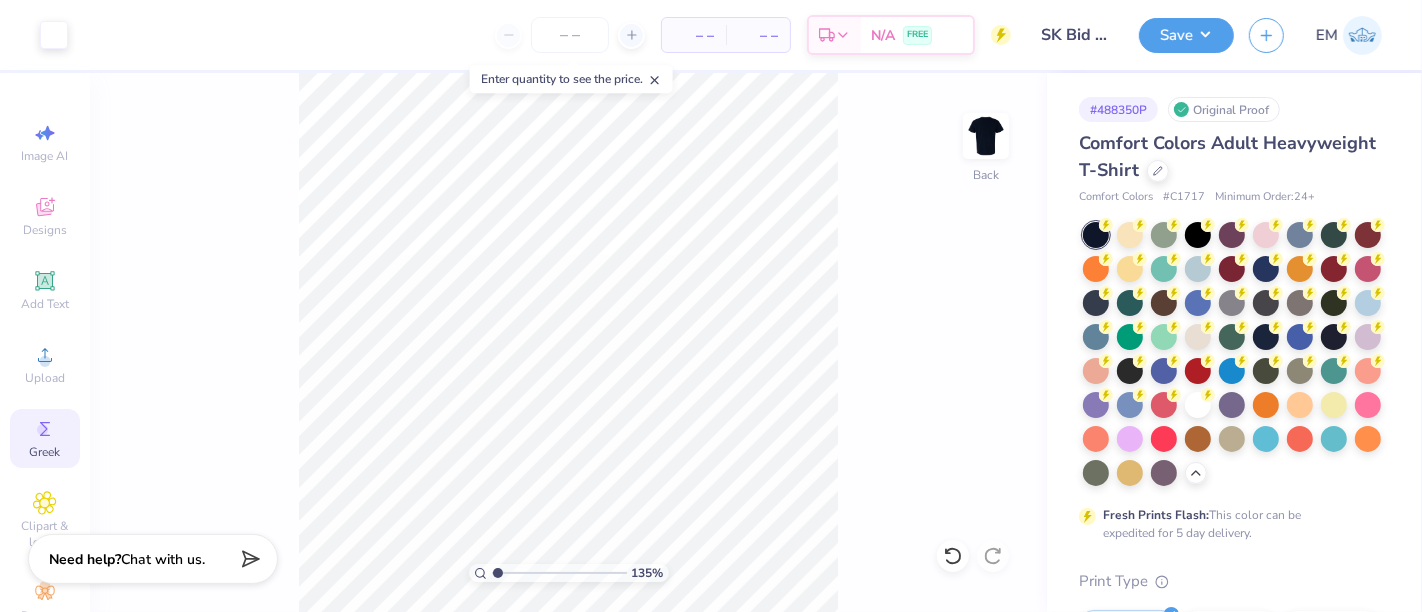 type on "1" 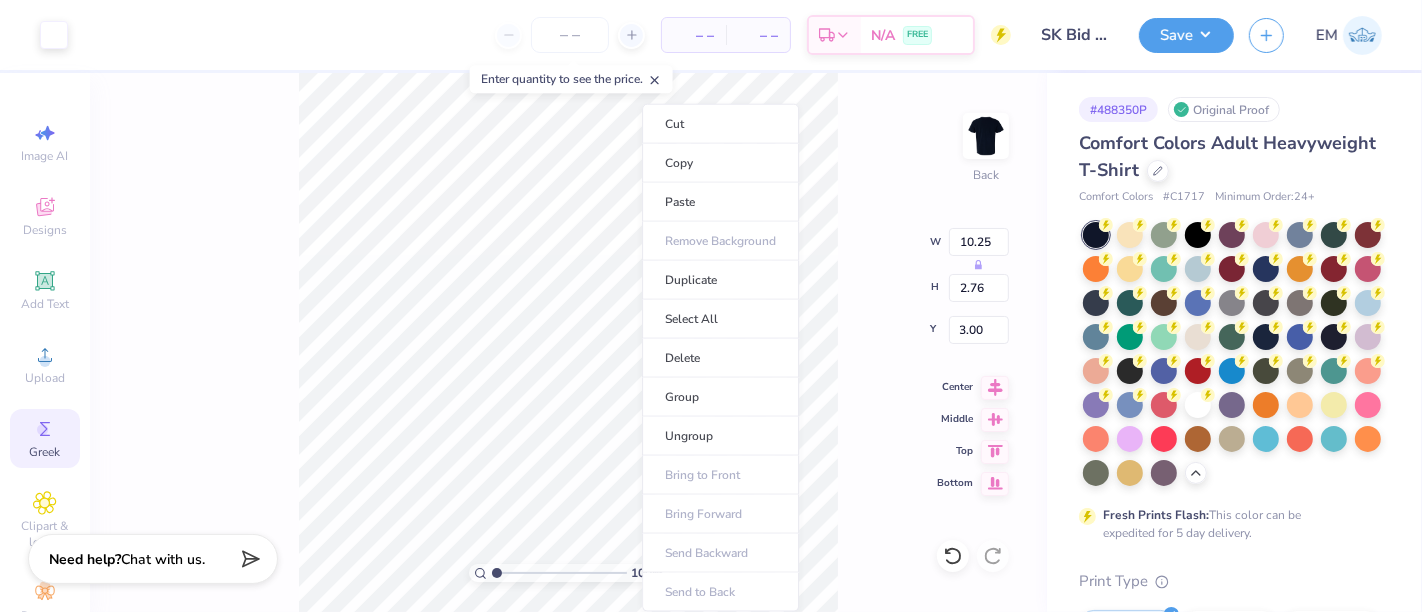 click on "Group" at bounding box center (720, 397) 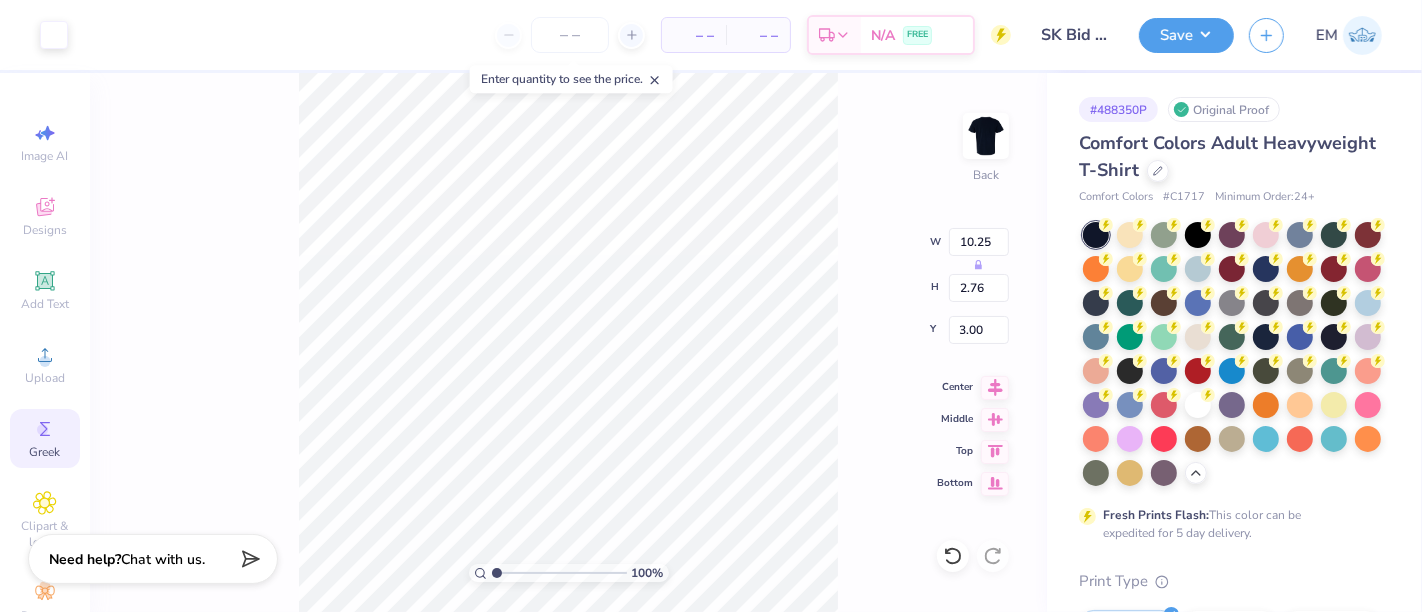 click on "100  % Back W 10.25 H 2.76 Y 3.00 Center Middle Top Bottom" at bounding box center (568, 342) 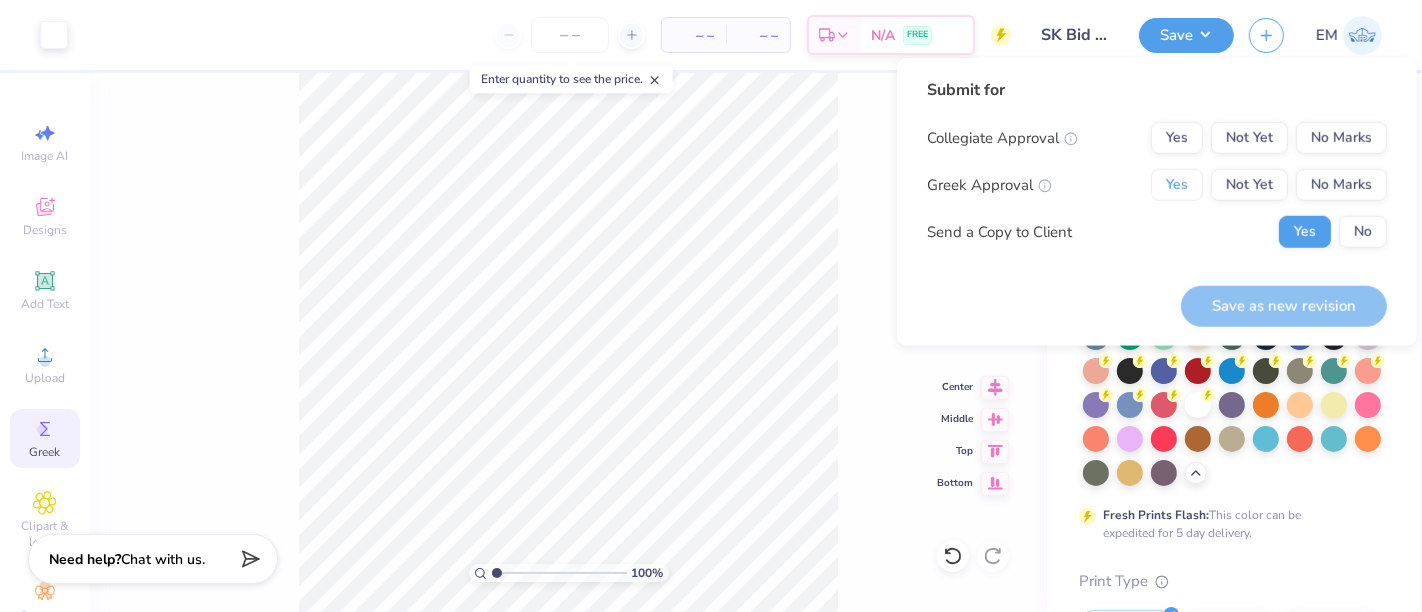click on "Yes" at bounding box center [1177, 185] 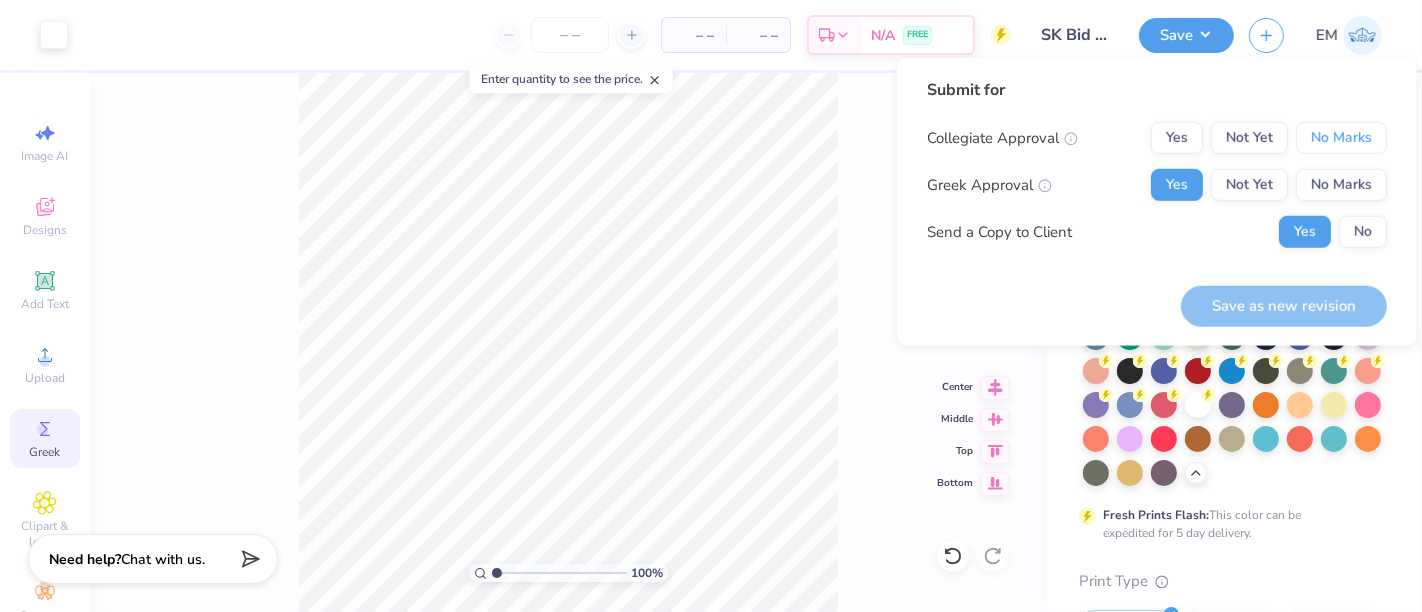 click on "No Marks" at bounding box center (1341, 138) 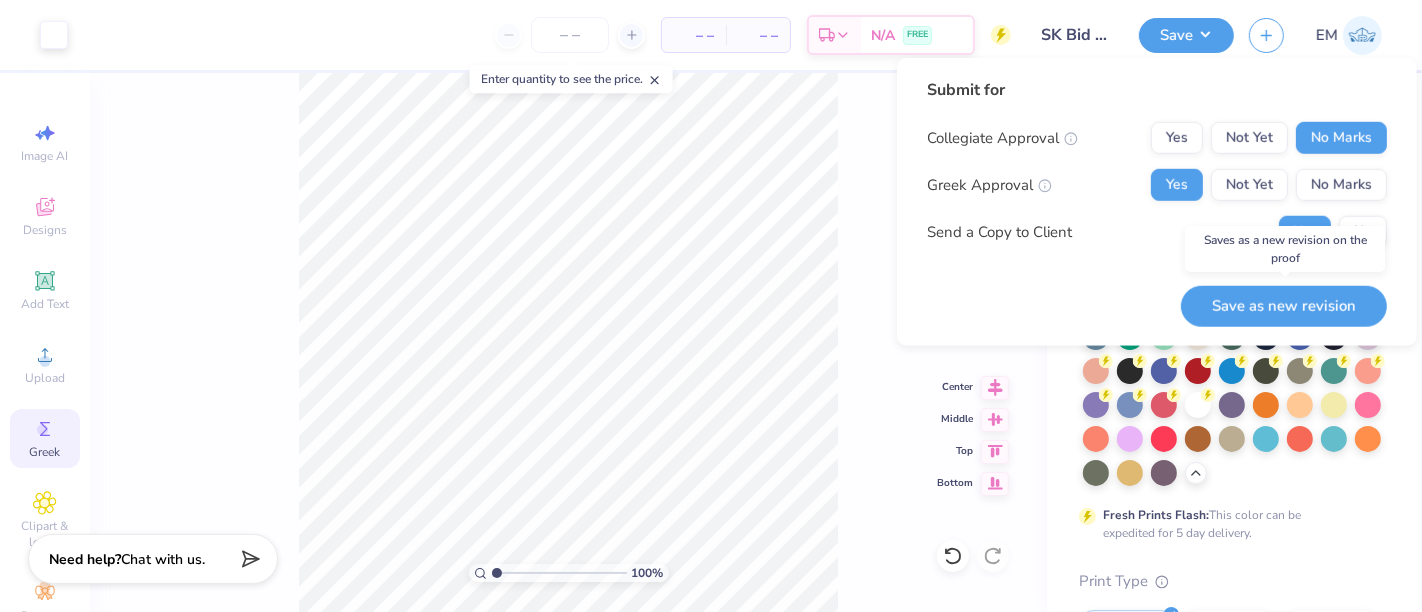 click on "Save as new revision" at bounding box center [1284, 305] 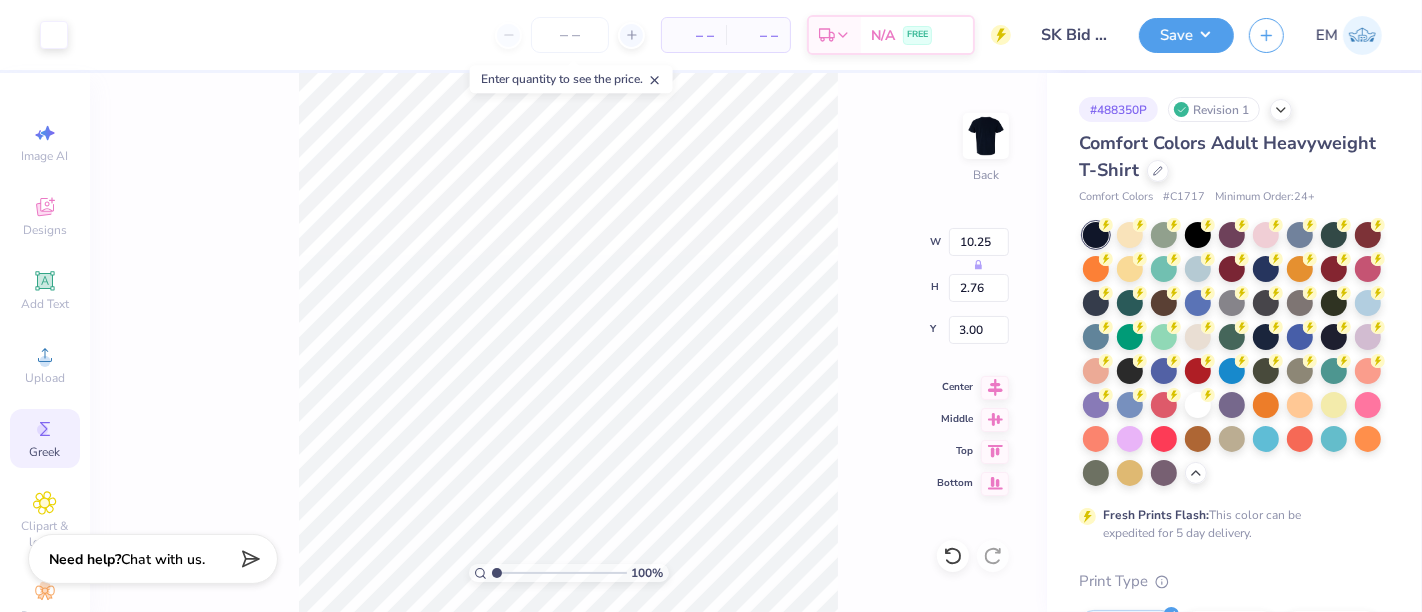 click at bounding box center (54, 35) 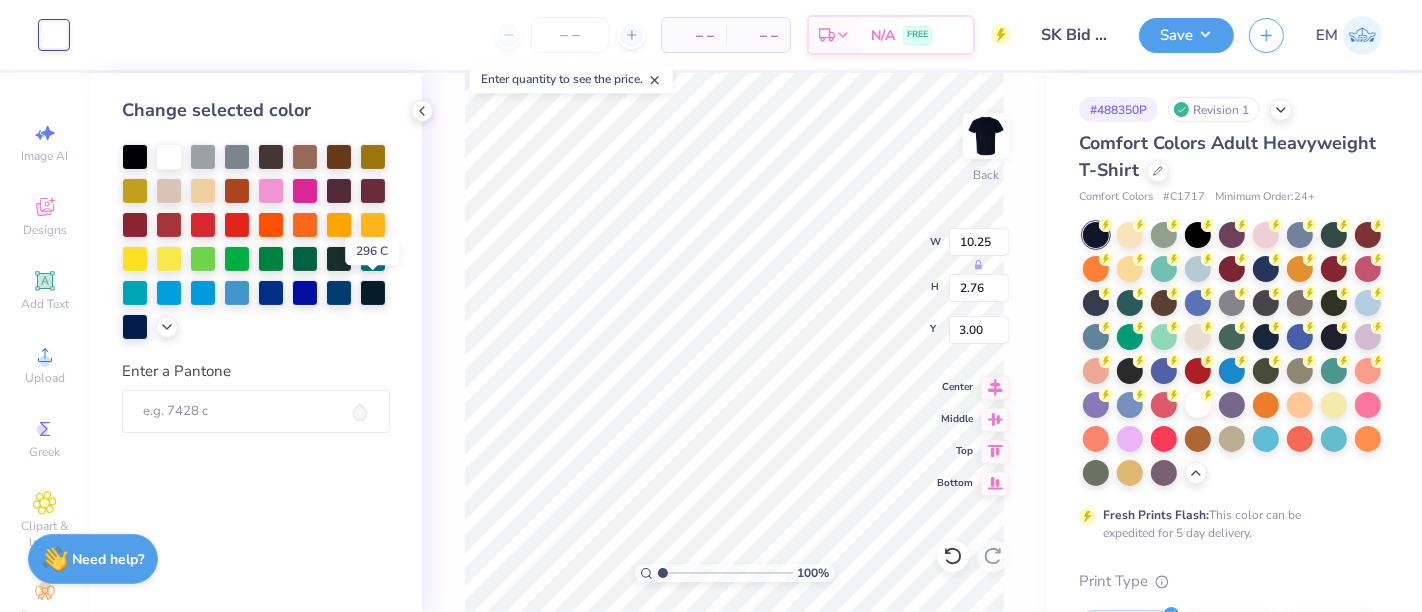 click at bounding box center [373, 293] 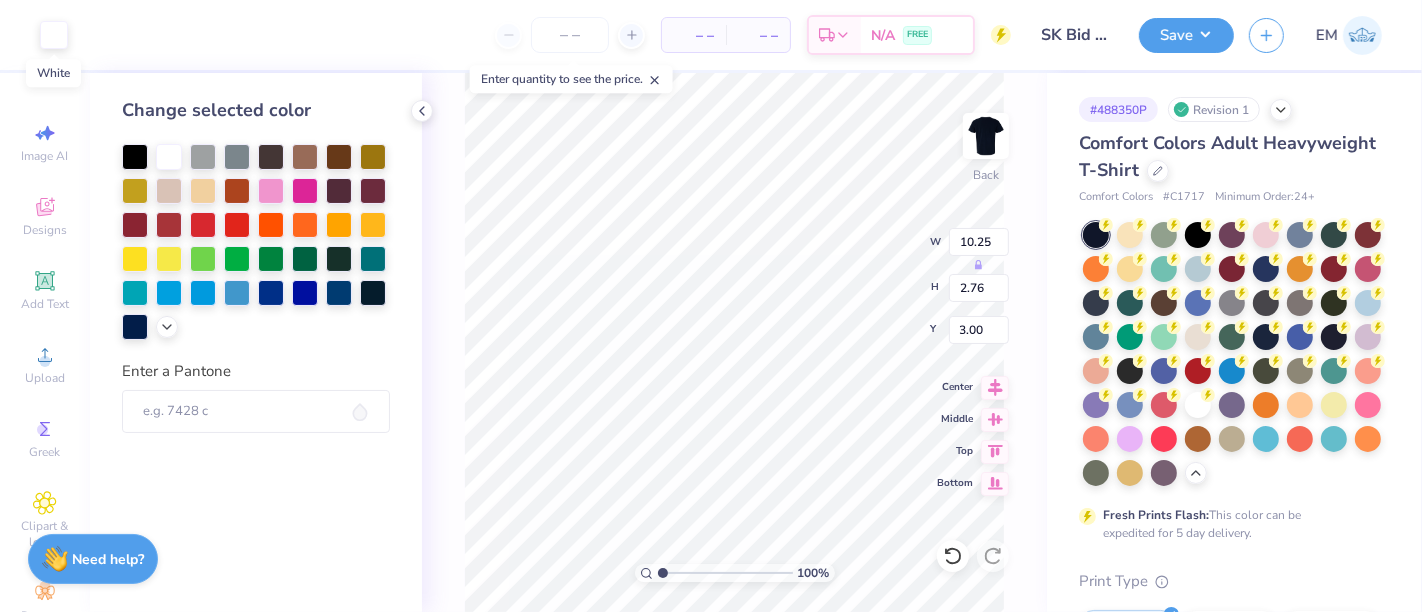 click at bounding box center [54, 35] 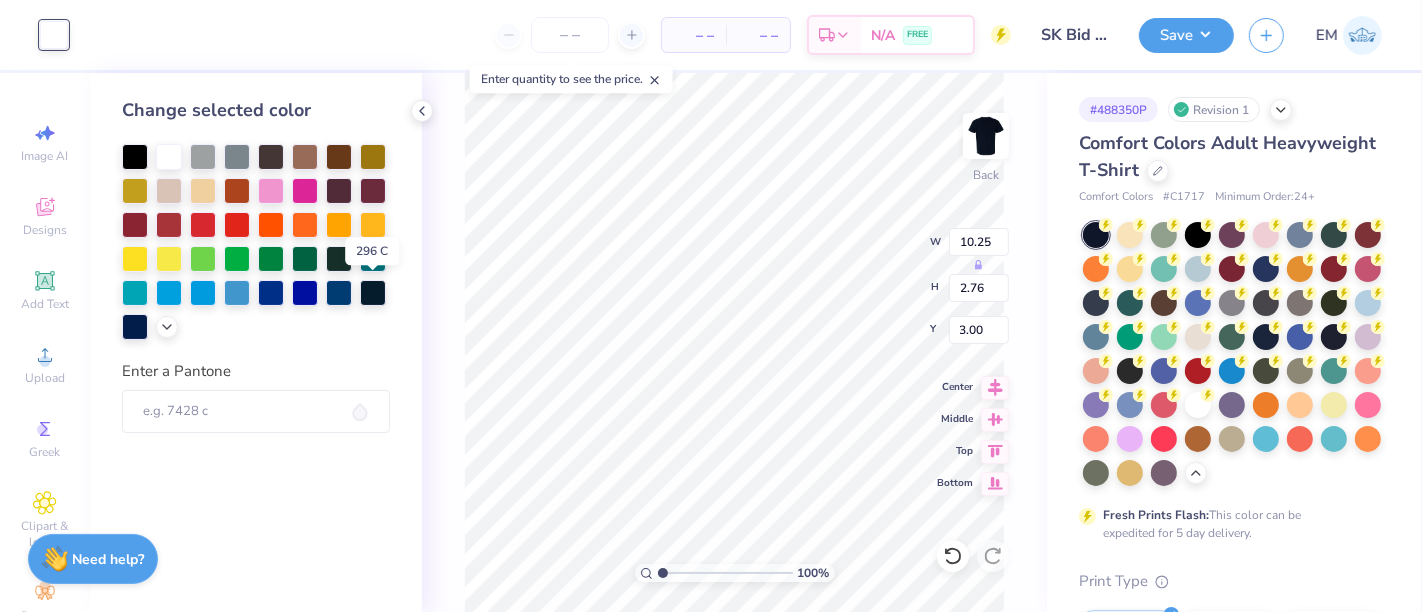 click at bounding box center [373, 293] 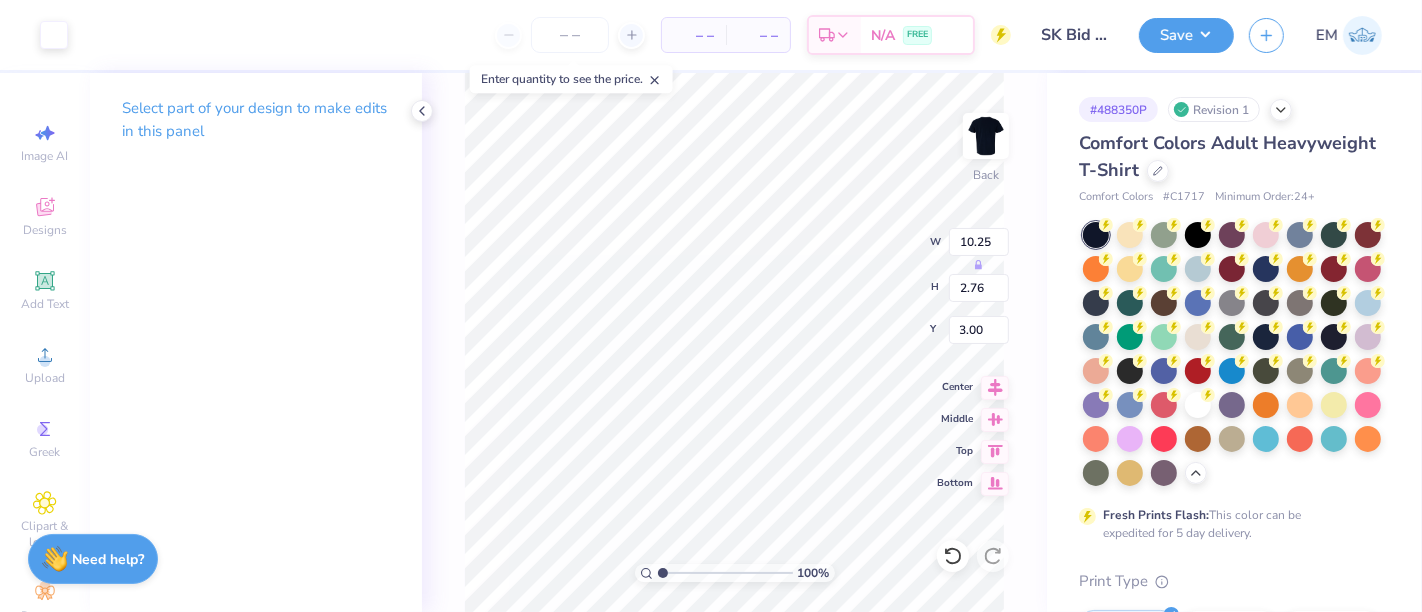 click at bounding box center (54, 35) 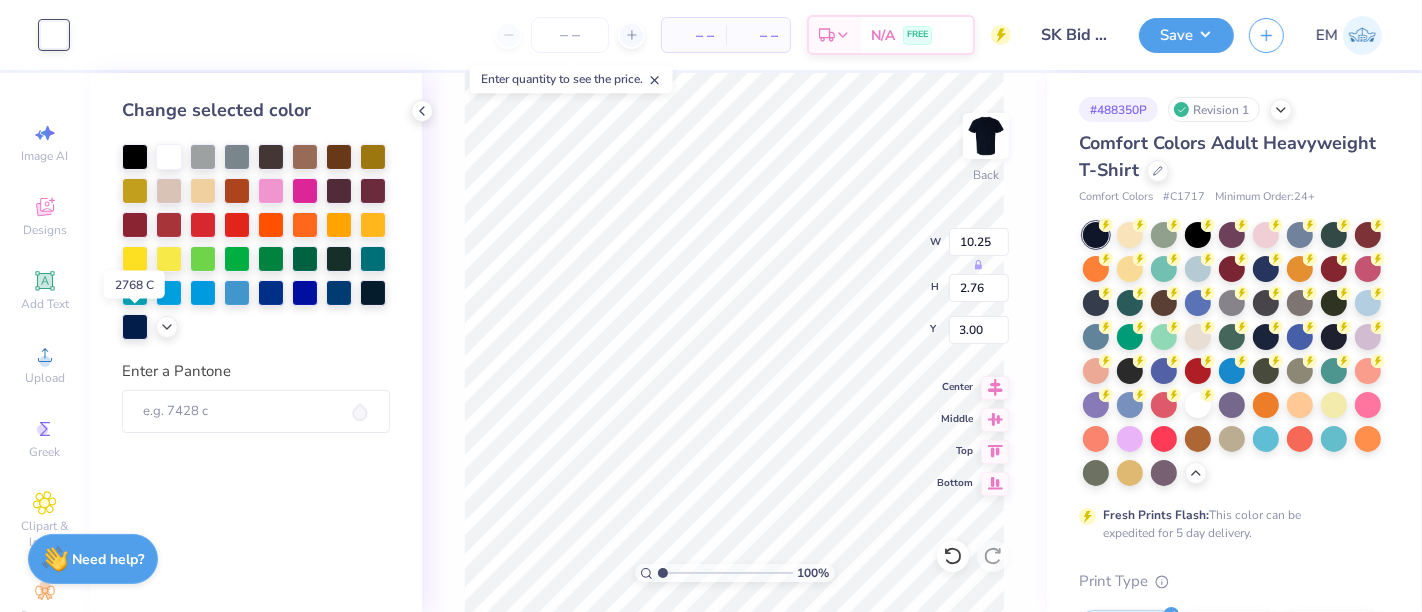 click at bounding box center (135, 327) 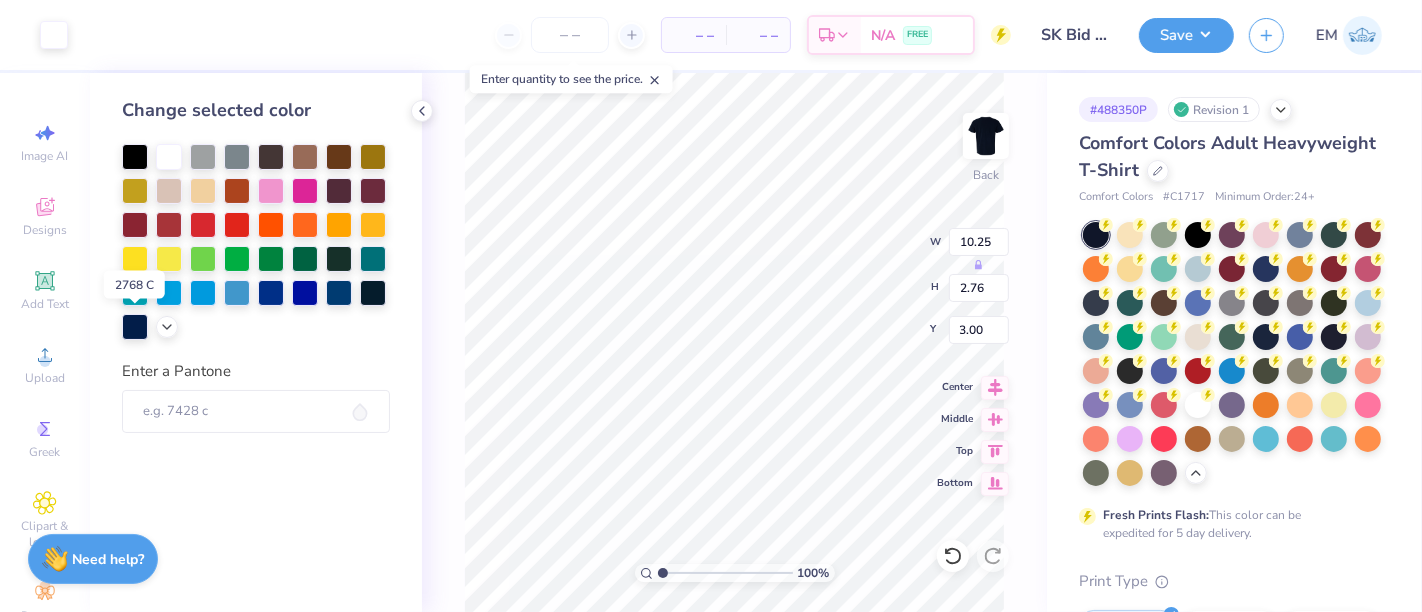 click at bounding box center [135, 327] 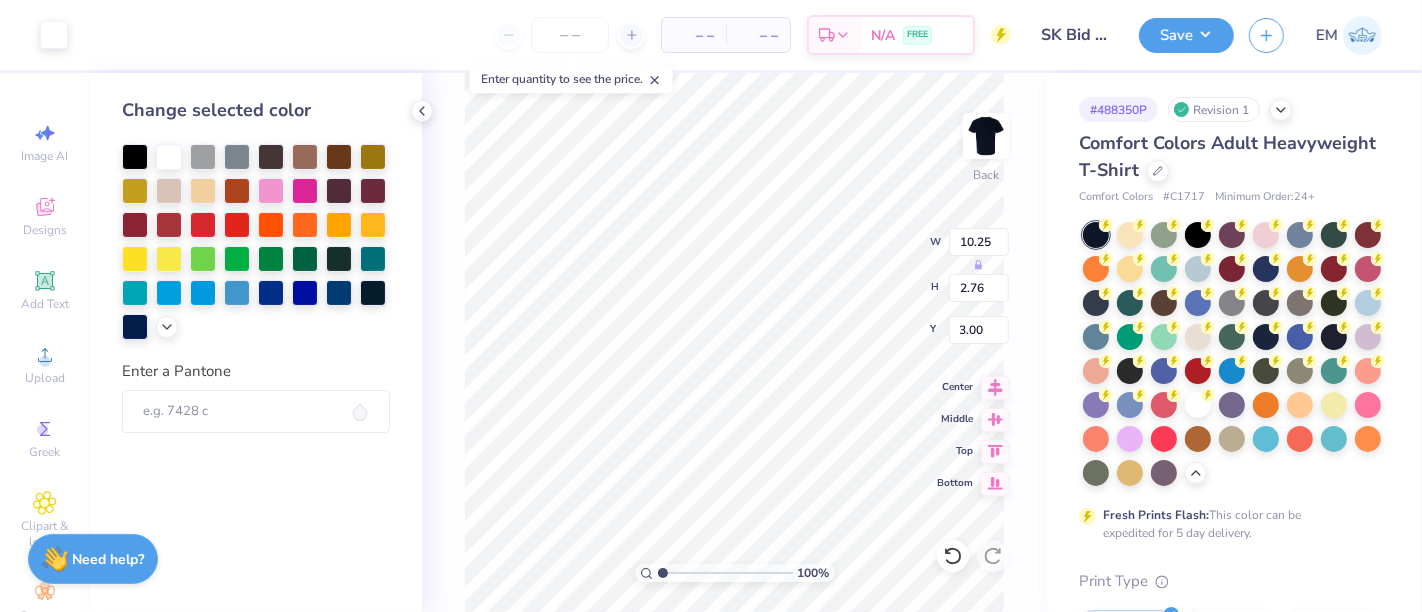 click at bounding box center (167, 327) 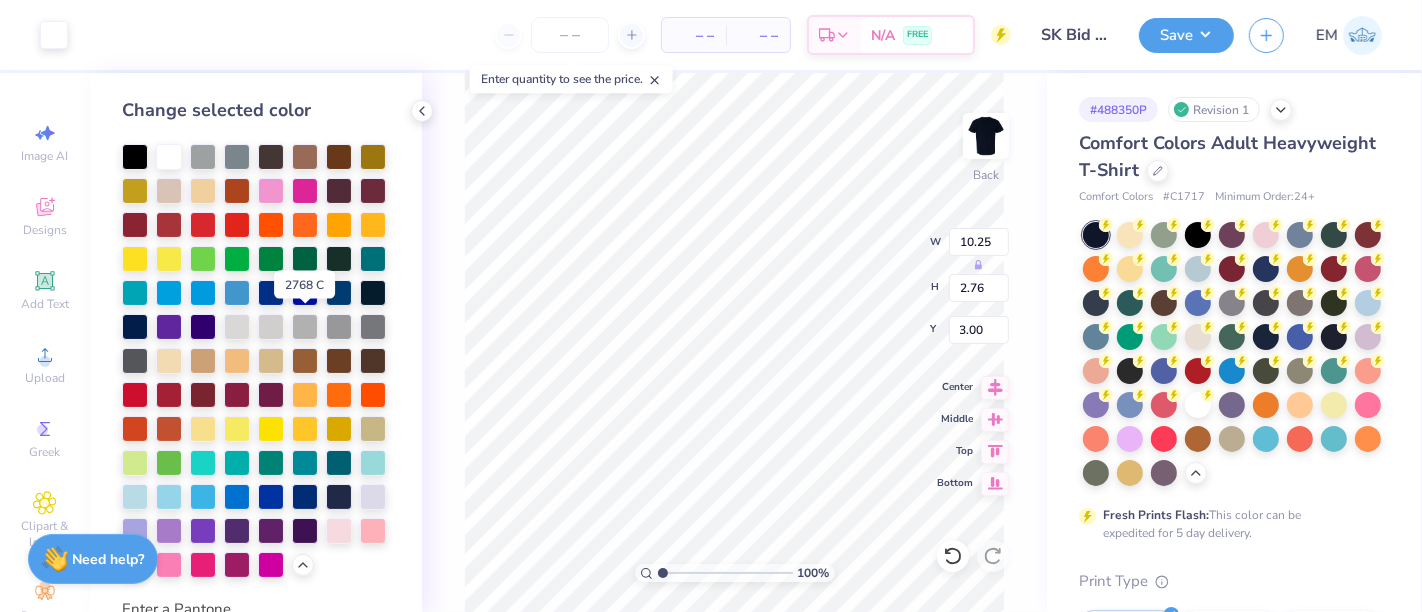 click at bounding box center [135, 327] 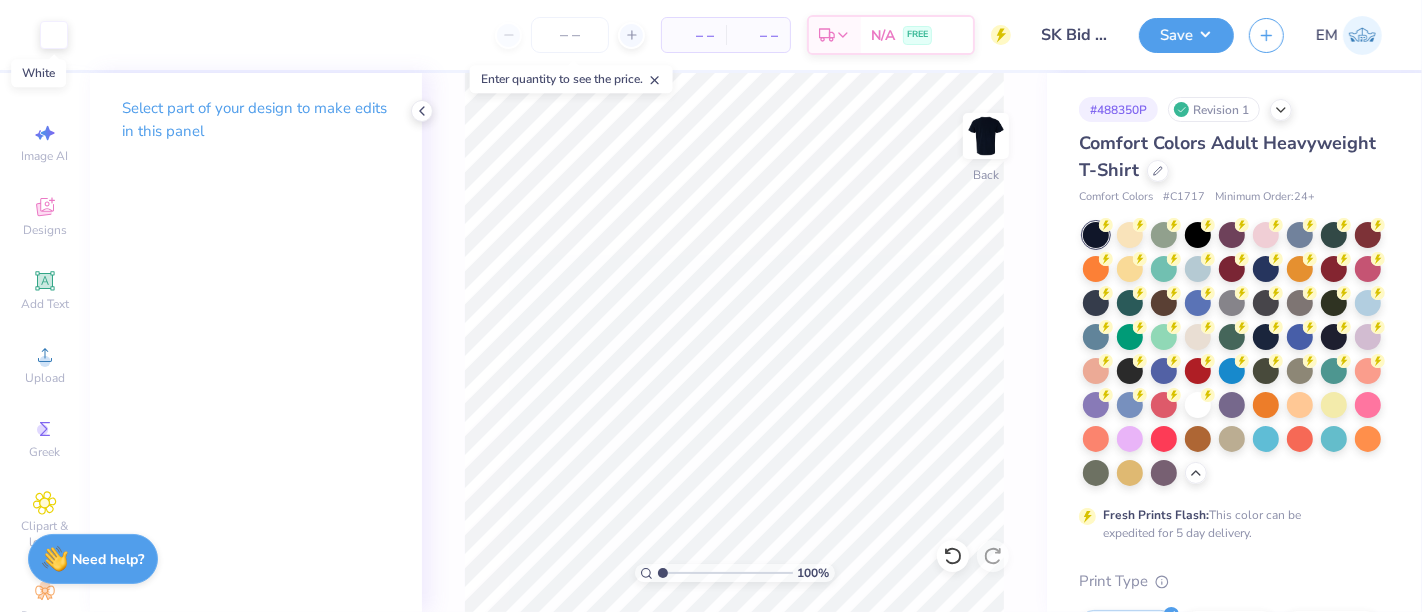 click at bounding box center [54, 35] 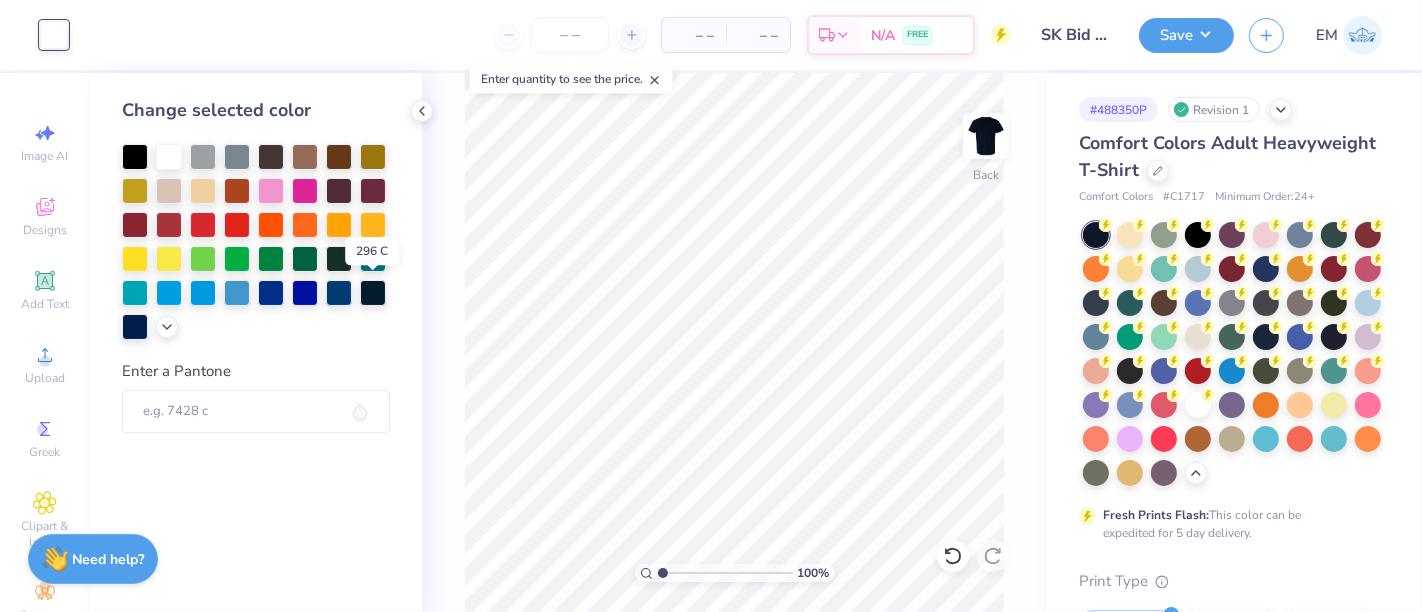 click at bounding box center [373, 293] 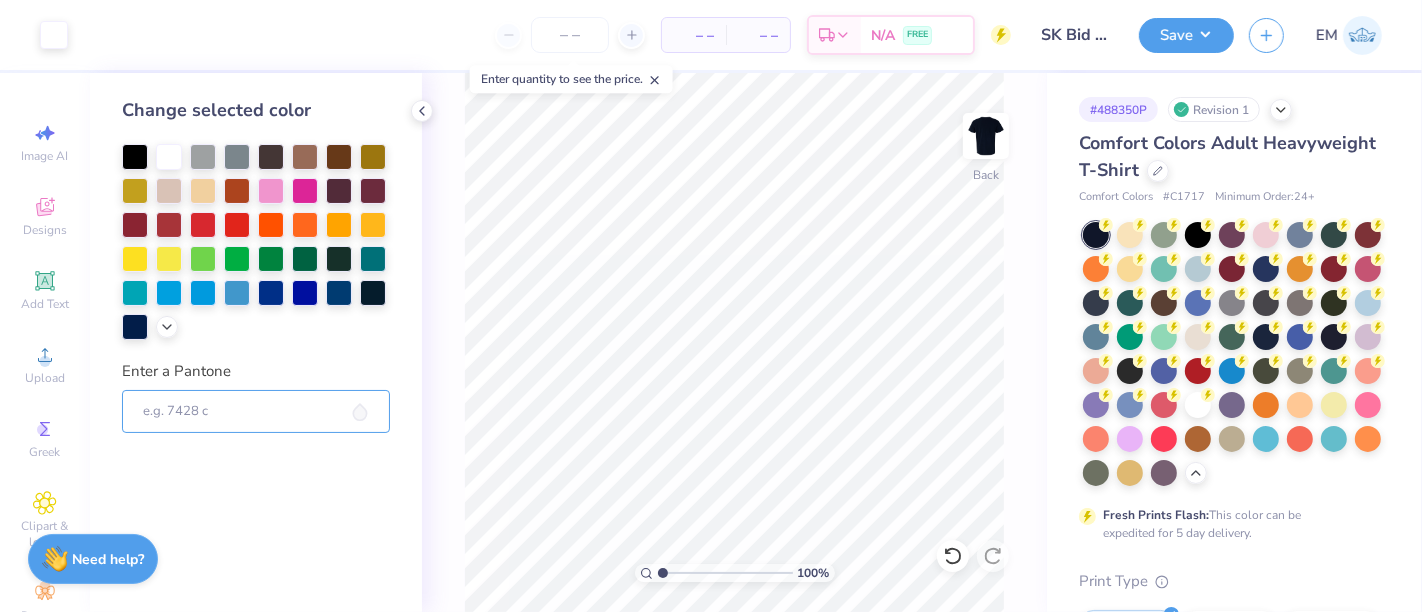 click on "Enter a Pantone" at bounding box center (256, 412) 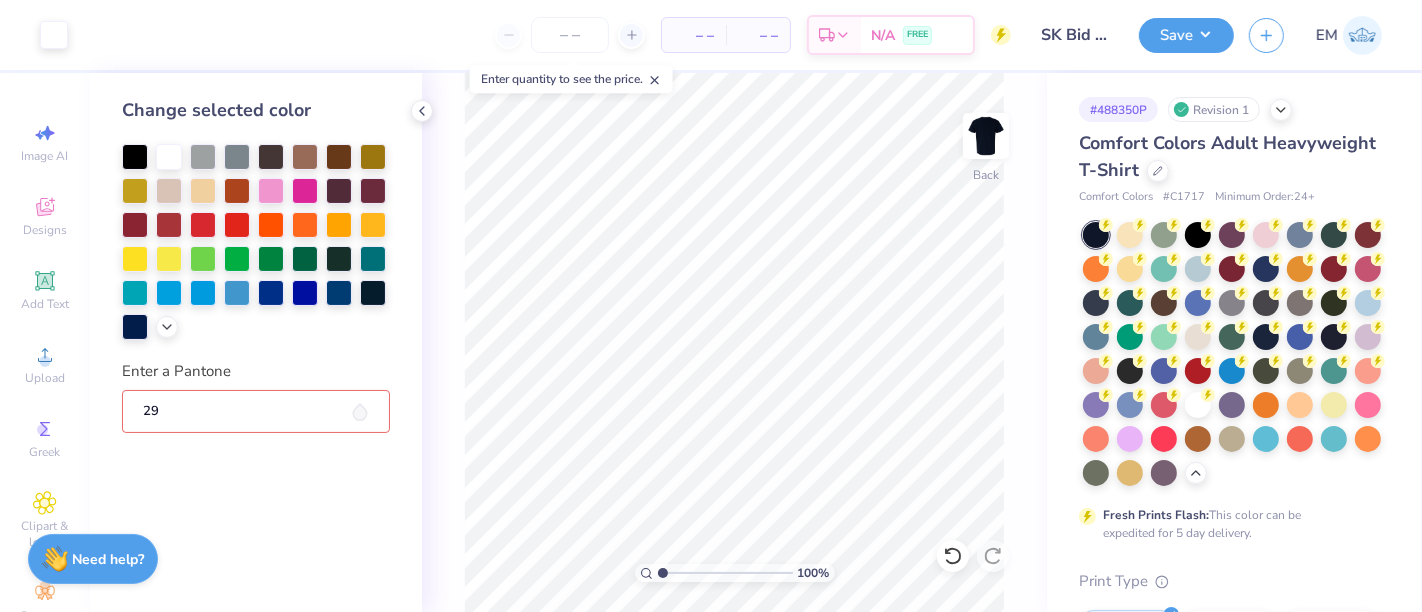 type on "296" 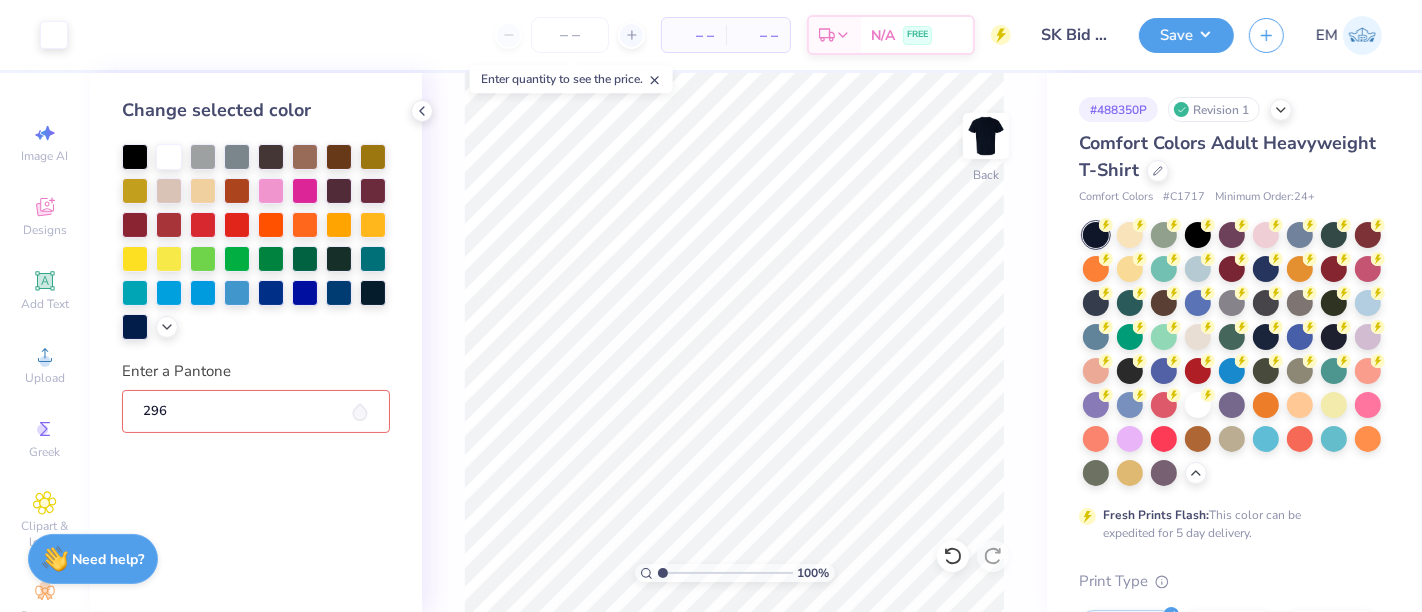 type 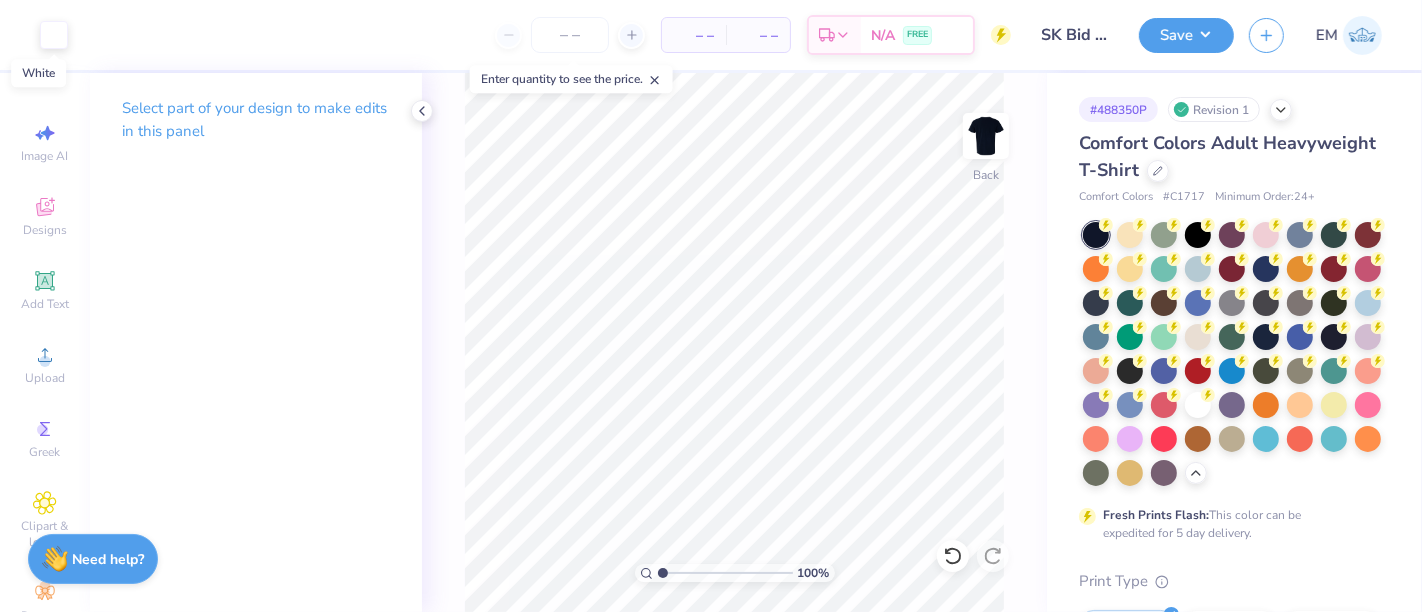 click at bounding box center (54, 35) 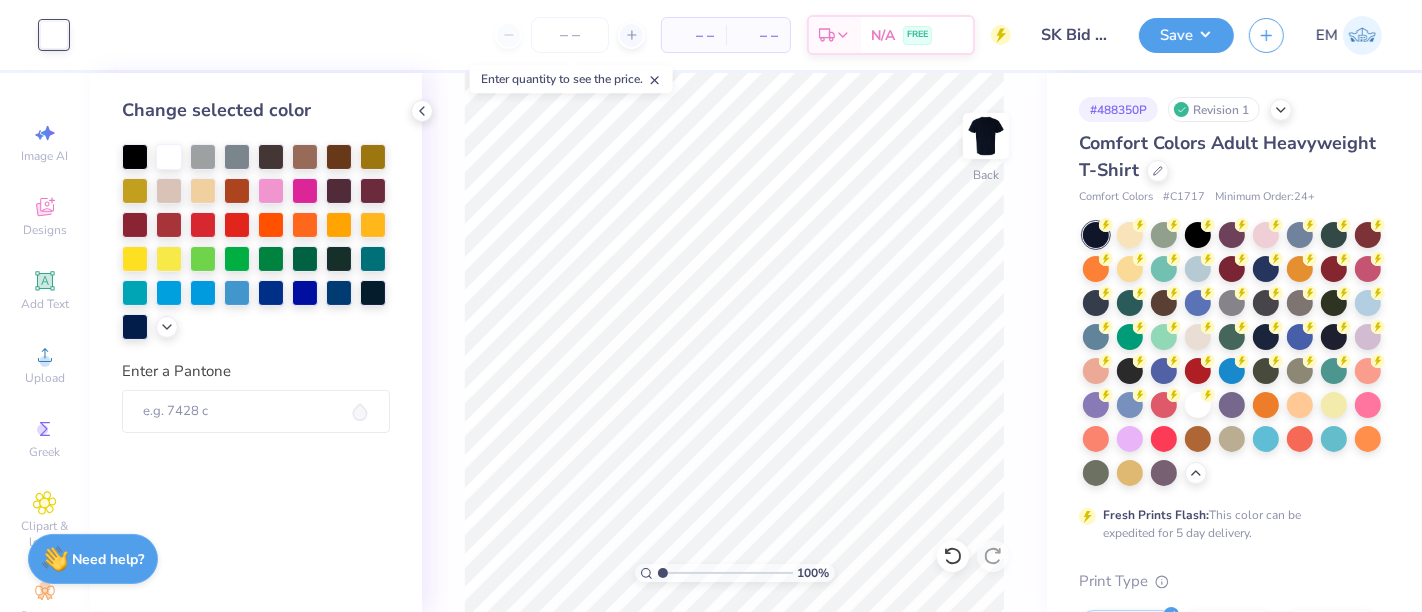 click at bounding box center (373, 293) 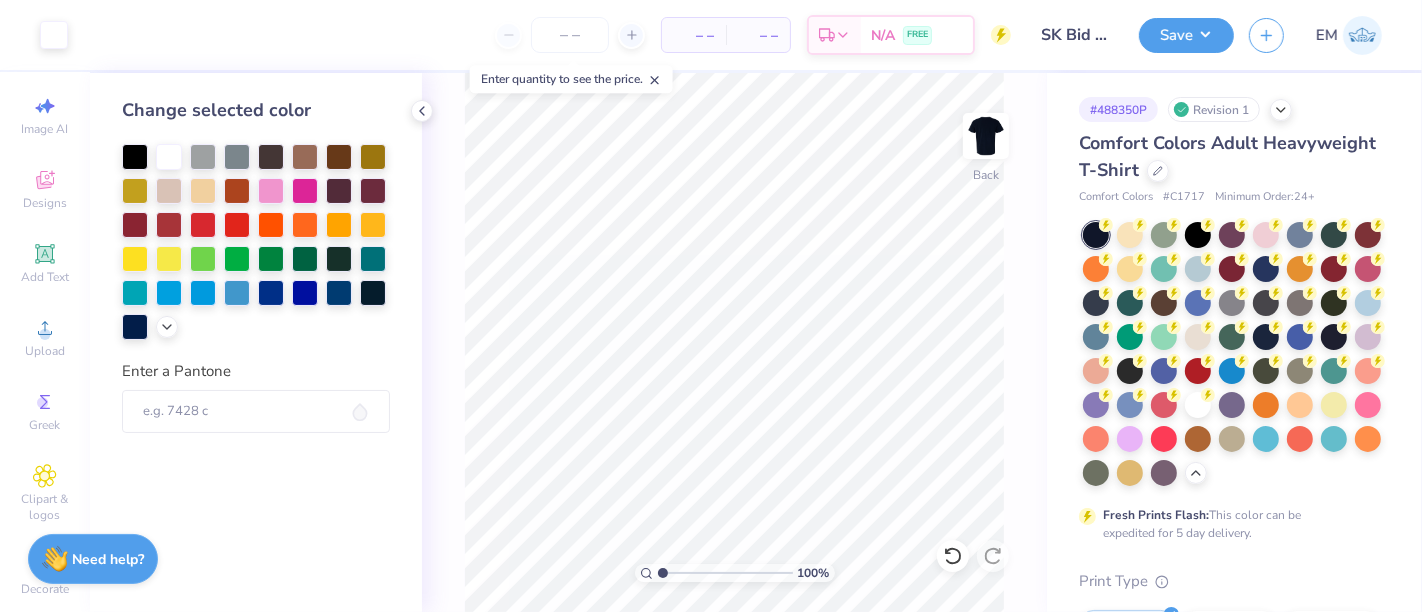 scroll, scrollTop: 0, scrollLeft: 0, axis: both 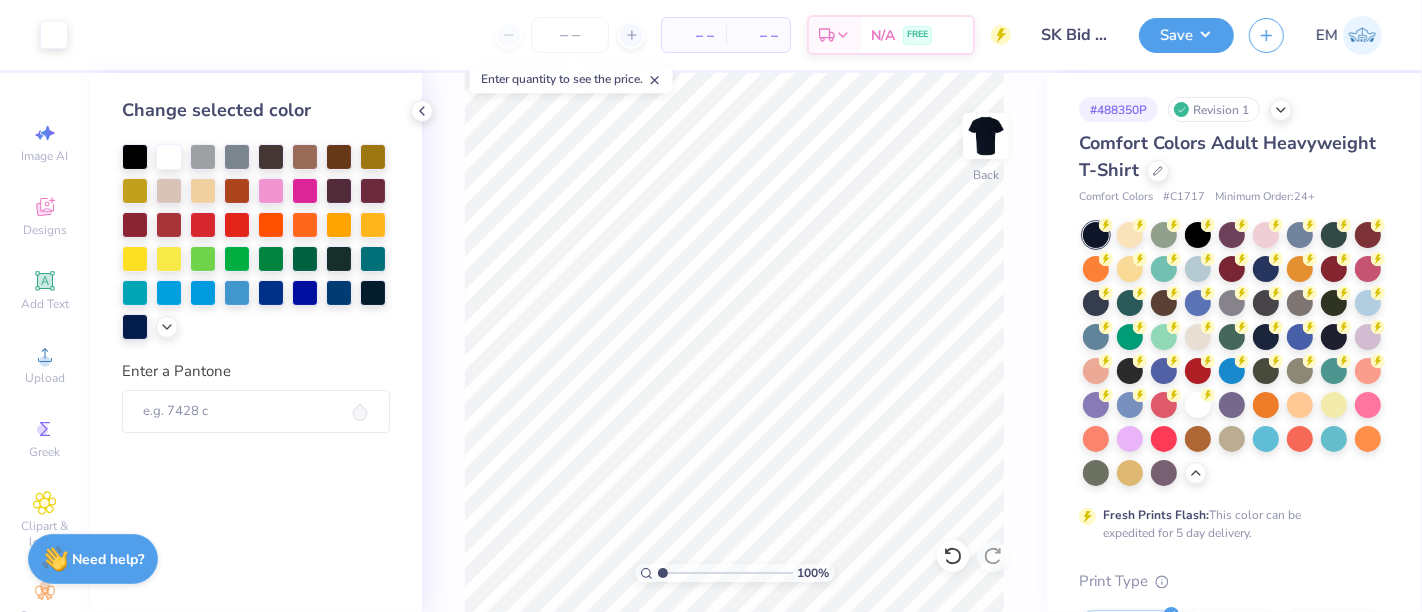 click at bounding box center [422, 111] 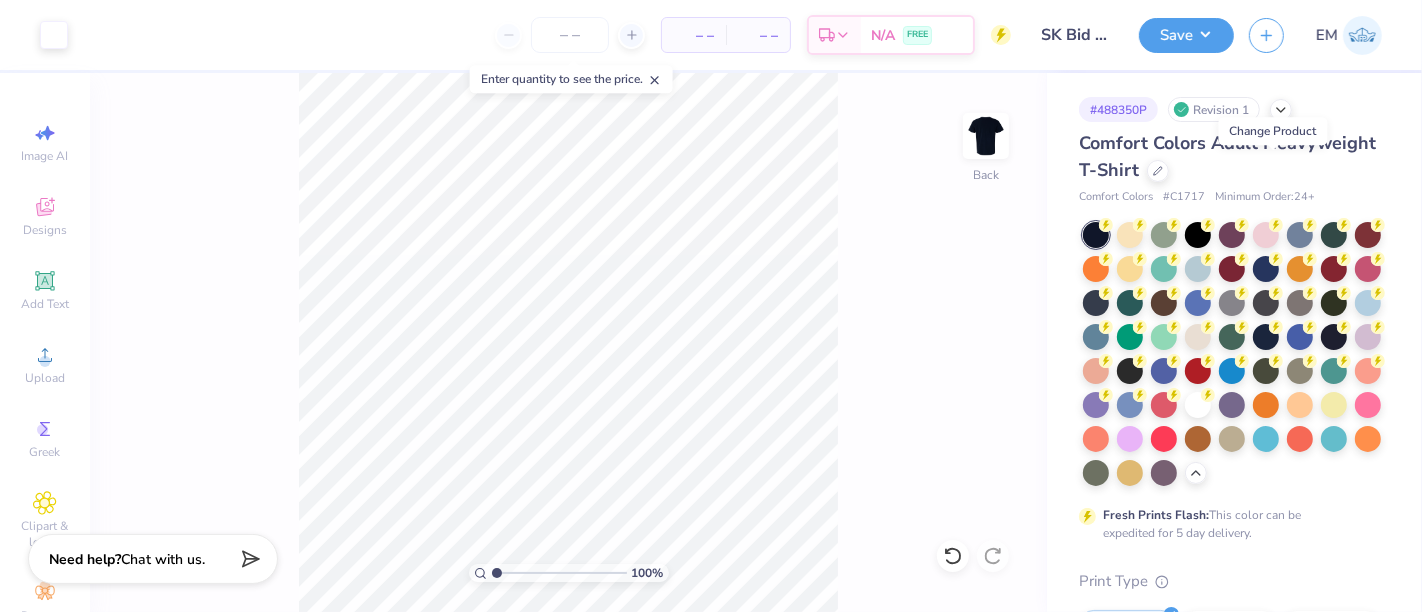 click at bounding box center (1158, 171) 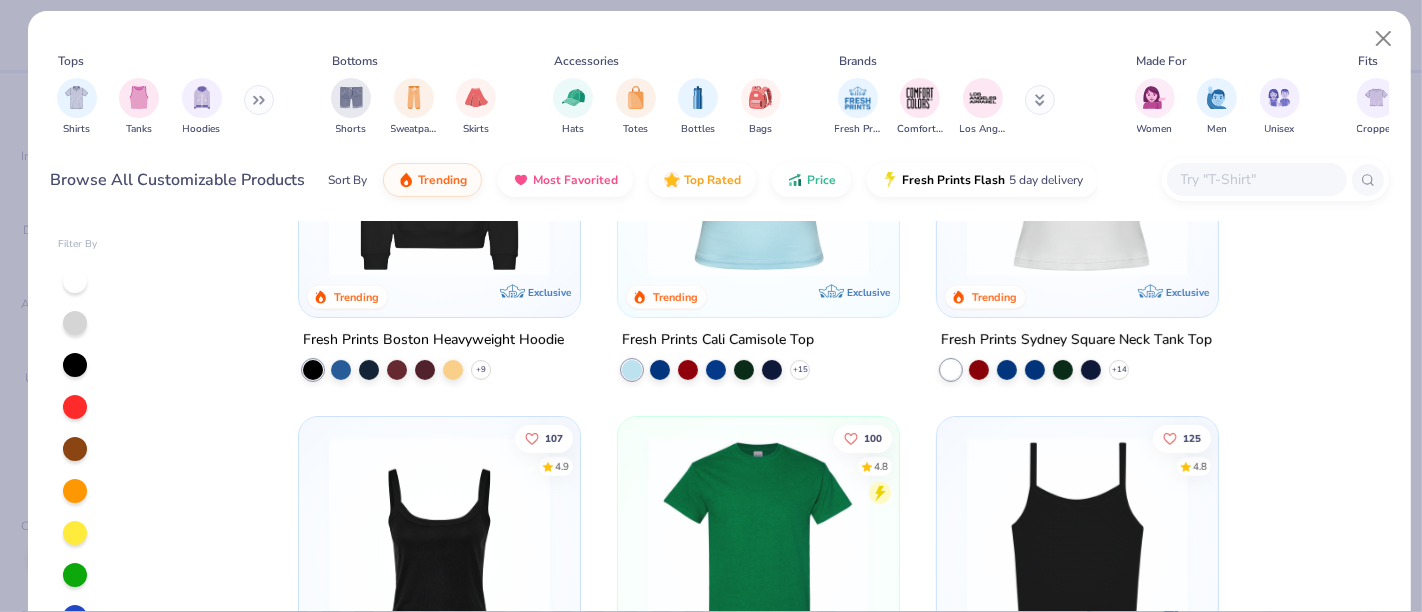 scroll, scrollTop: 444, scrollLeft: 0, axis: vertical 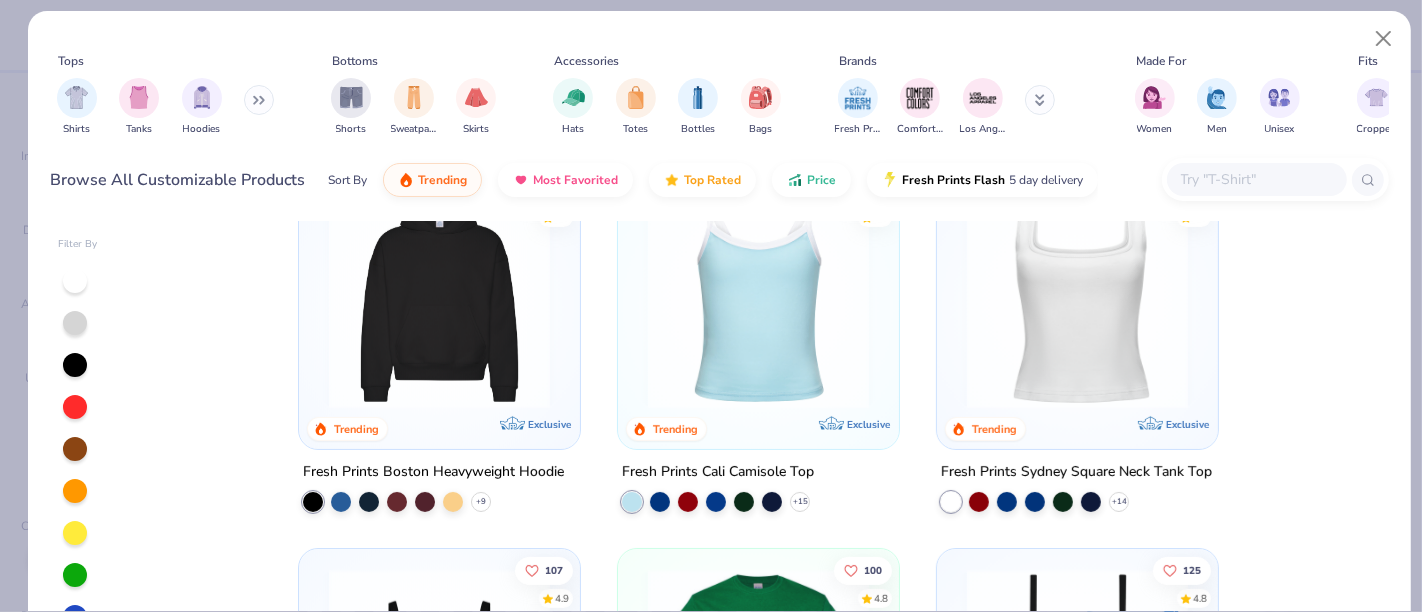 click at bounding box center (758, 298) 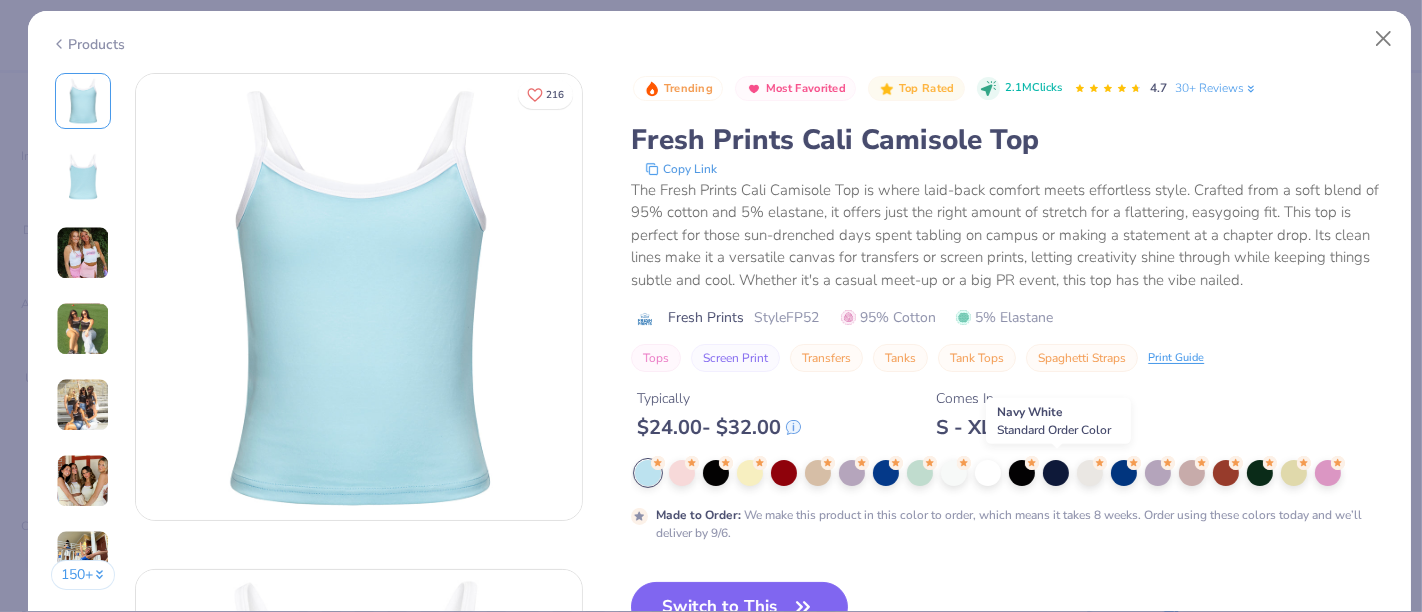 click at bounding box center [1056, 473] 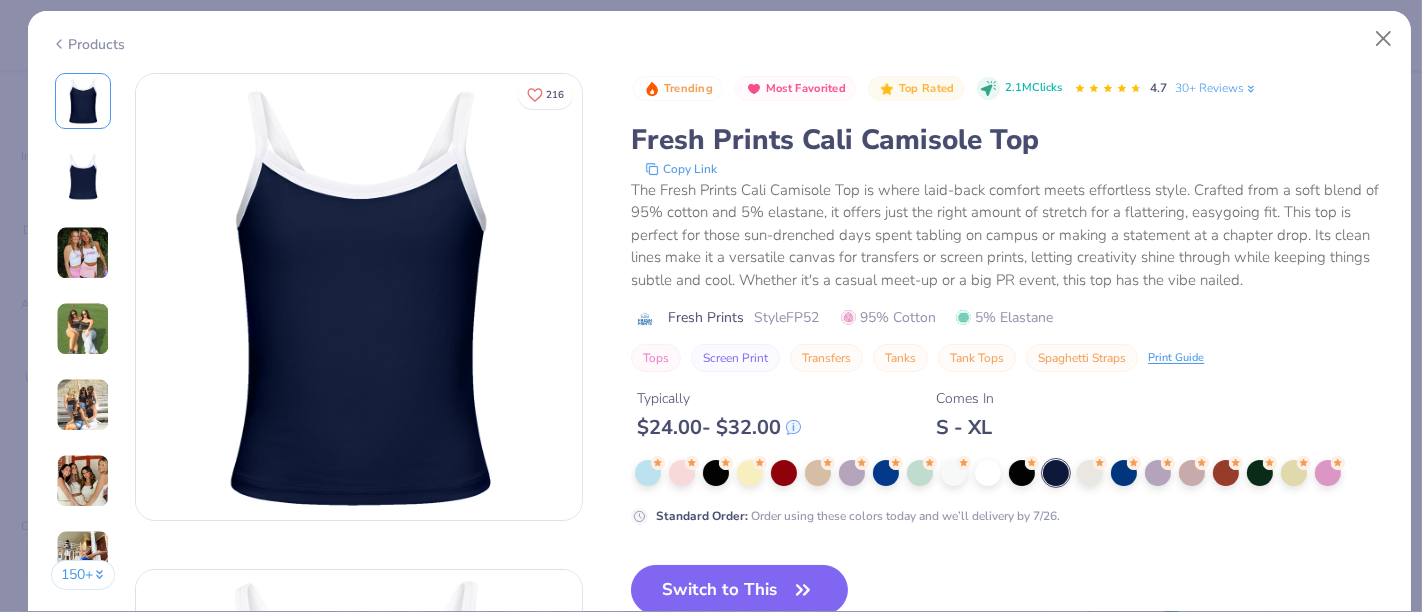click 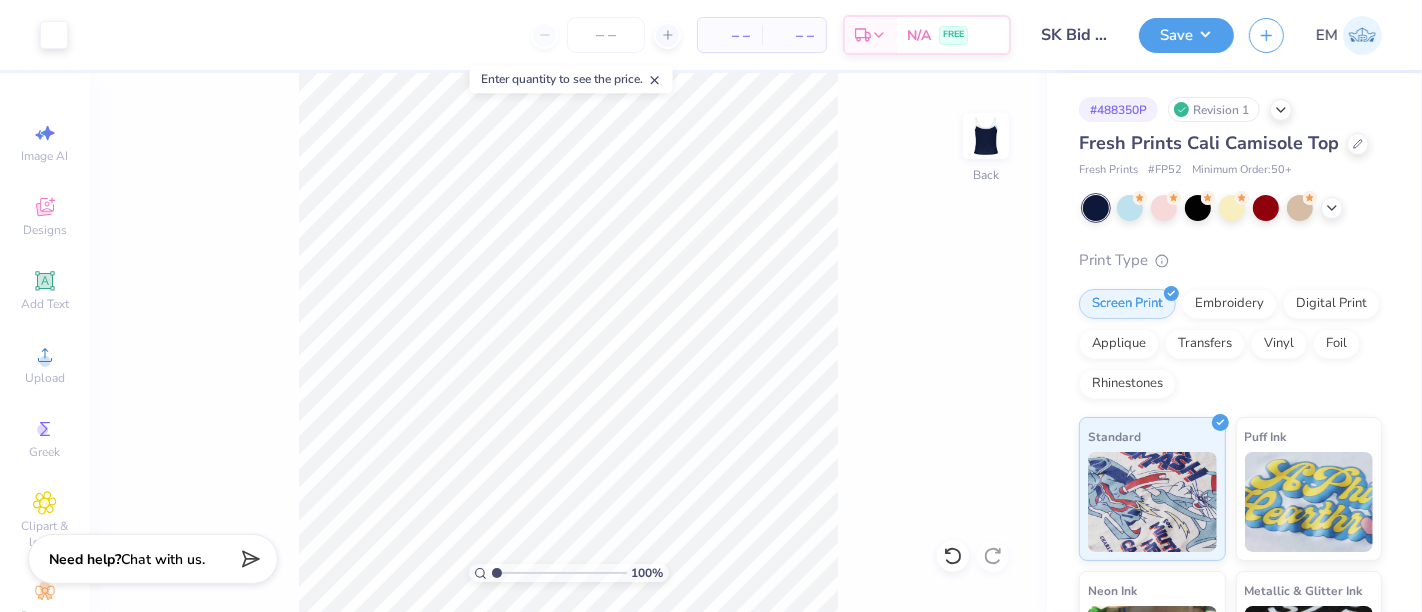 click at bounding box center [986, 136] 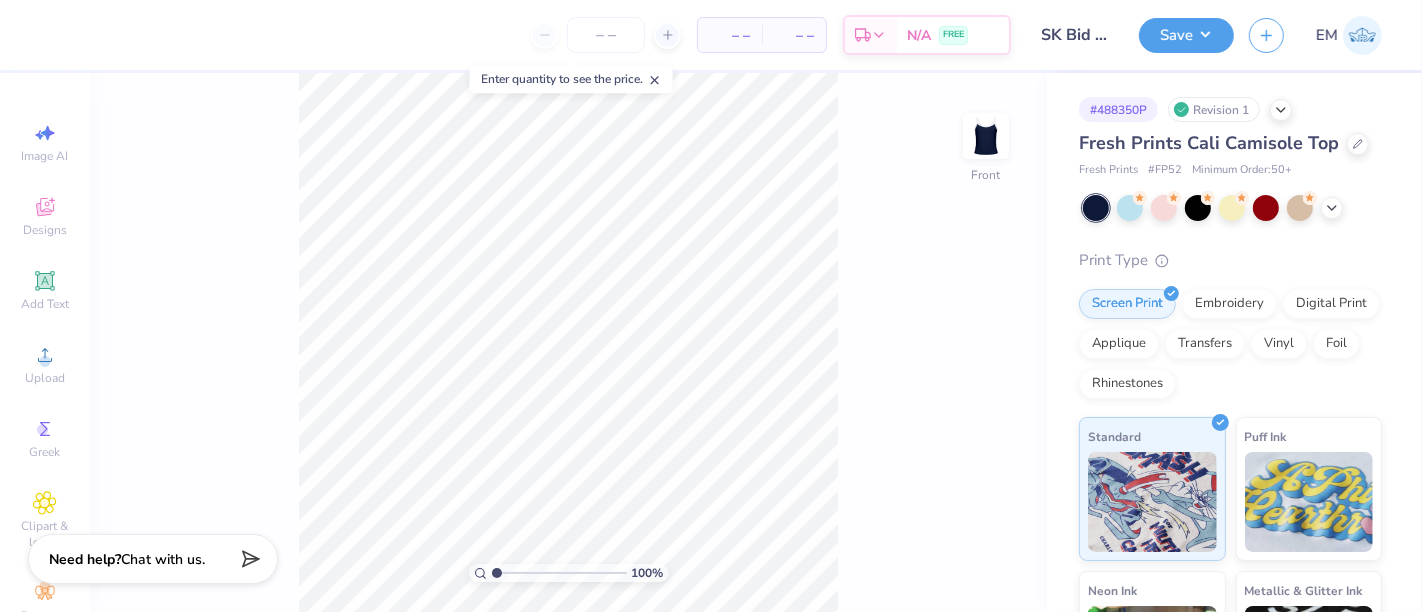 click at bounding box center (986, 136) 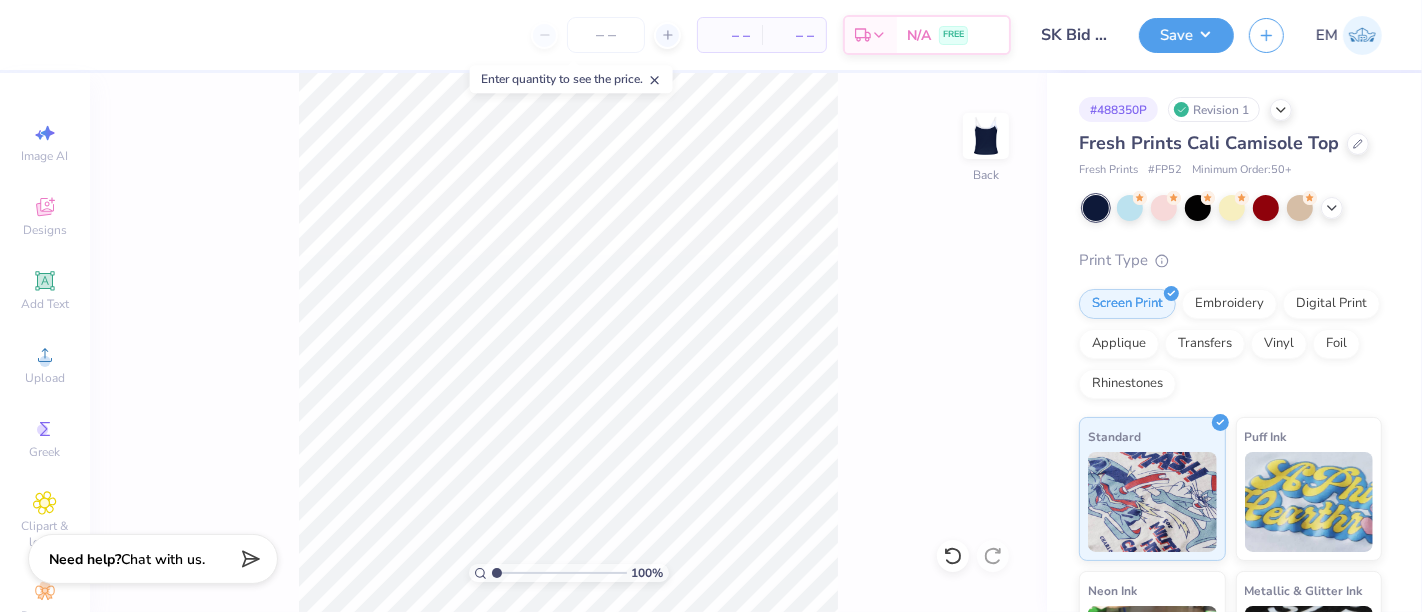 click at bounding box center [986, 136] 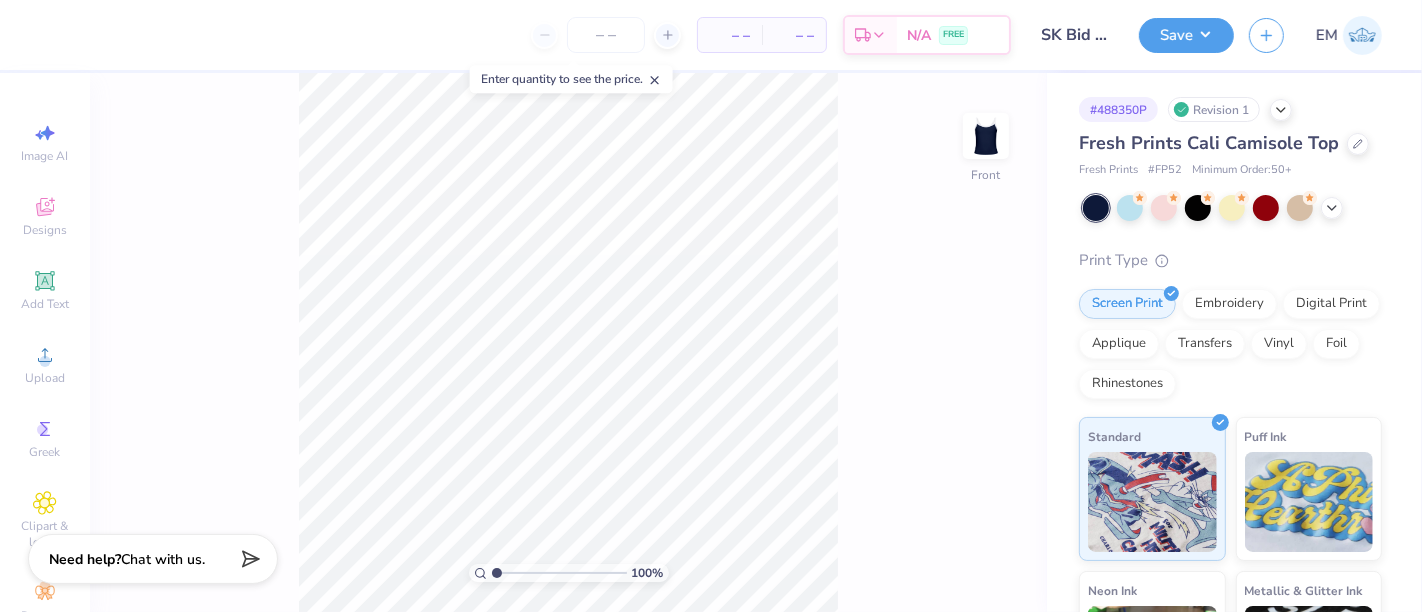 click at bounding box center [986, 136] 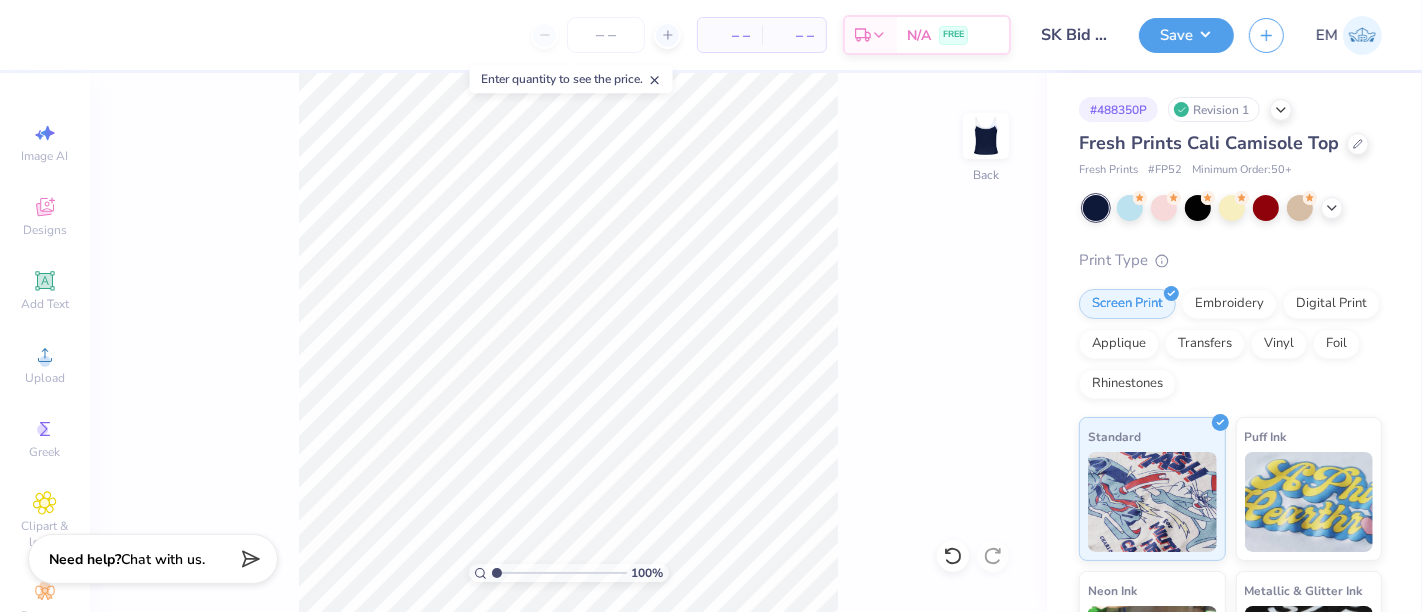 click on "– – Per Item – – Total Est. Delivery N/A FREE Design Title SK Bid Day 2025 Save EM Image AI Designs Add Text Upload Greek Clipart & logos Decorate Change selected color Enter a Pantone 100  % Back # 488350P Revision 1 Fresh Prints Cali Camisole Top Fresh Prints # FP52 Minimum Order:  50 +   Print Type Screen Print Embroidery Digital Print Applique Transfers Vinyl Foil Rhinestones Standard Puff Ink Neon Ink Metallic & Glitter Ink Glow in the Dark Ink Water based Ink Need help?  Chat with us.
Enter quantity to see the price." at bounding box center [711, 306] 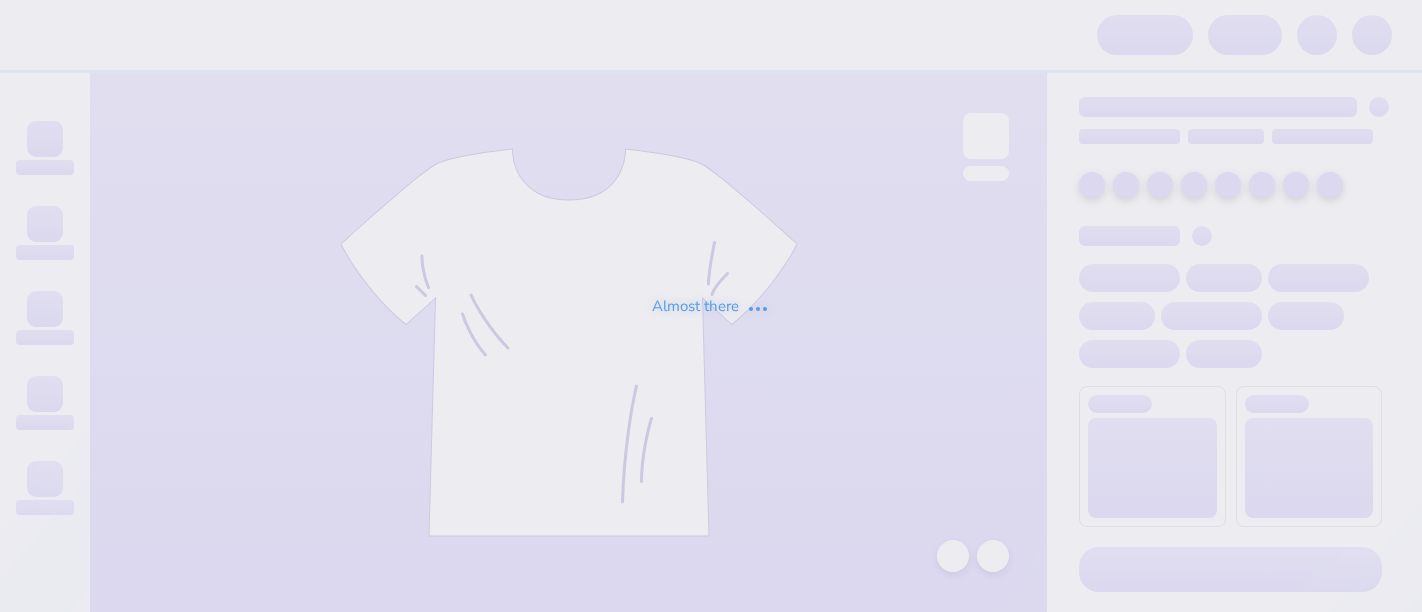 scroll, scrollTop: 0, scrollLeft: 0, axis: both 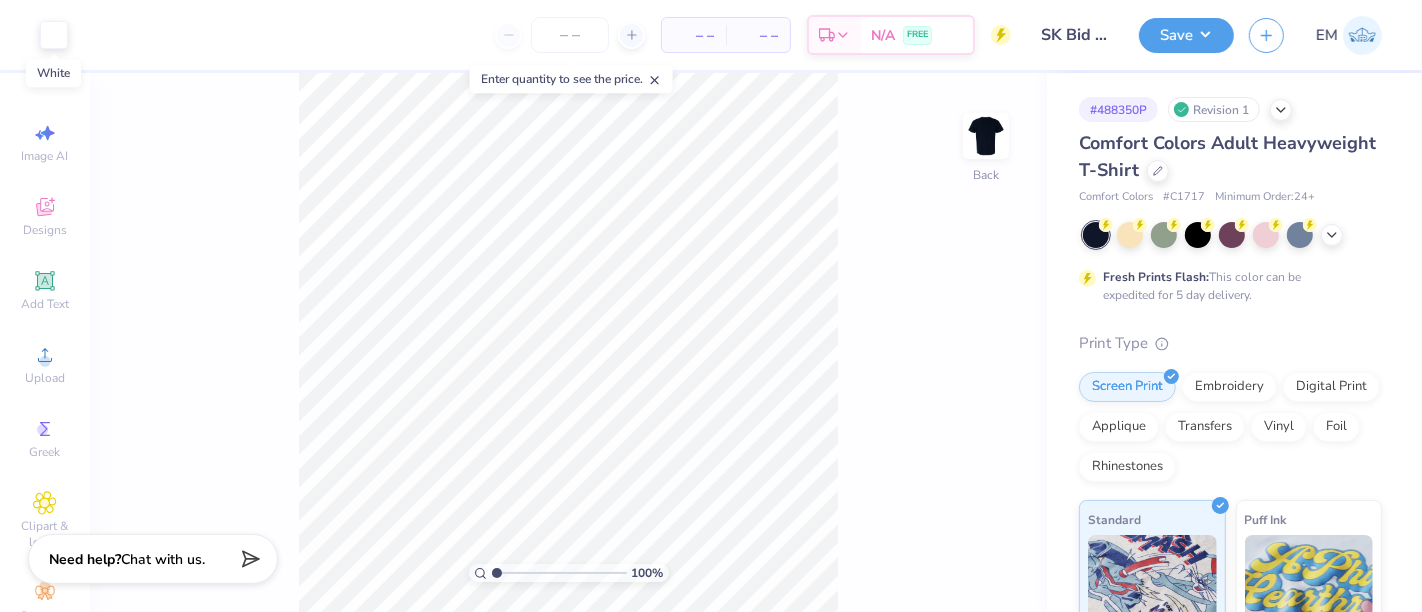 click at bounding box center (54, 35) 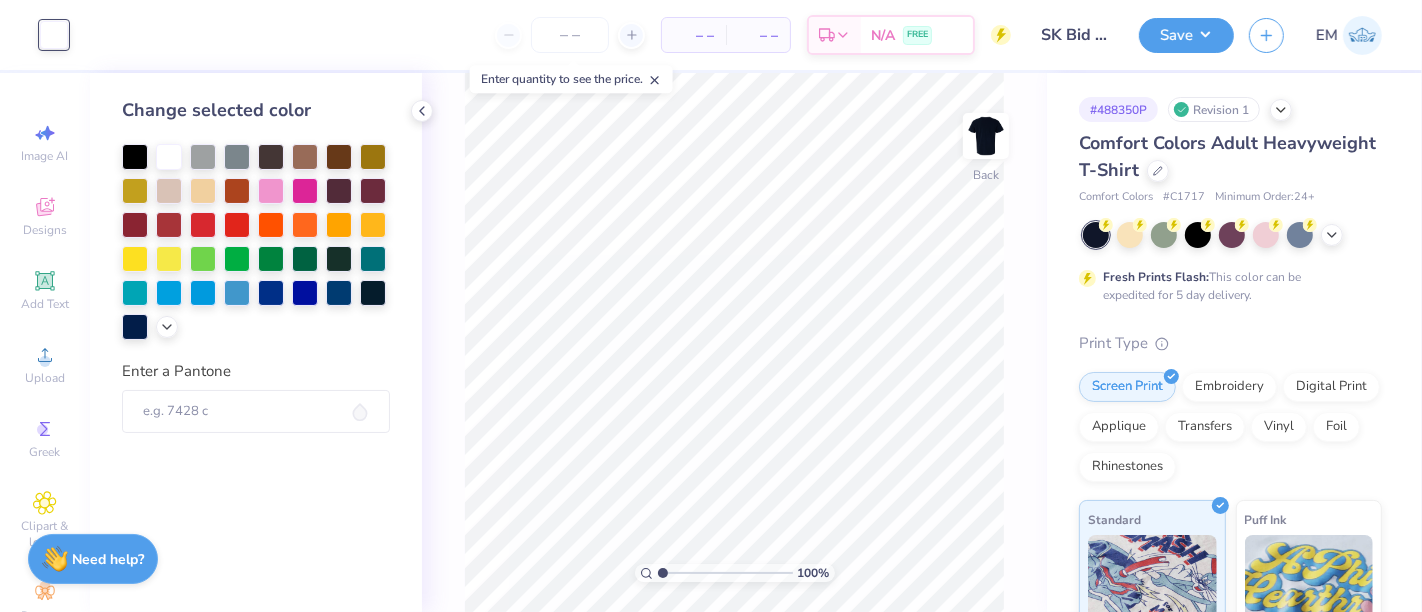 click at bounding box center [373, 293] 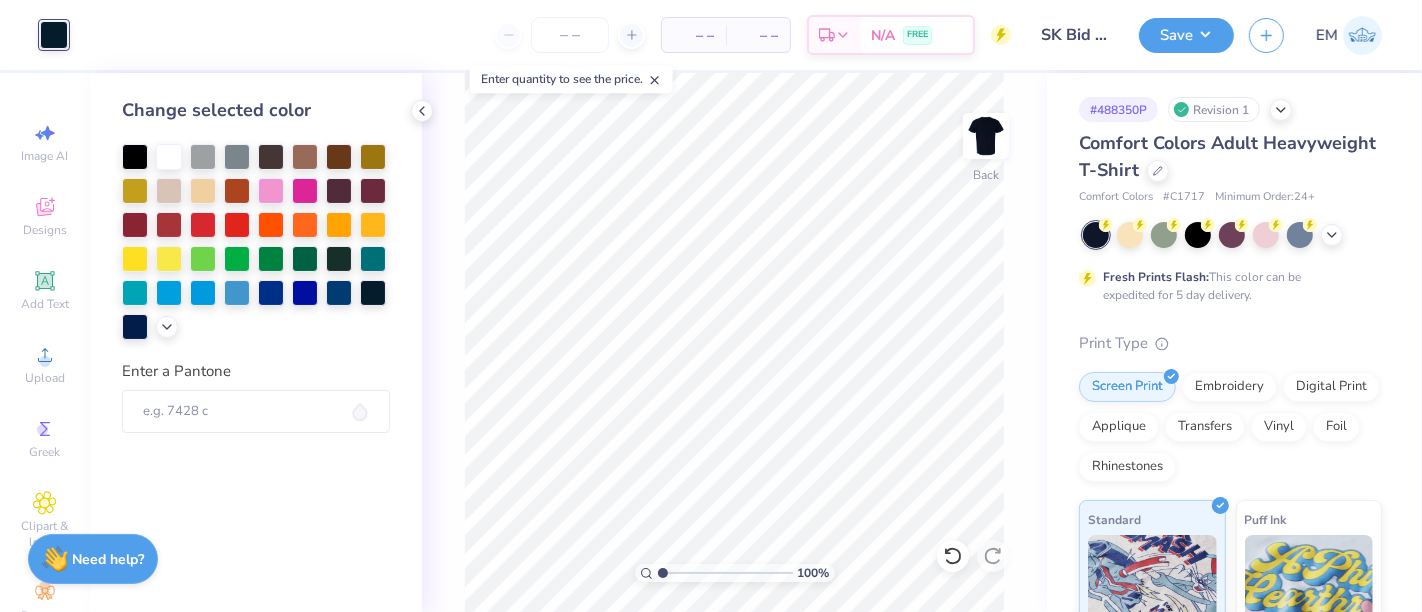 click at bounding box center (135, 327) 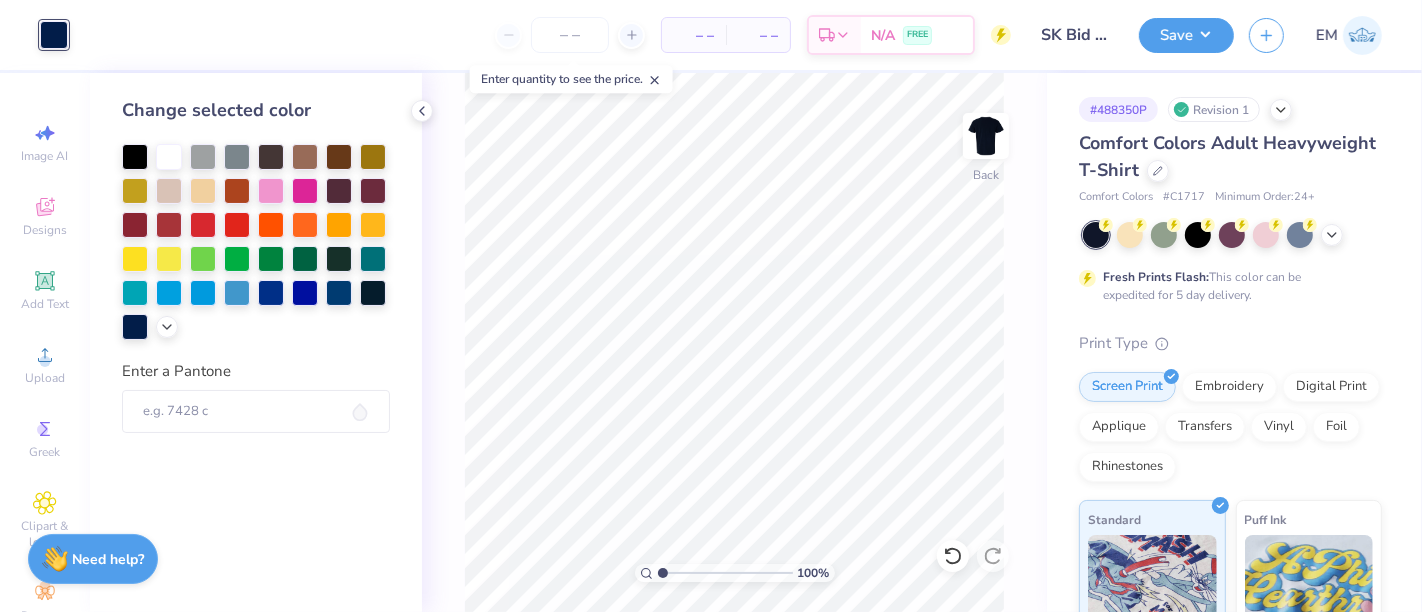 click at bounding box center [167, 327] 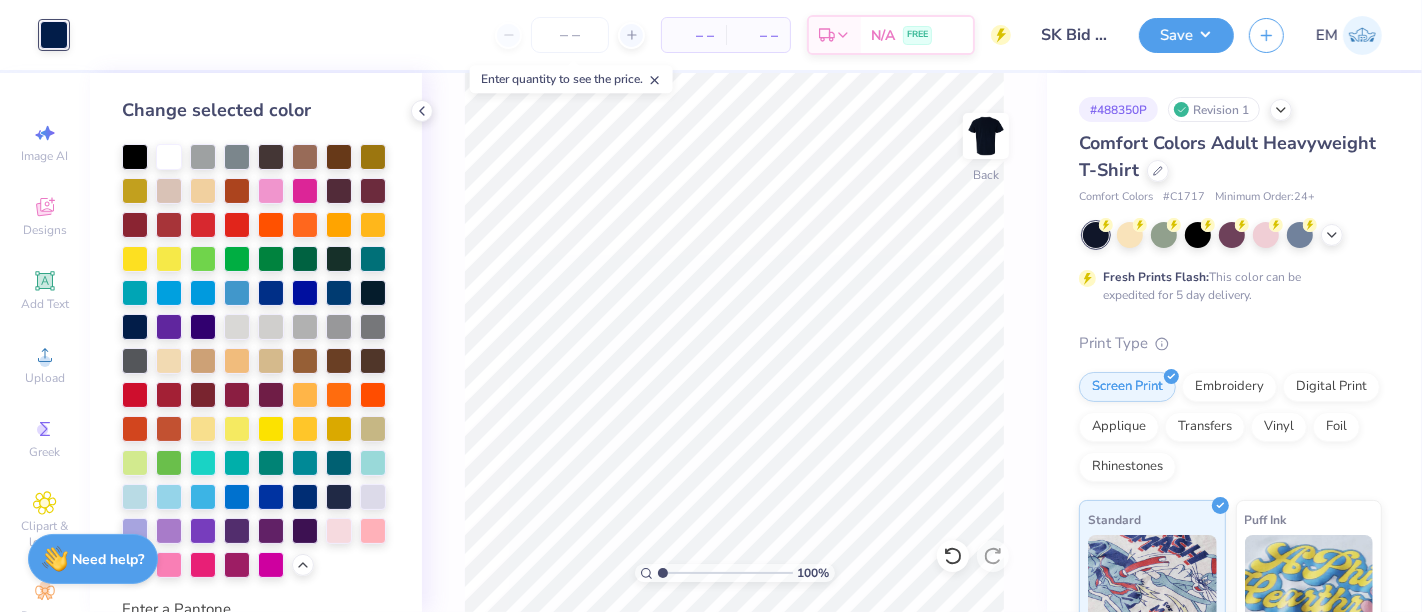 scroll, scrollTop: 111, scrollLeft: 0, axis: vertical 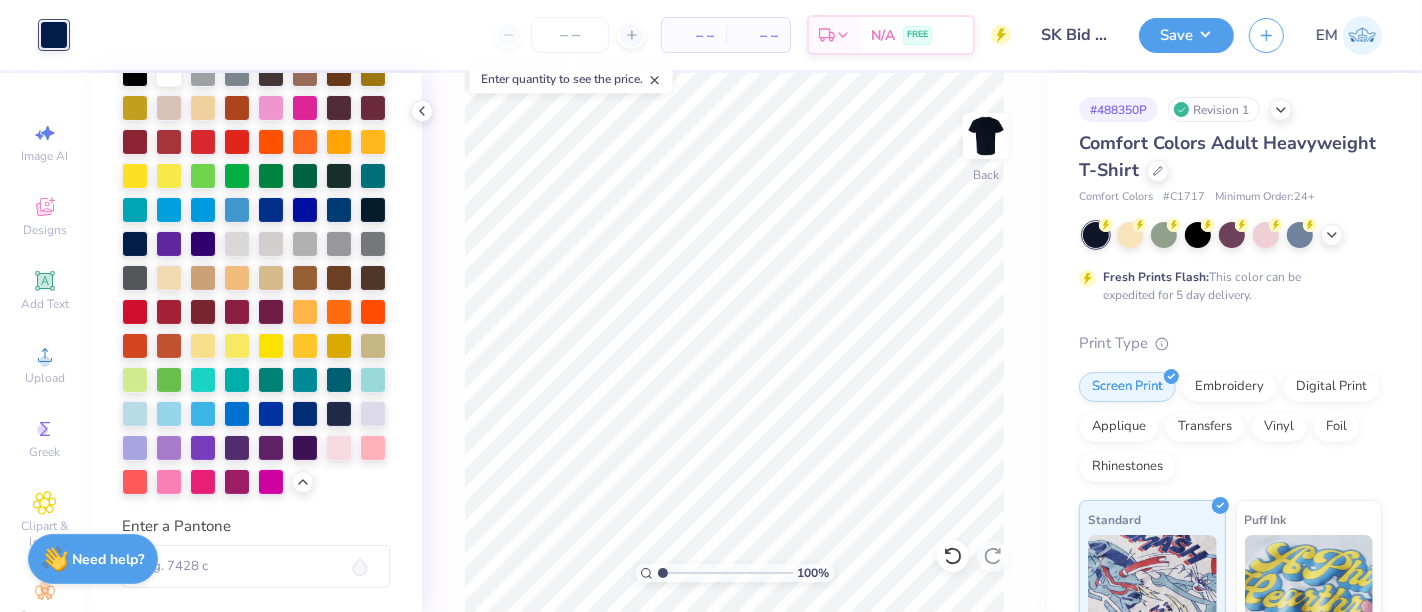 click at bounding box center [339, 414] 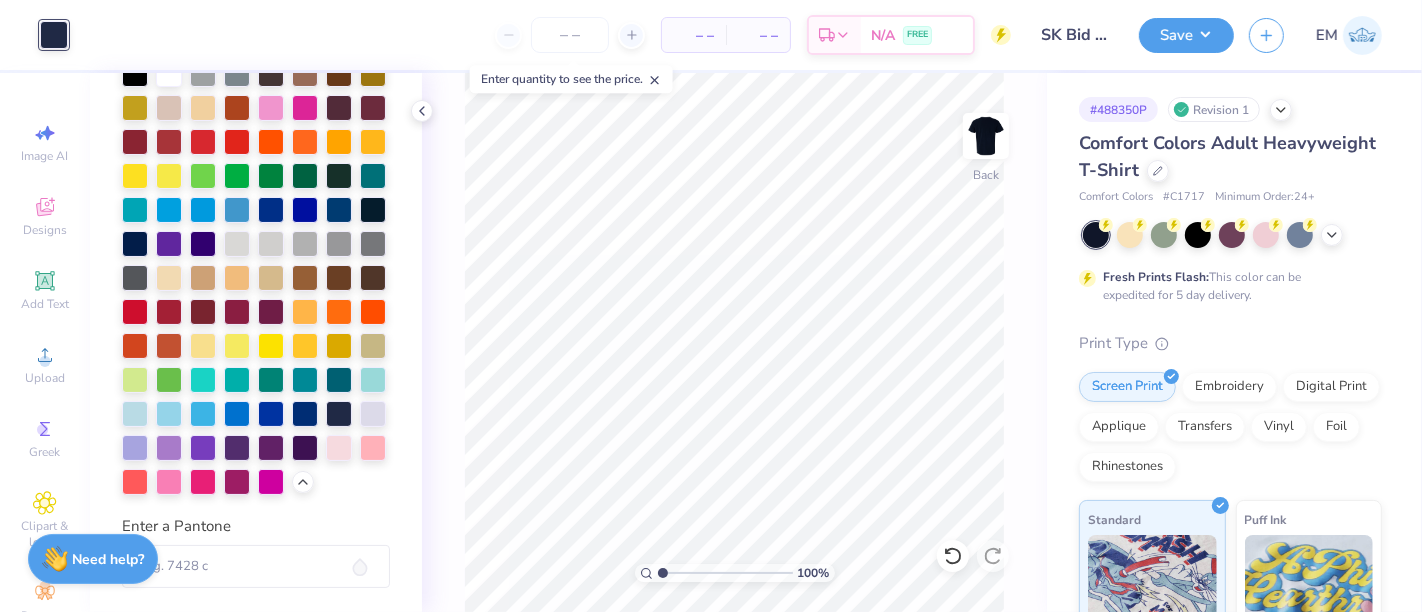 click at bounding box center [305, 414] 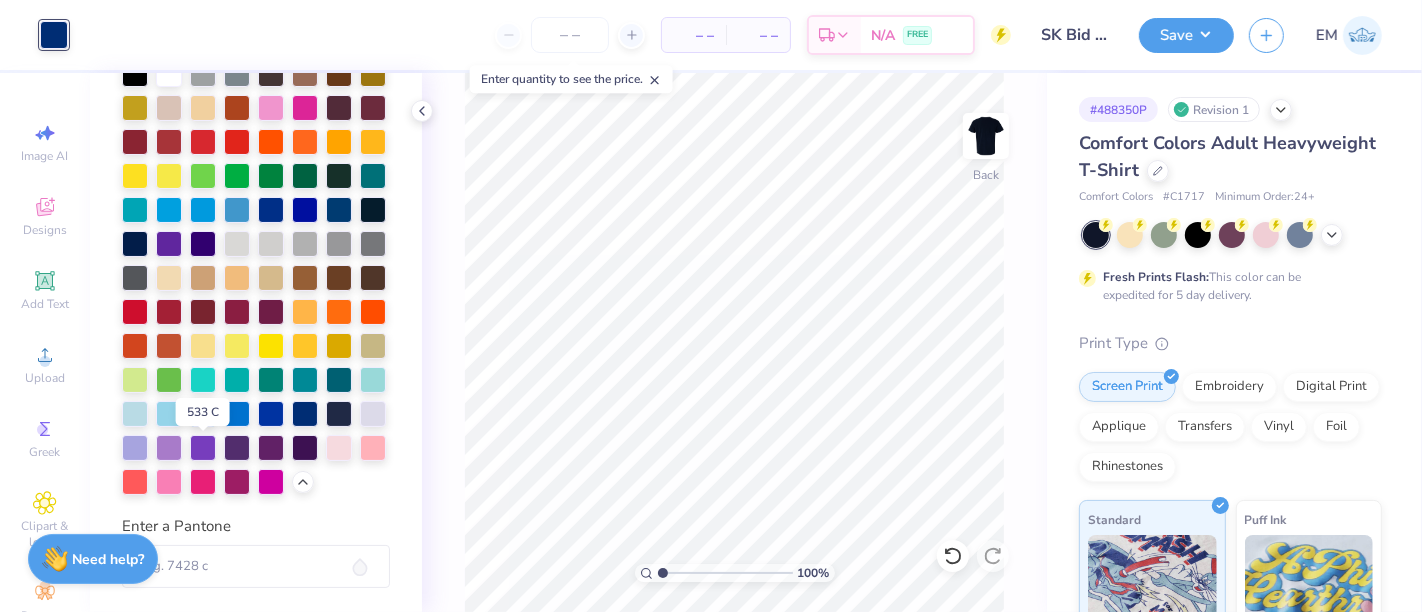 click at bounding box center [339, 414] 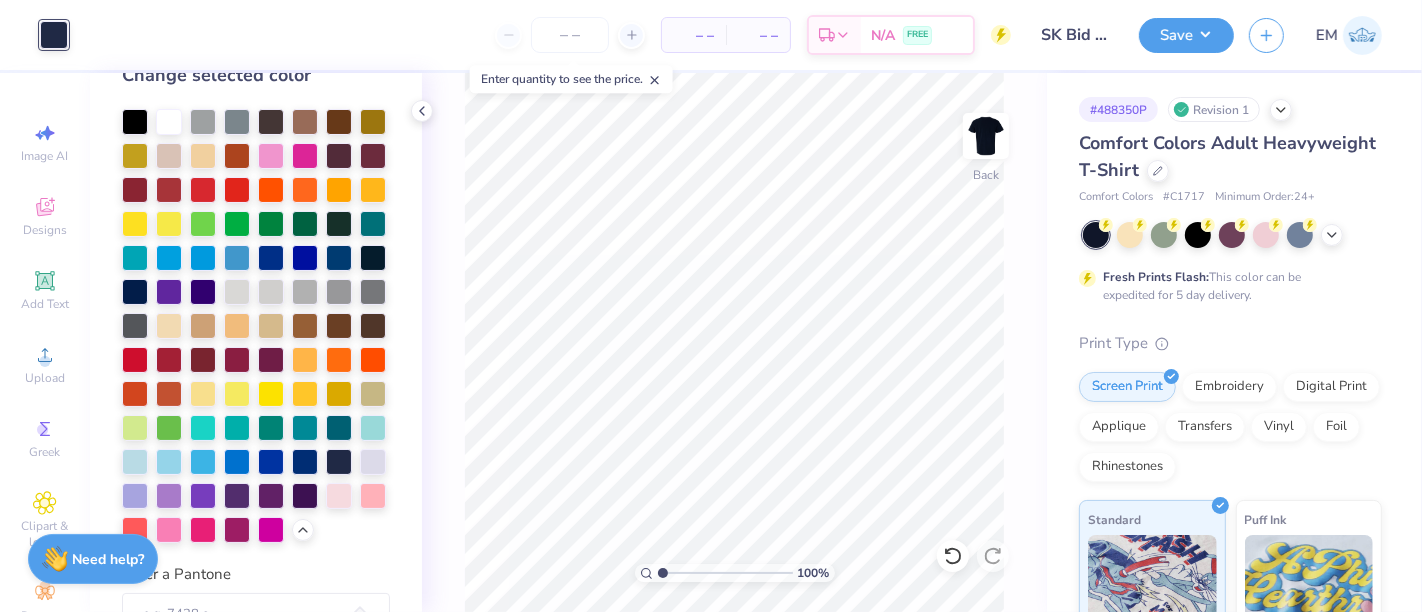 scroll, scrollTop: 0, scrollLeft: 0, axis: both 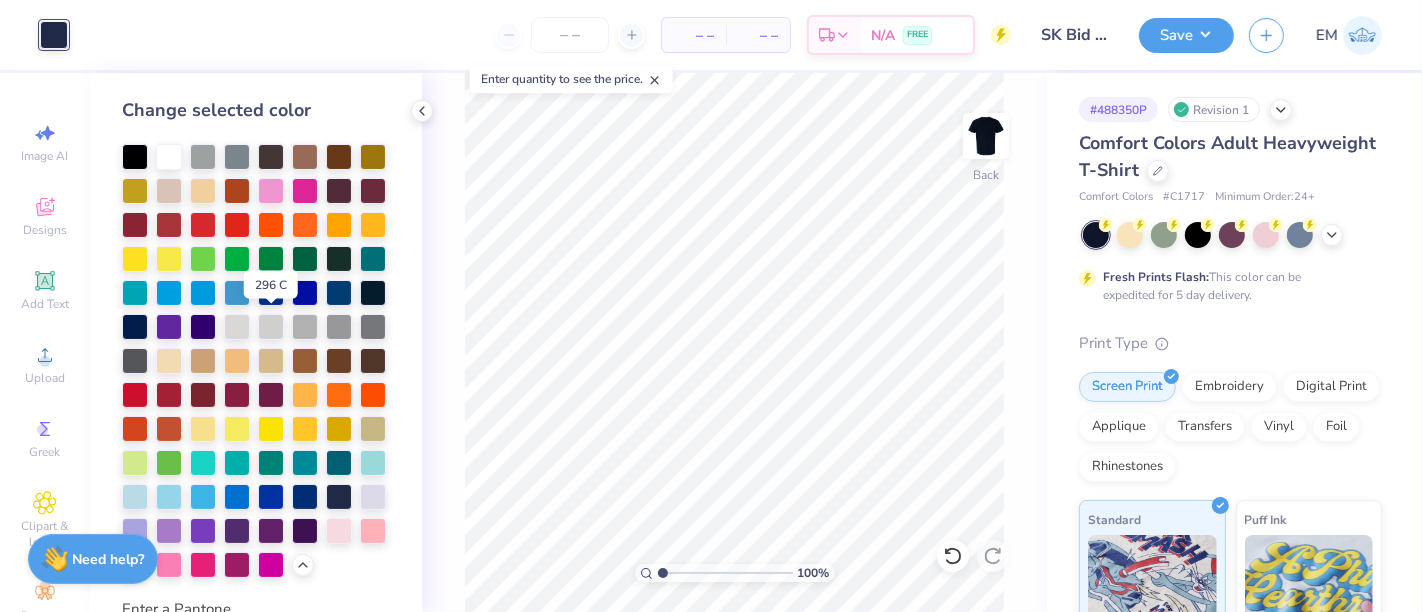 click at bounding box center (373, 293) 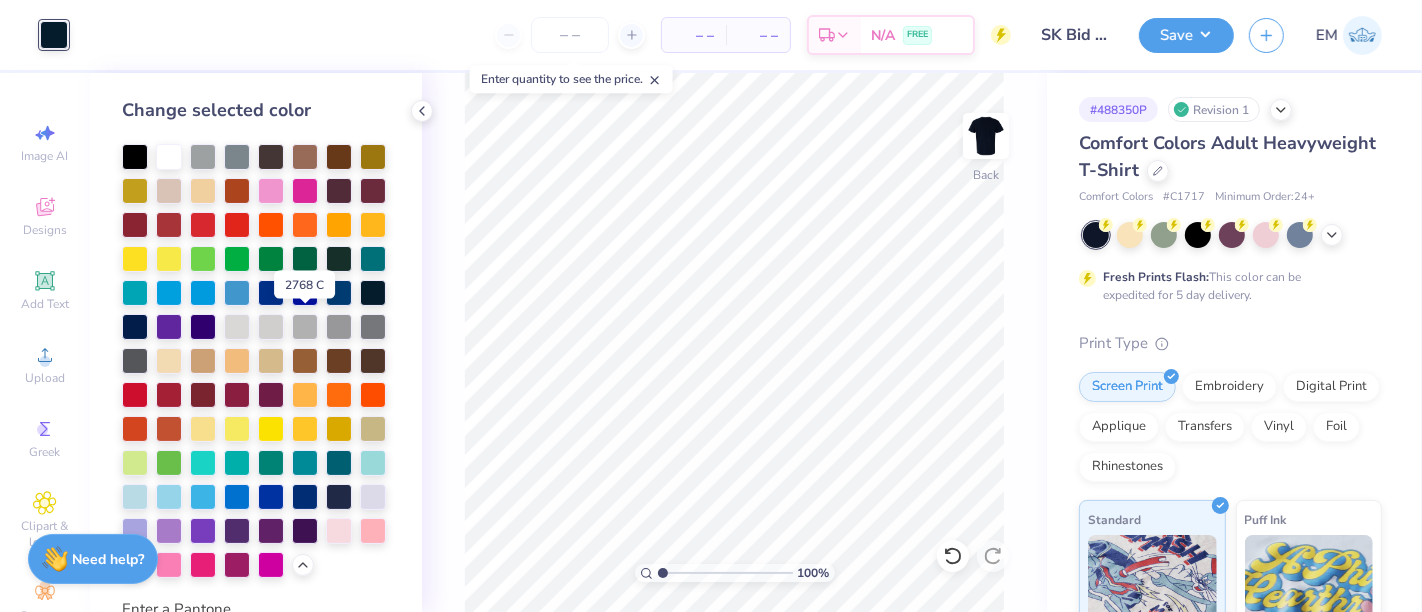 click at bounding box center [135, 327] 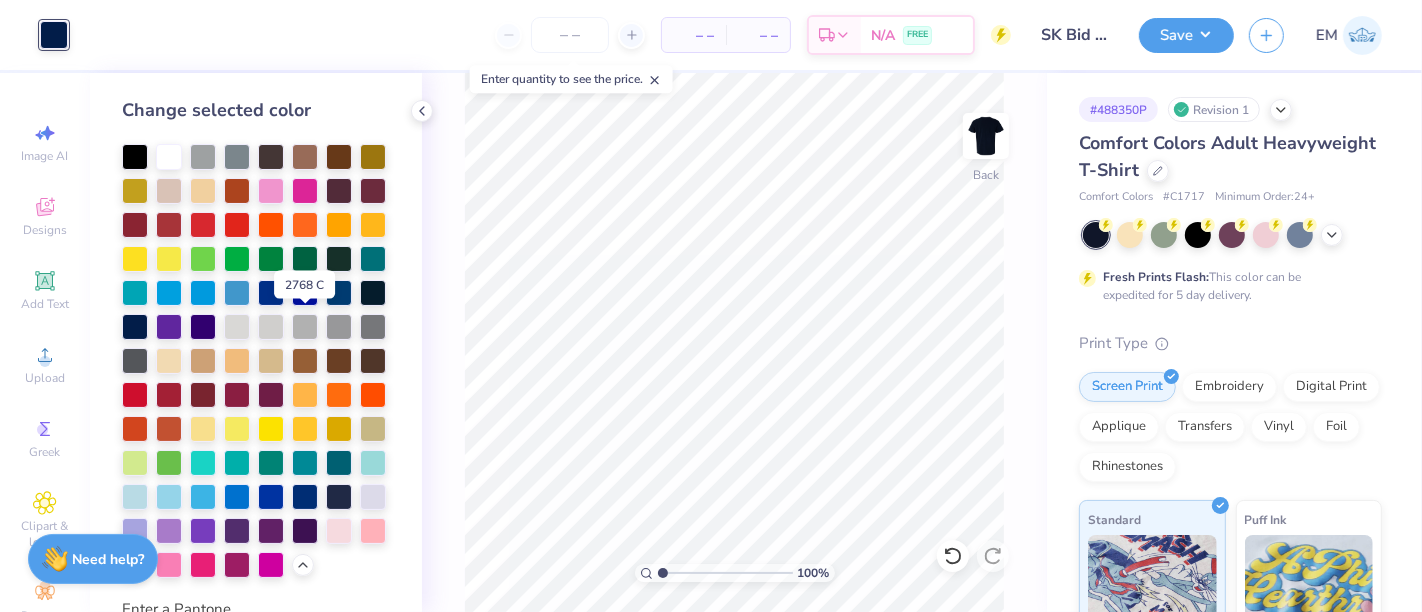 click at bounding box center [135, 327] 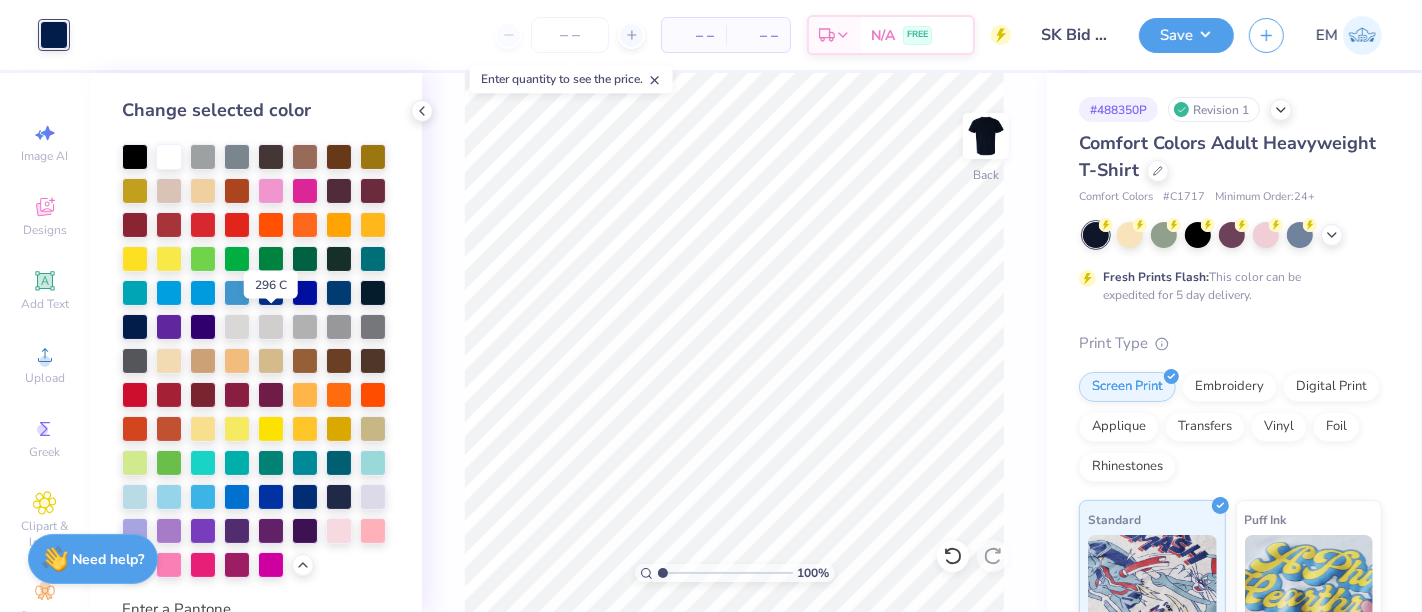 click at bounding box center [373, 293] 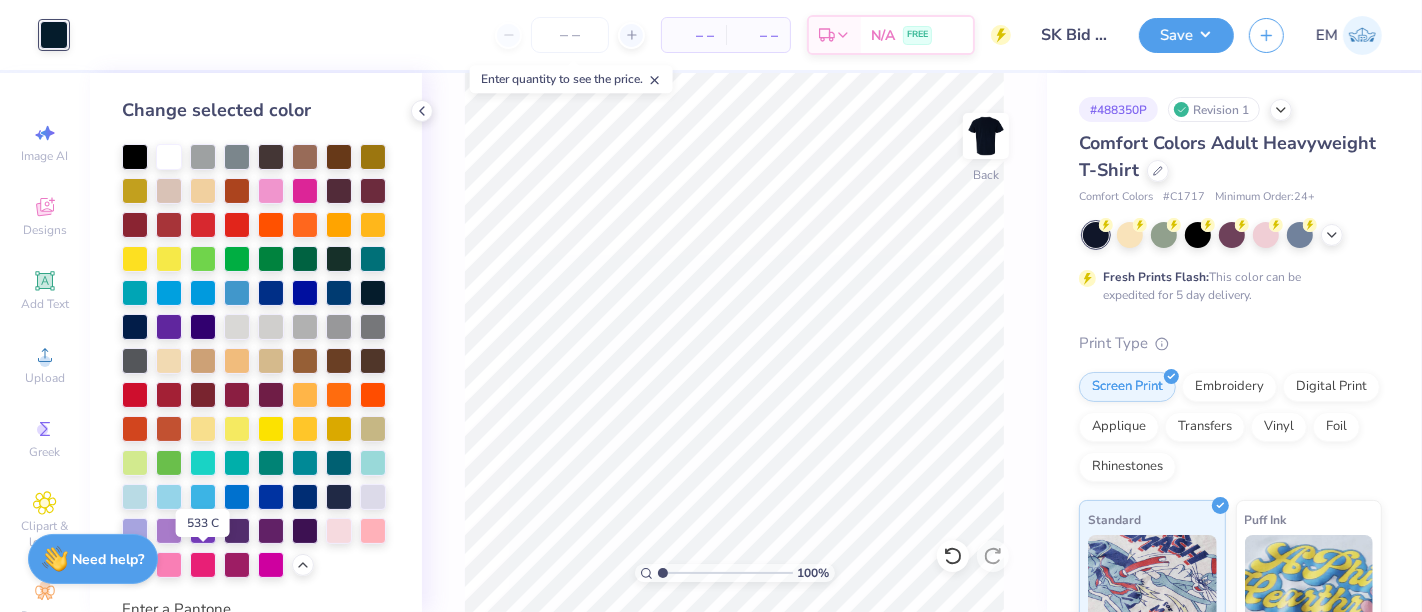 click at bounding box center [339, 497] 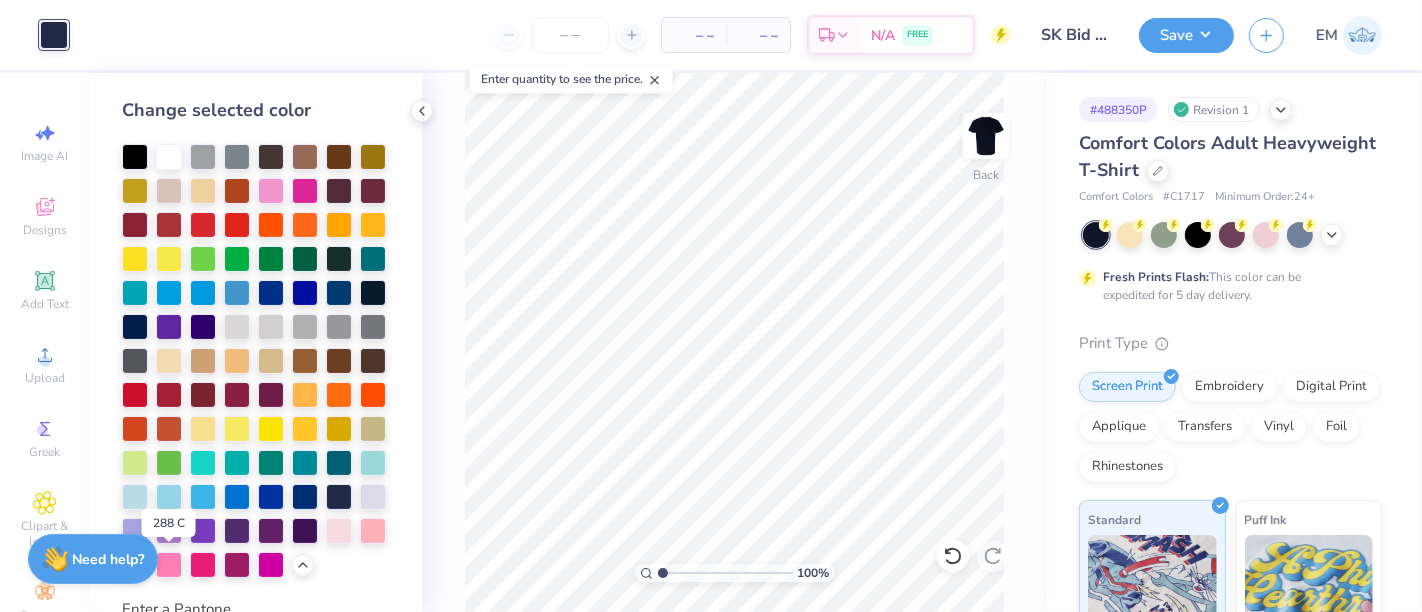 click at bounding box center [305, 497] 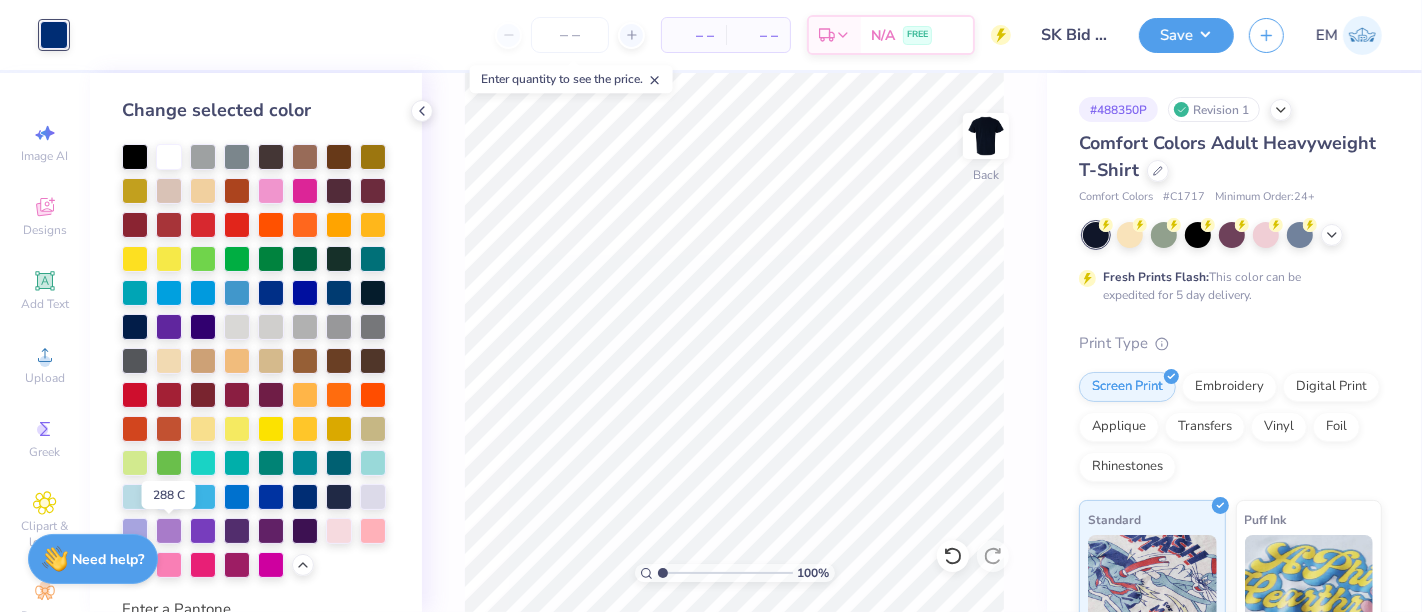 scroll, scrollTop: 111, scrollLeft: 0, axis: vertical 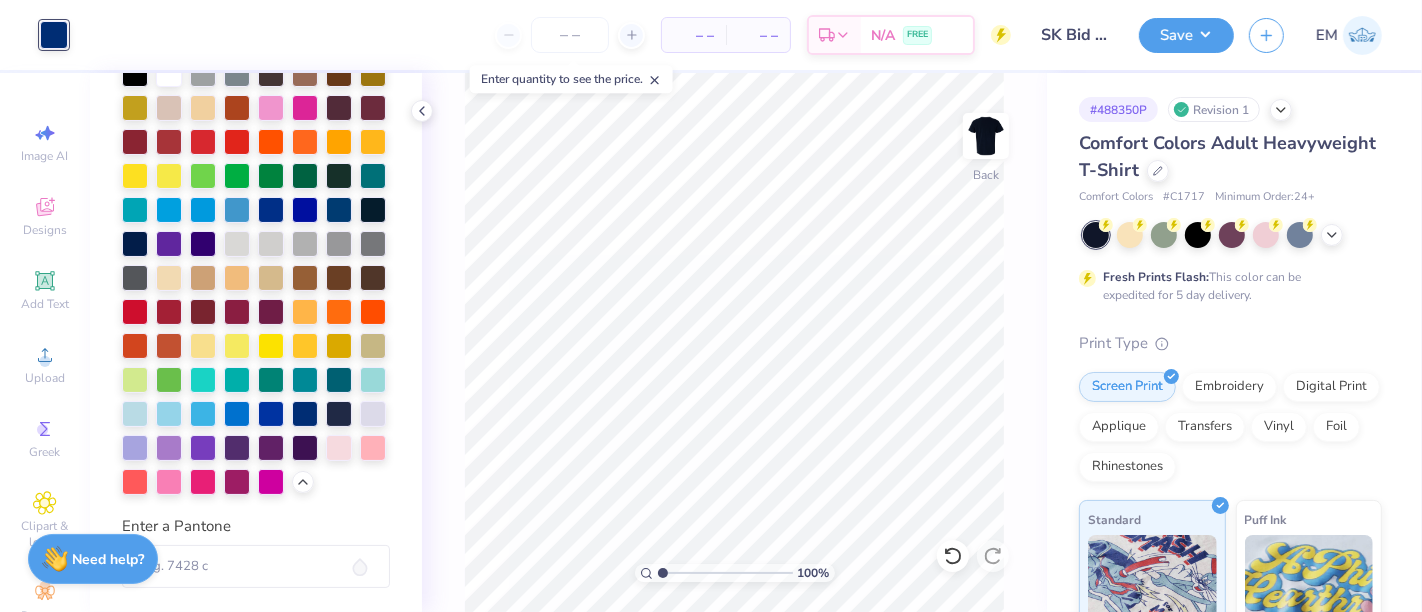 click at bounding box center [339, 414] 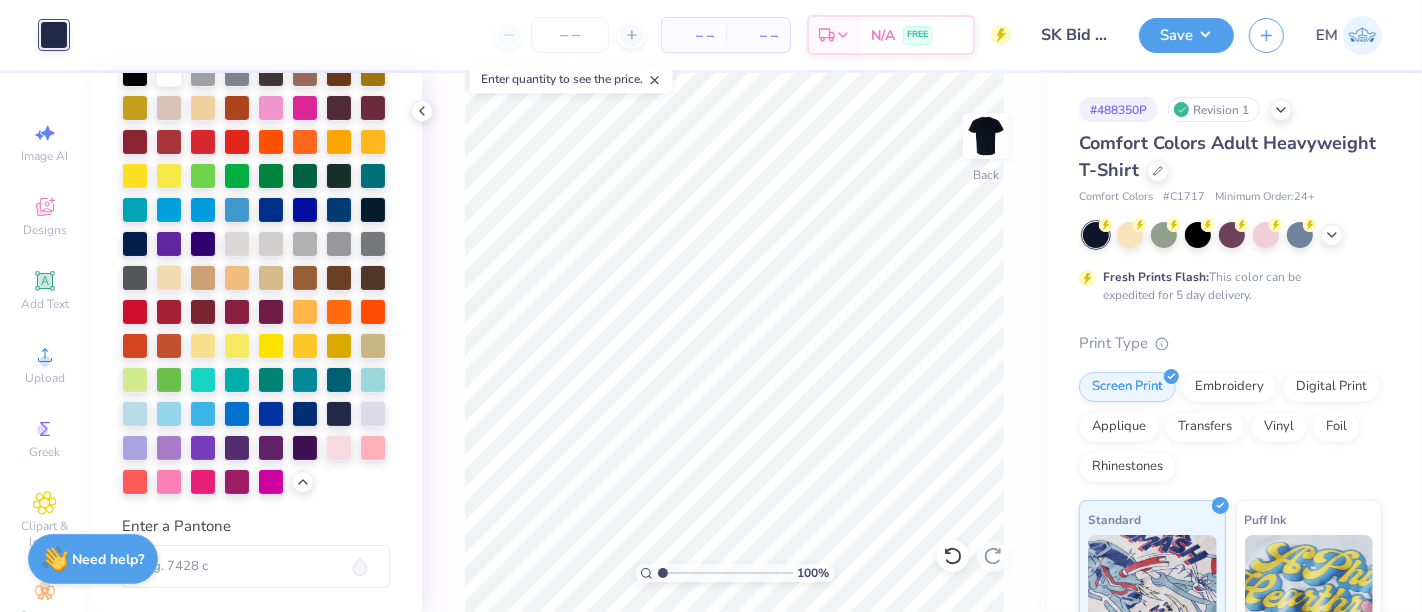 click at bounding box center (1332, 235) 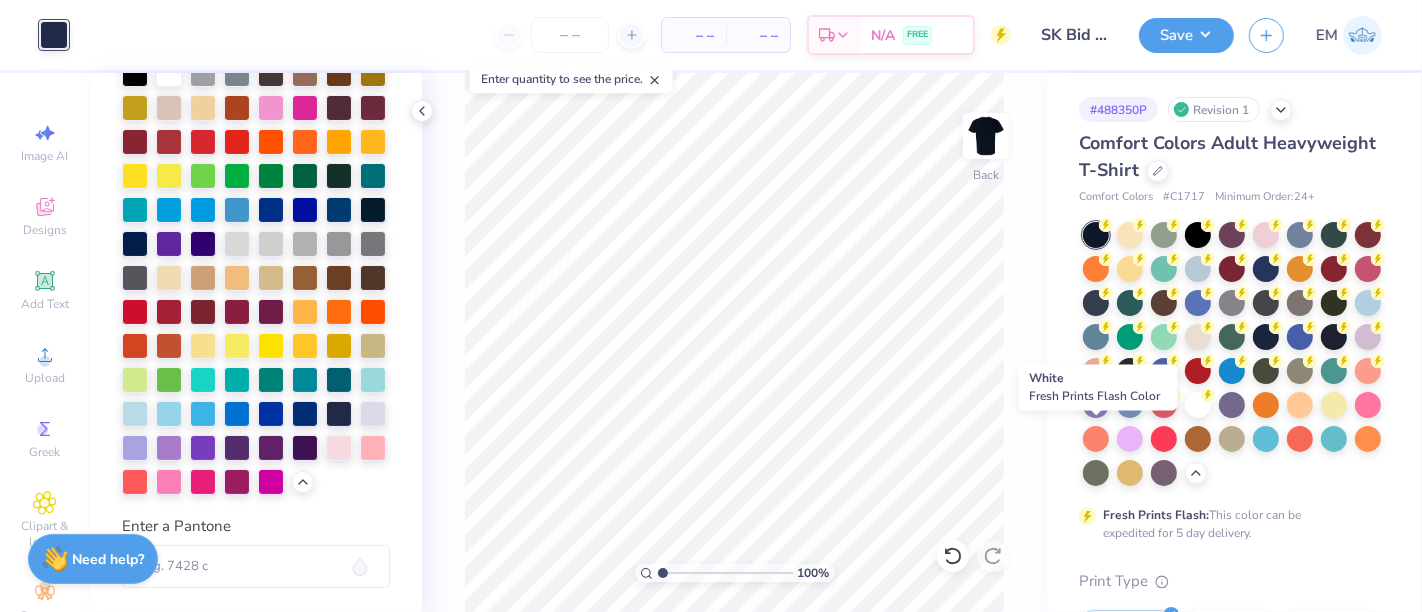 click at bounding box center [1198, 405] 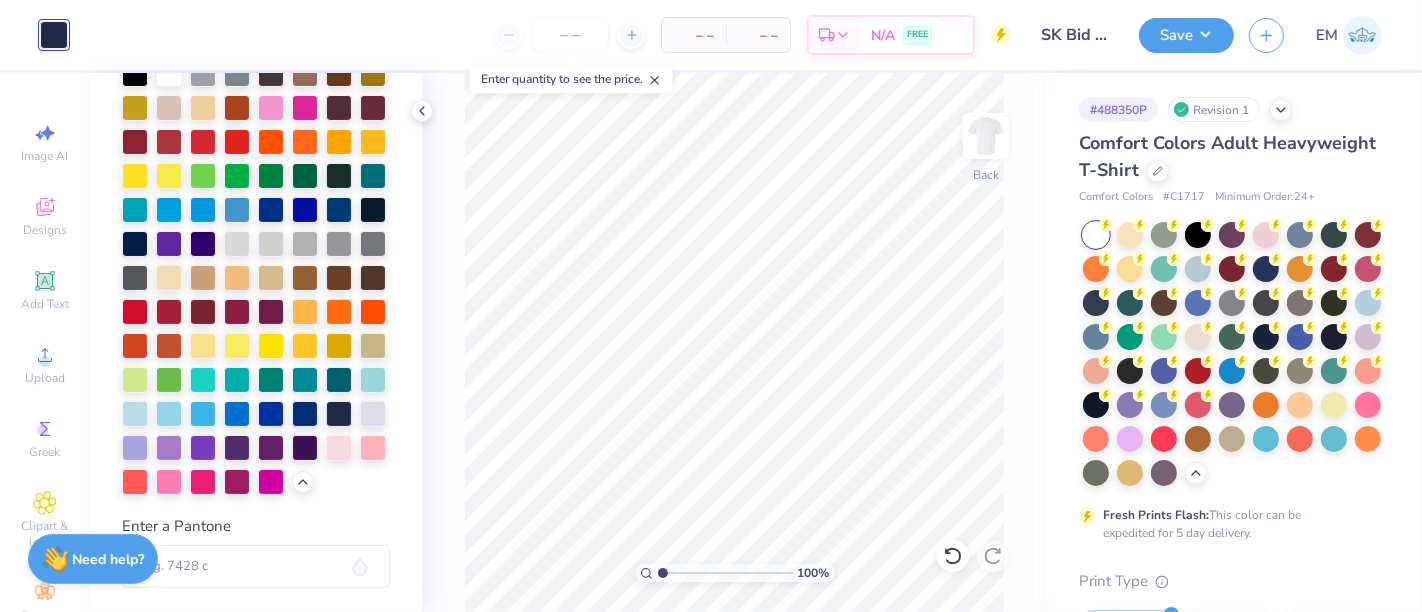 click on "Save" at bounding box center [1186, 35] 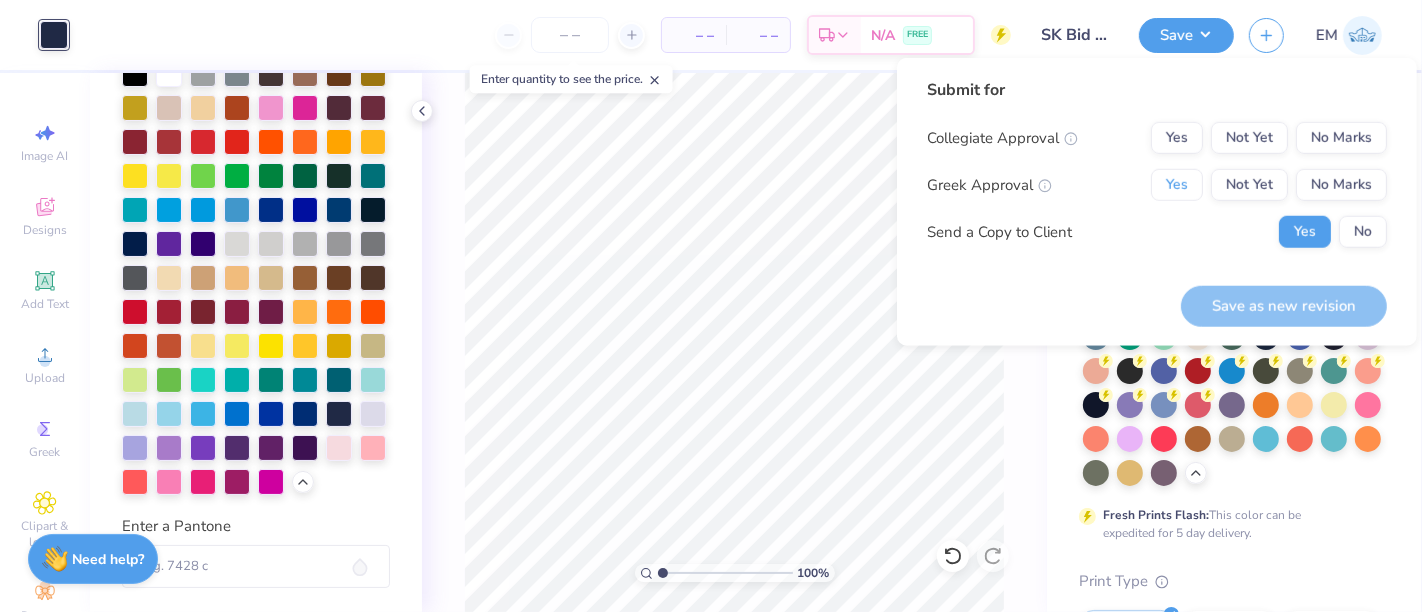 click on "Yes" at bounding box center [1177, 185] 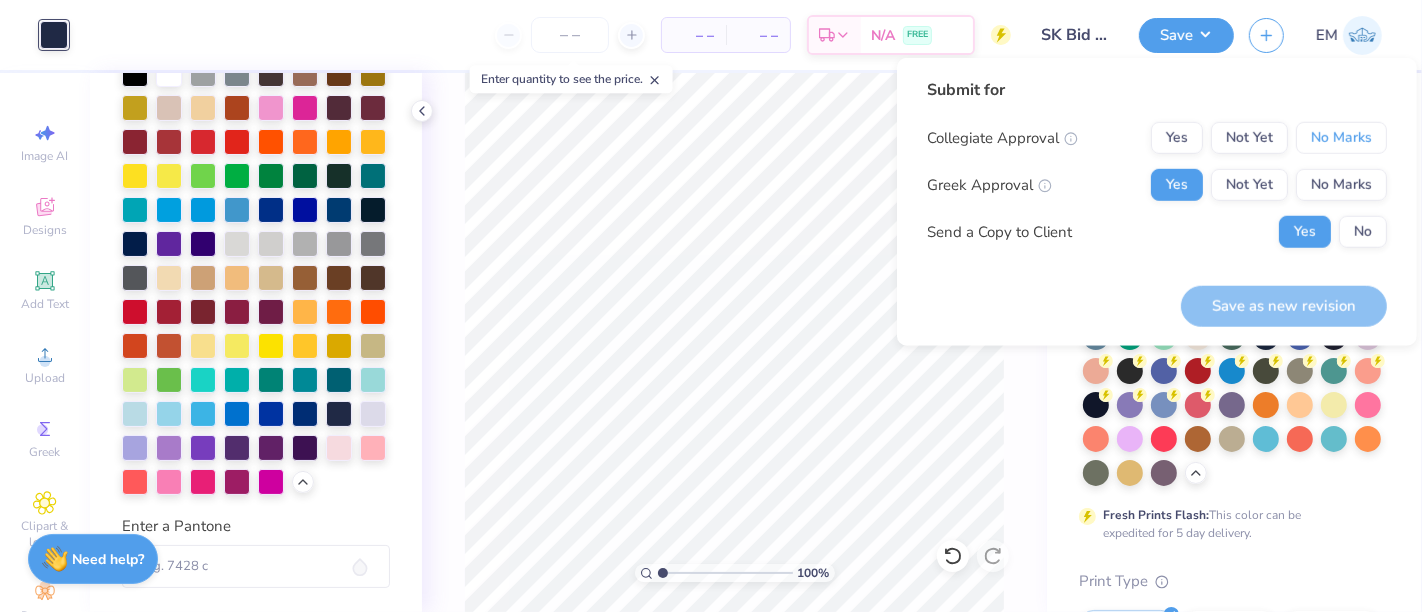 click on "No Marks" at bounding box center (1341, 138) 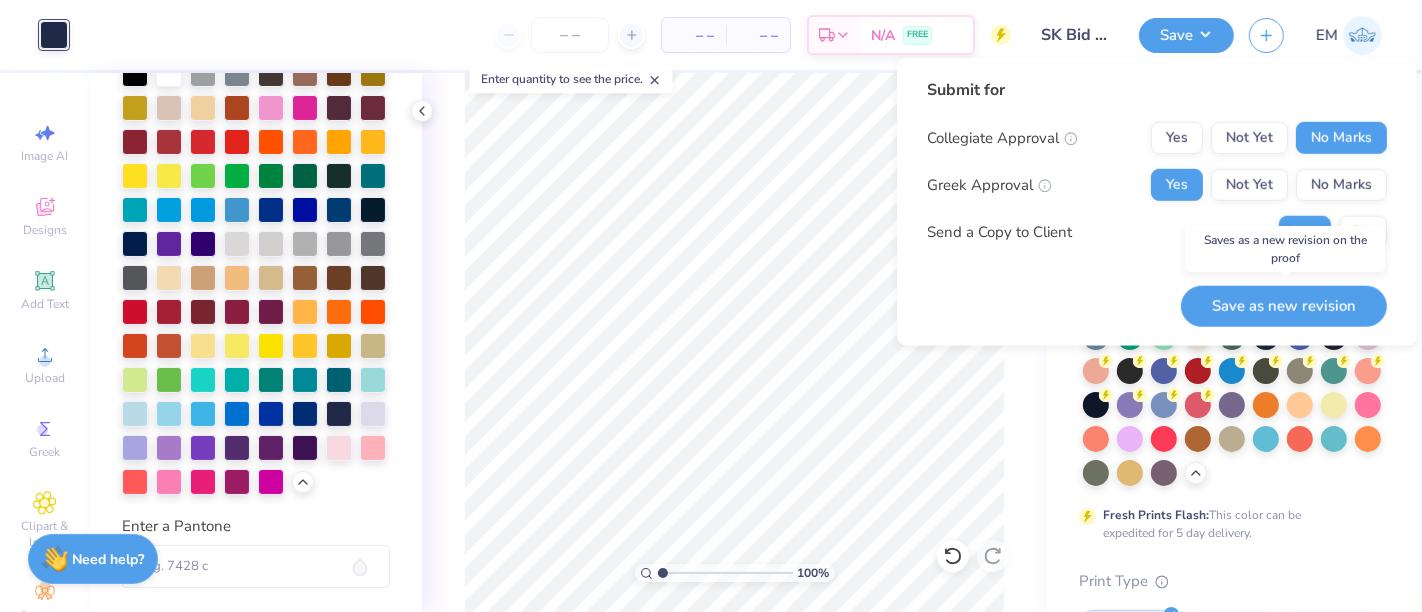 click on "Save as new revision" at bounding box center (1284, 305) 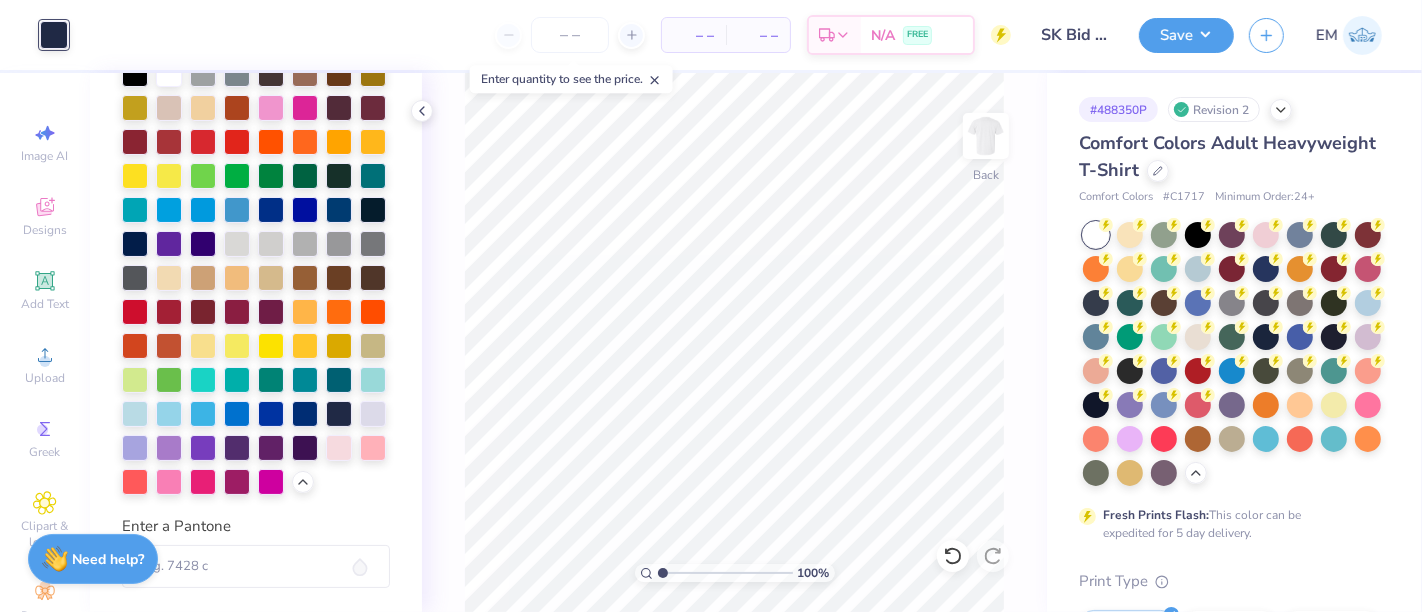 click on "Save" at bounding box center [1186, 35] 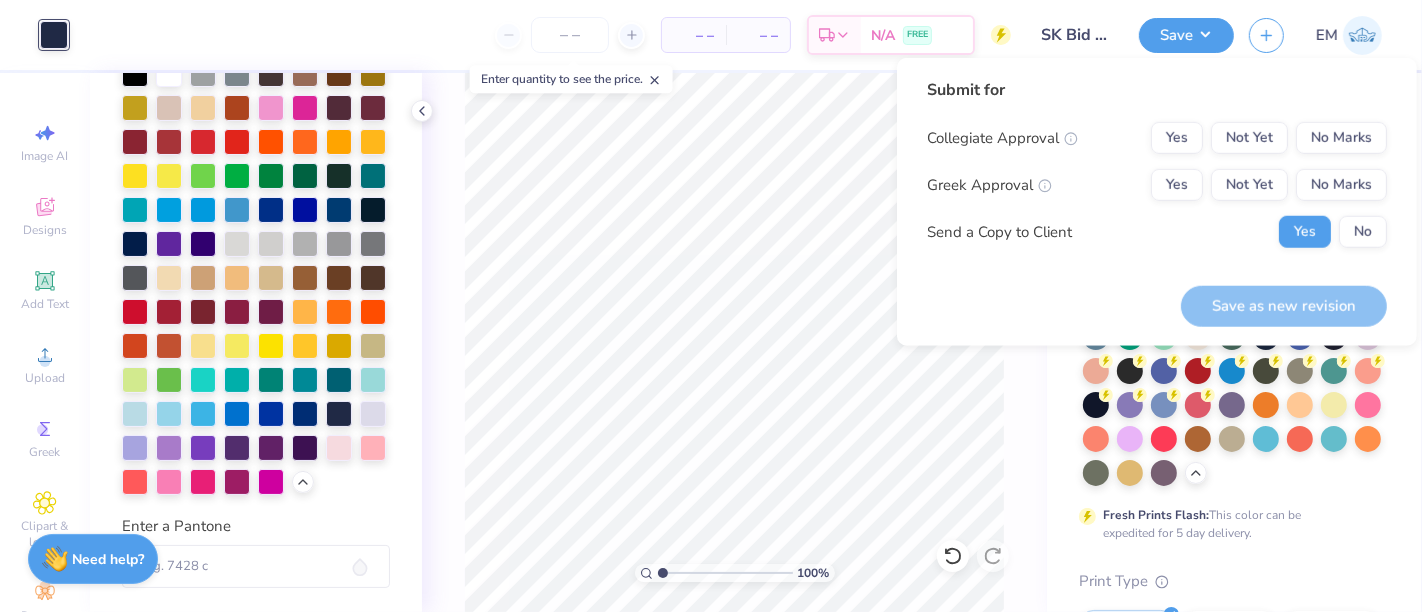click on "100  % Back" at bounding box center [734, 342] 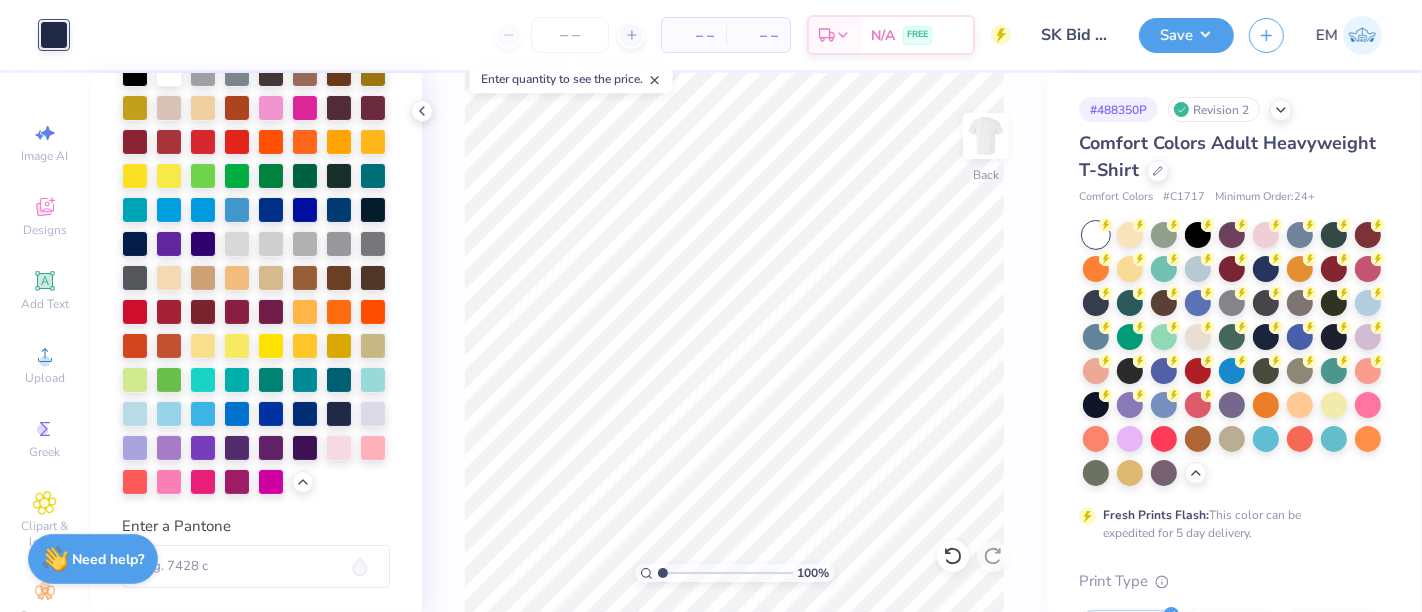 click at bounding box center [1158, 171] 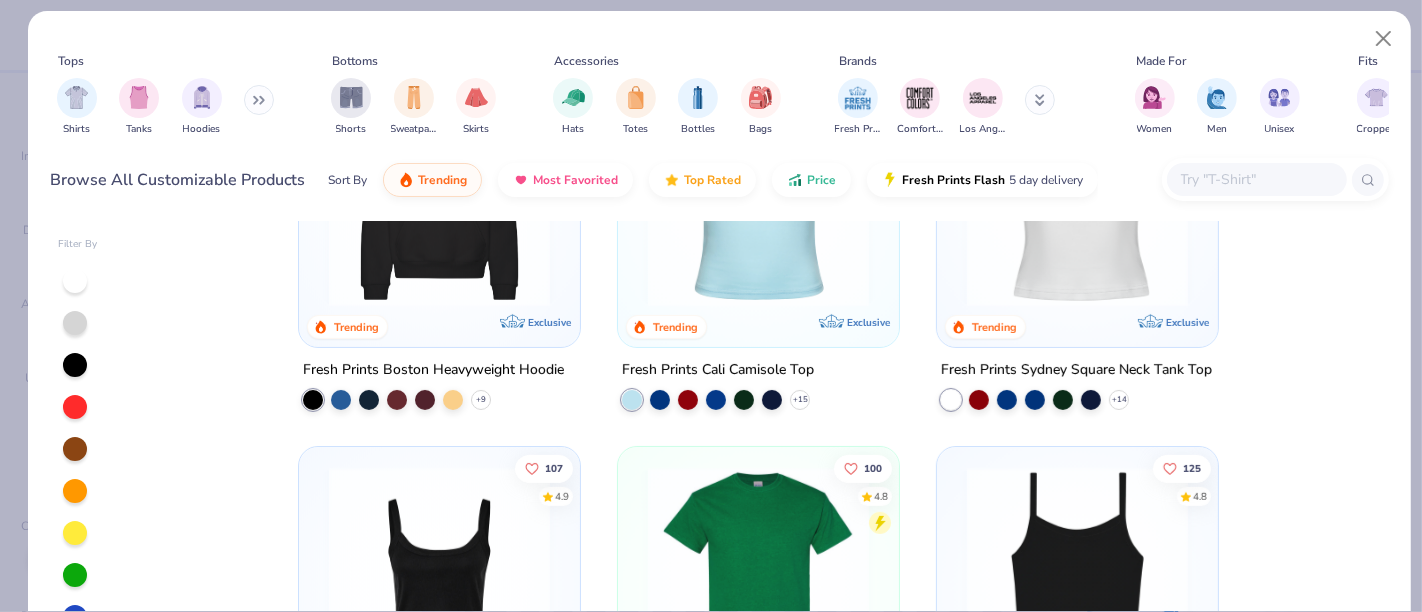 scroll, scrollTop: 555, scrollLeft: 0, axis: vertical 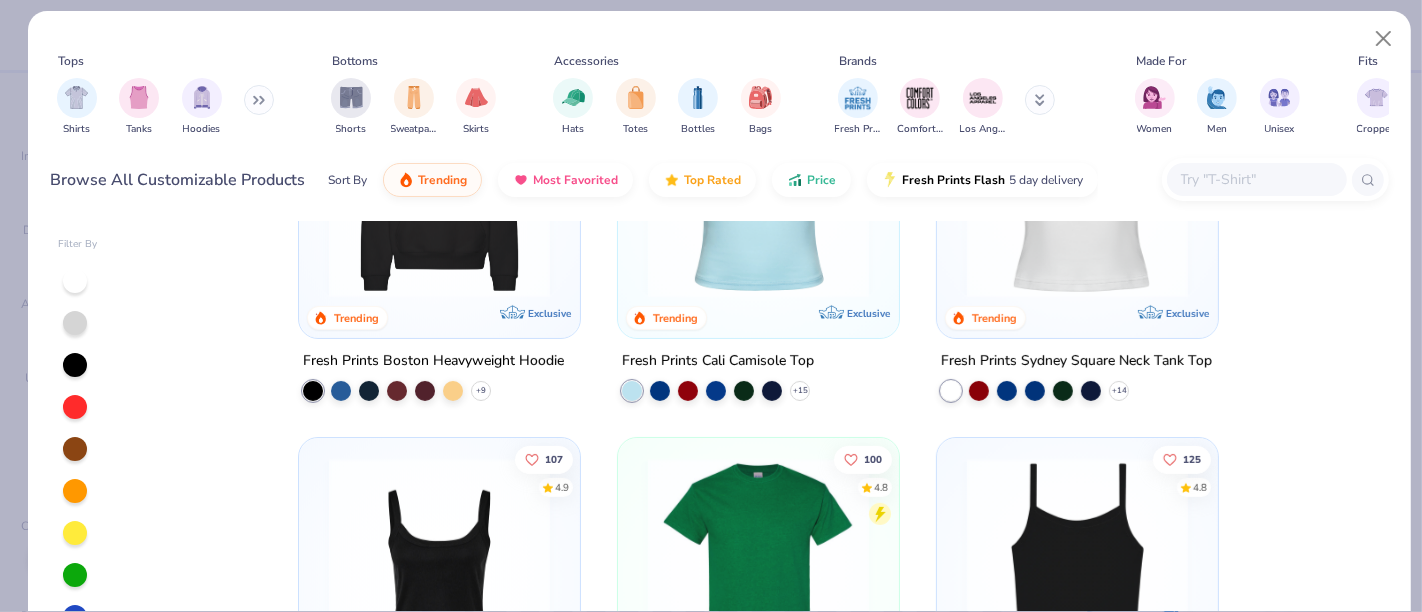 click at bounding box center [758, 187] 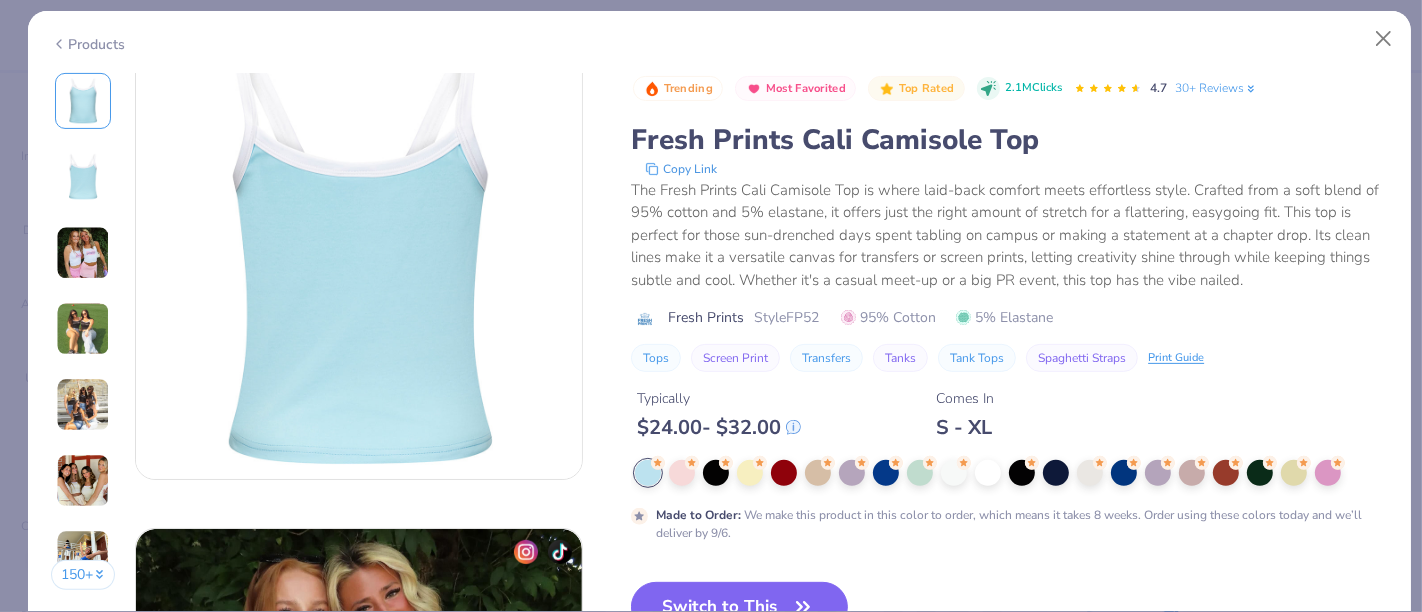 scroll, scrollTop: 666, scrollLeft: 0, axis: vertical 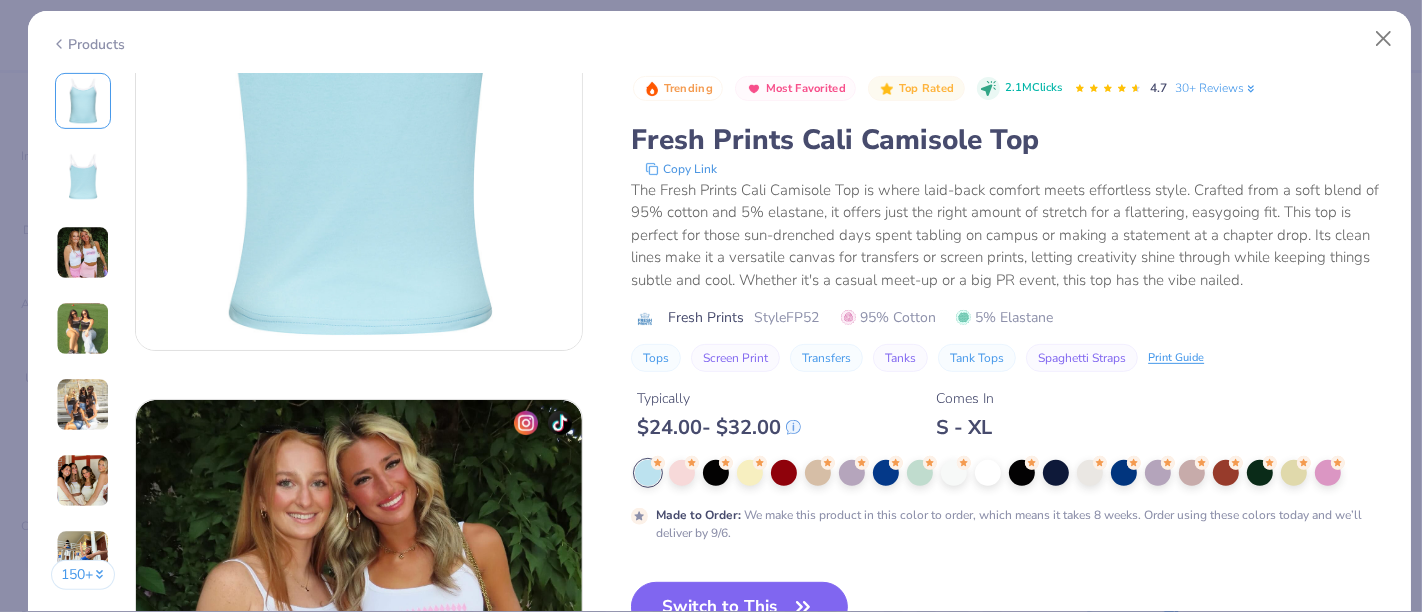 click at bounding box center (988, 473) 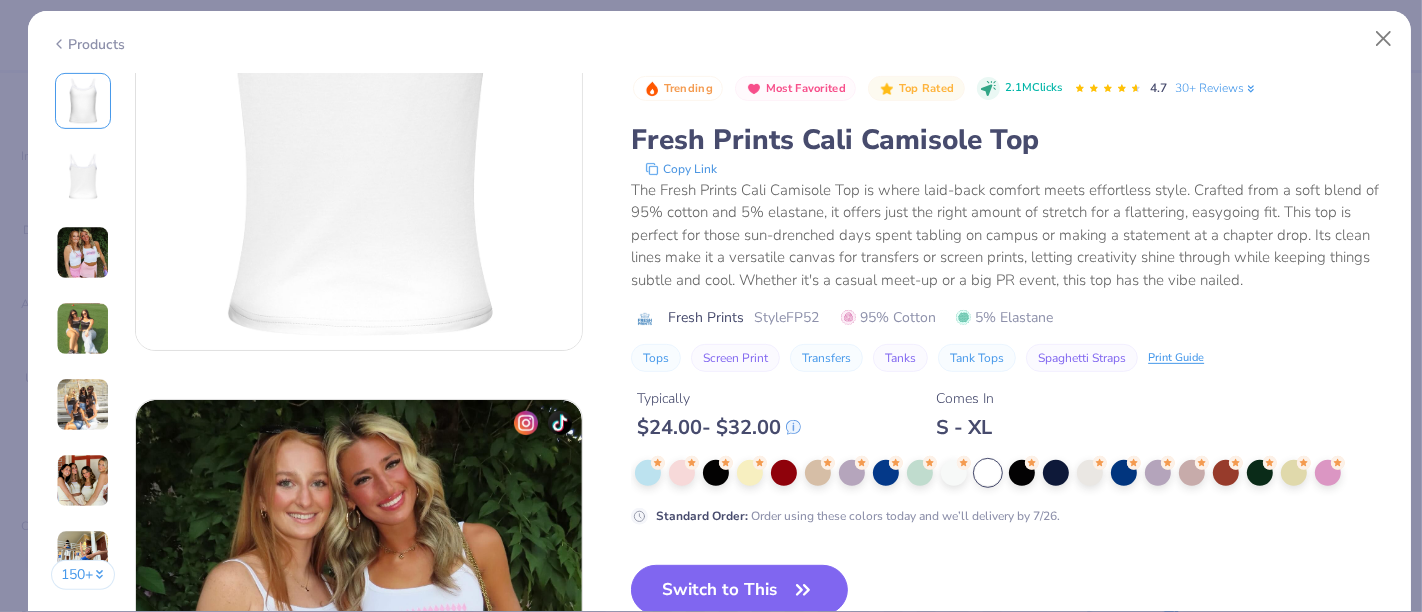 click on "Switch to This" at bounding box center [739, 590] 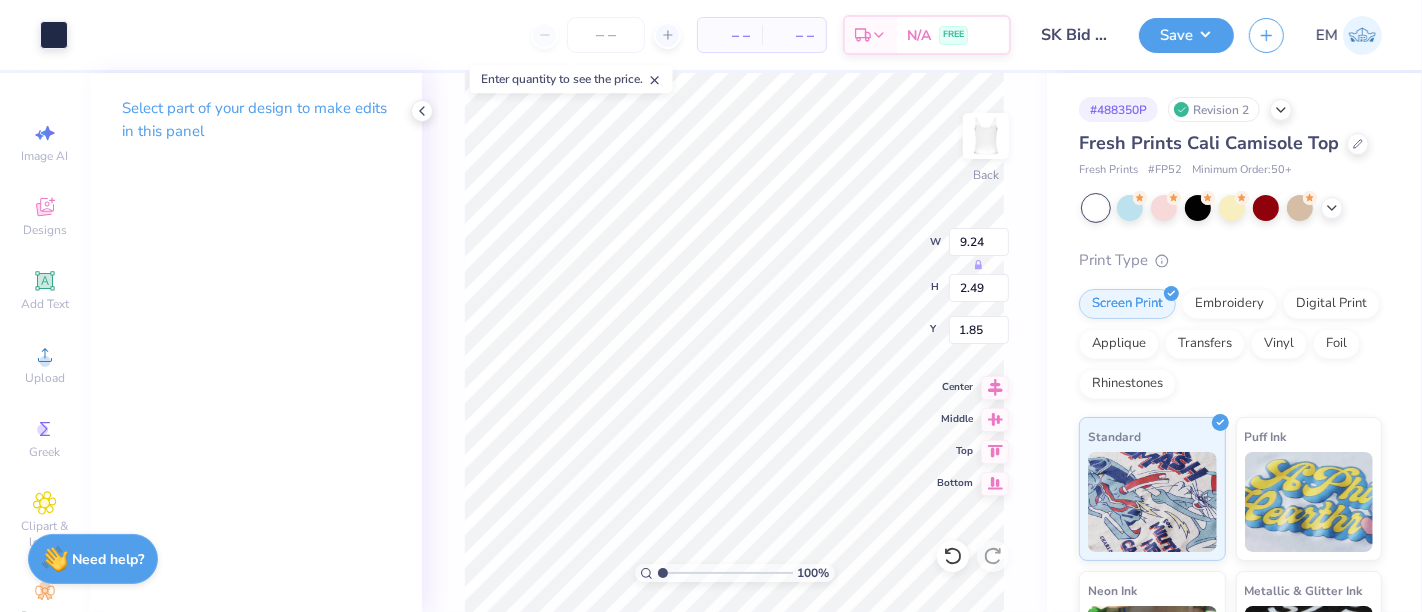 click on "Select part of your design to make edits in this panel" at bounding box center (256, 342) 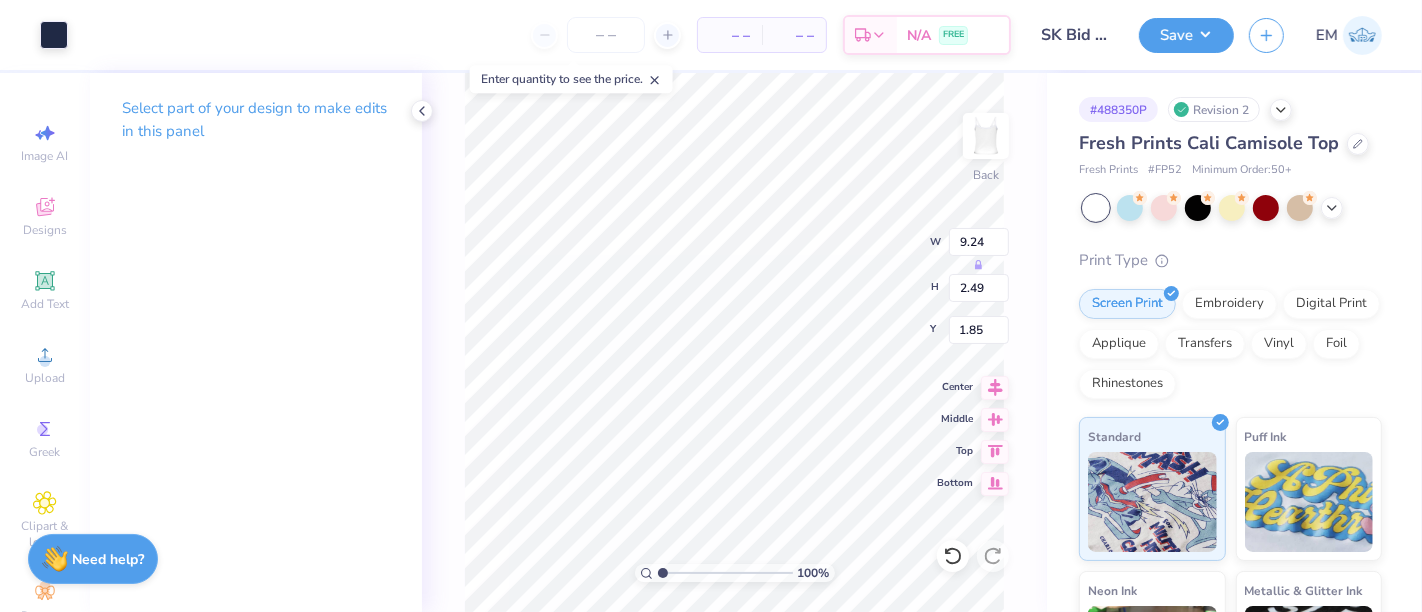 type on "1.25" 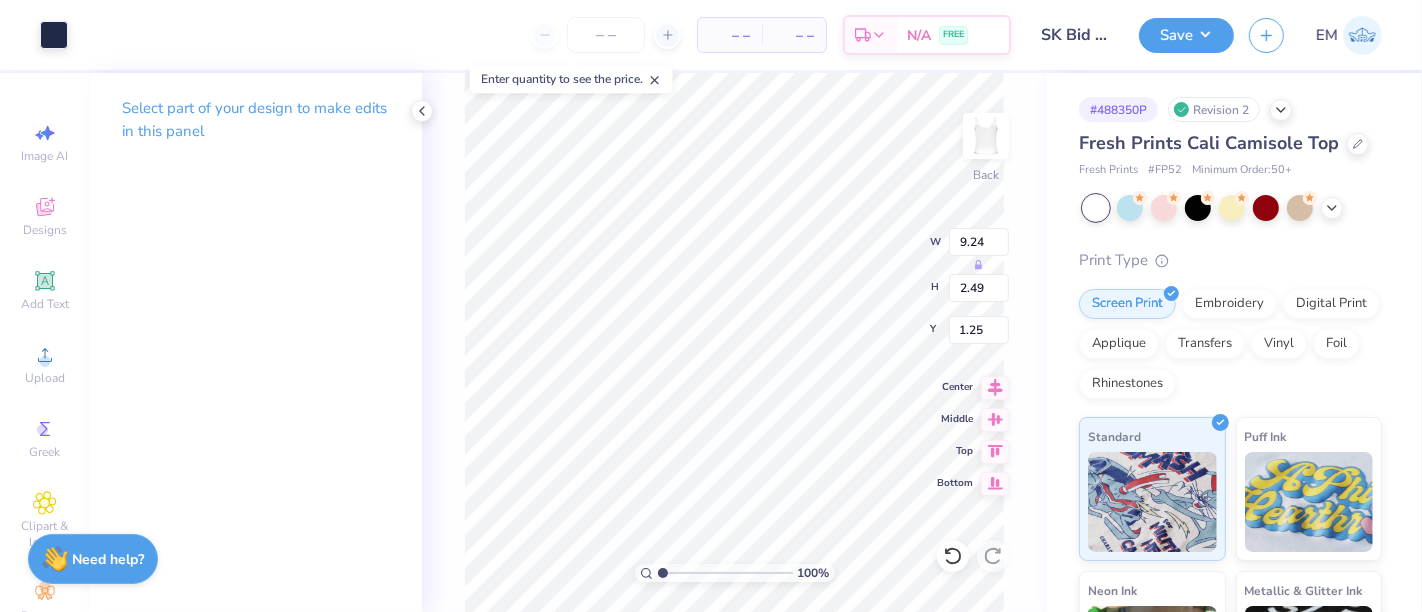 click on "Art colors – – Per Item – – Total Est. Delivery N/A FREE Design Title SK Bid Day 2025 Save EM Image AI Designs Add Text Upload Greek Clipart & logos Decorate Select part of your design to make edits in this panel 100  % Back W 9.24 H 2.49 Y 1.25 Center Middle Top Bottom # 488350P Revision 2 Fresh Prints Cali Camisole Top Fresh Prints # FP52 Minimum Order:  50 +   Print Type Screen Print Embroidery Digital Print Applique Transfers Vinyl Foil Rhinestones Standard Puff Ink Neon Ink Metallic & Glitter Ink Glow in the Dark Ink Water based Ink Need help?  Chat with us." at bounding box center (711, 306) 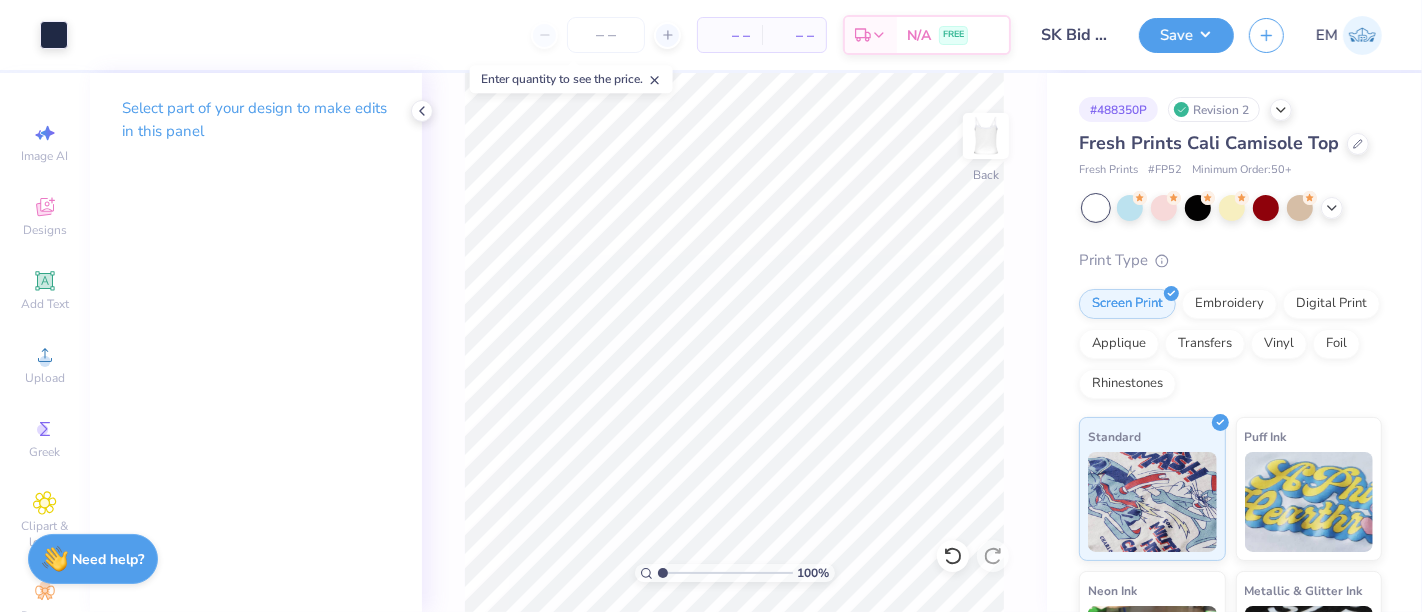 click on "Save" at bounding box center [1186, 35] 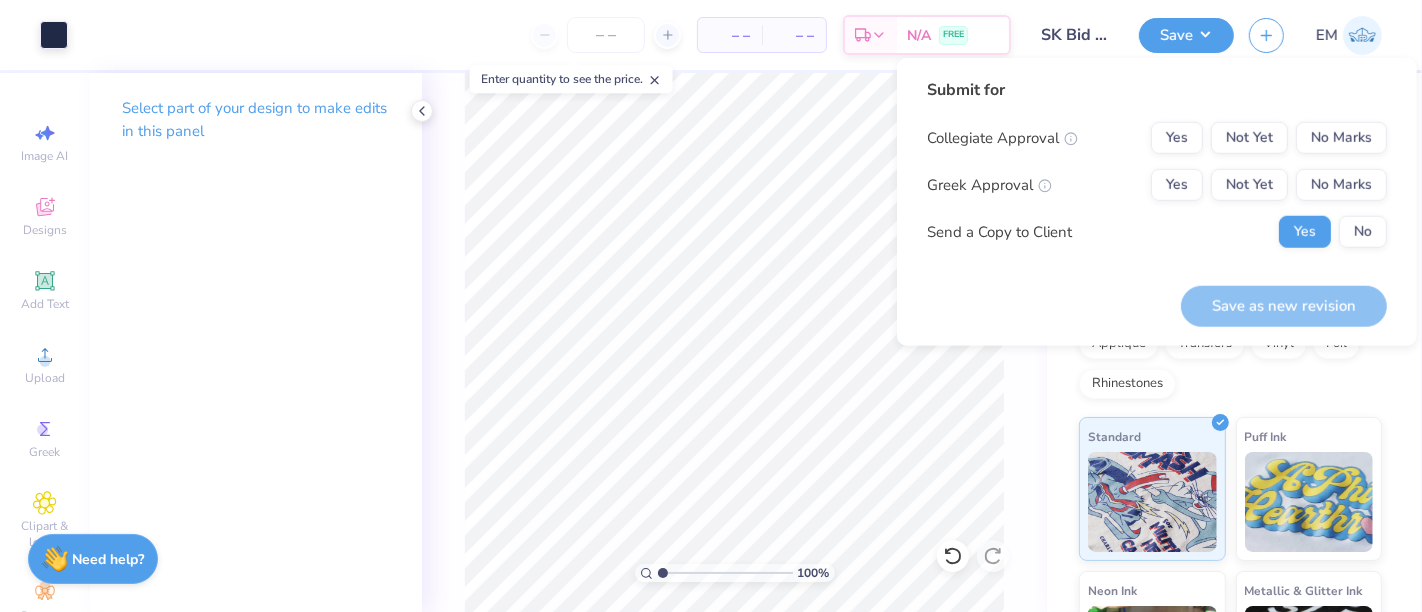 drag, startPoint x: 1170, startPoint y: 159, endPoint x: 1182, endPoint y: 173, distance: 18.439089 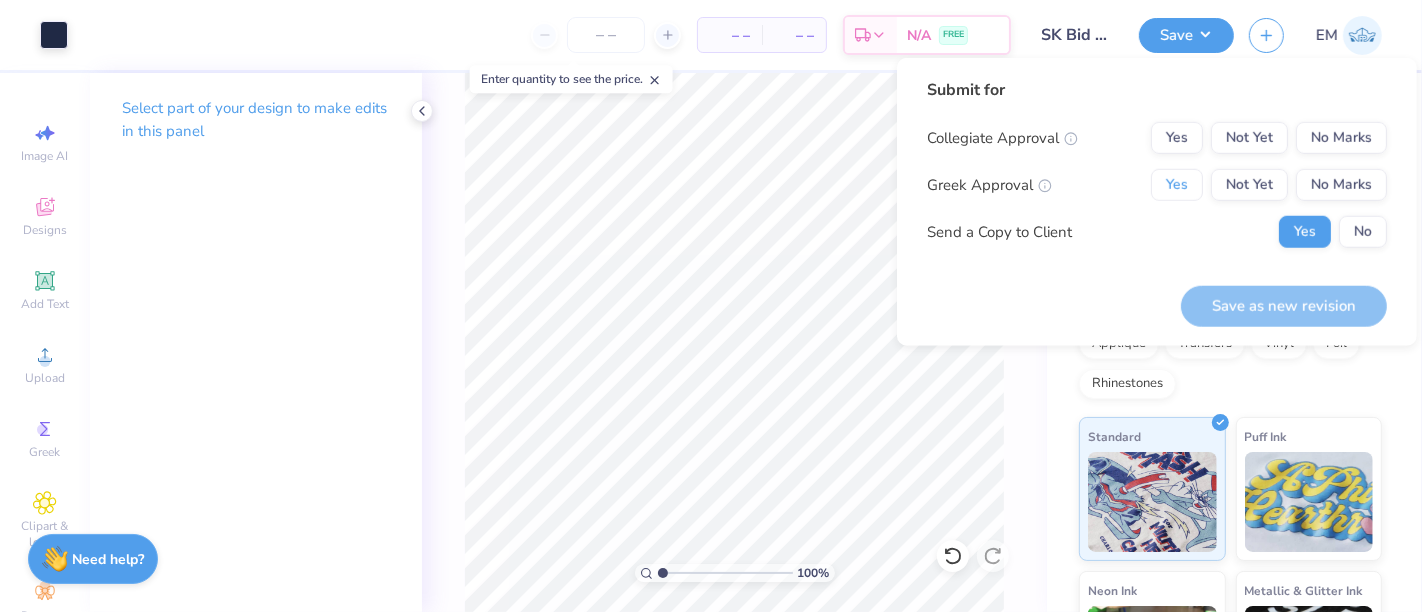 click on "Yes" at bounding box center [1177, 185] 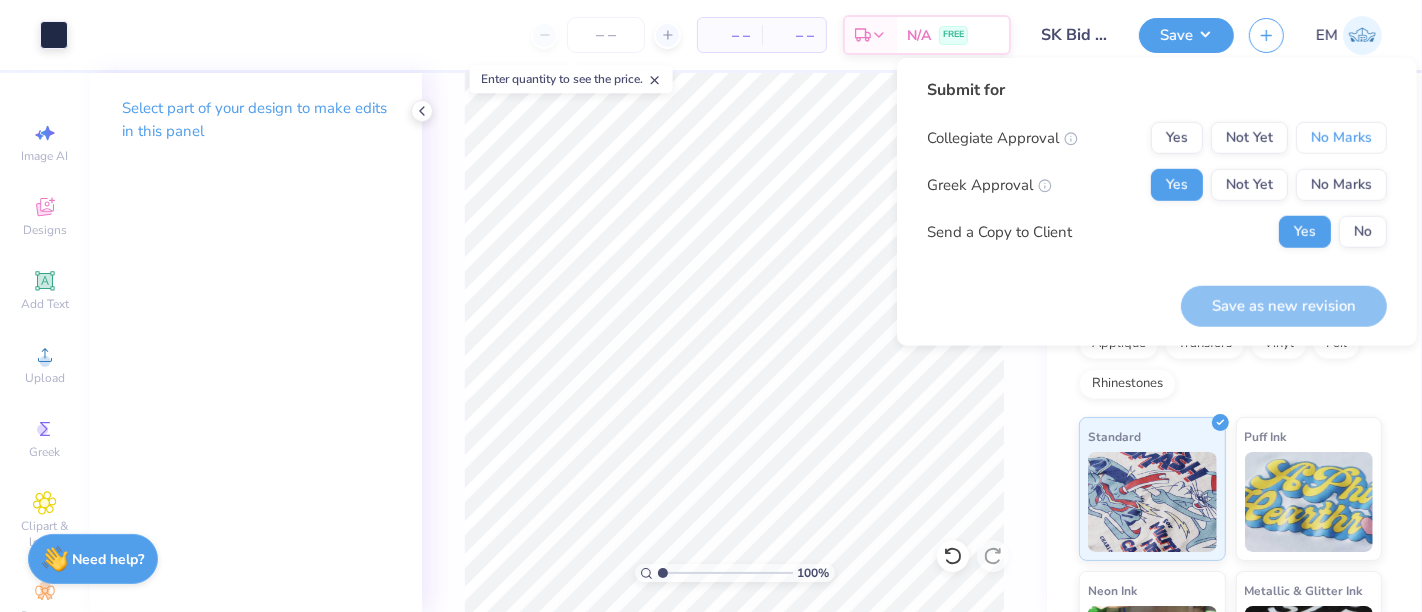 click on "No Marks" at bounding box center (1341, 138) 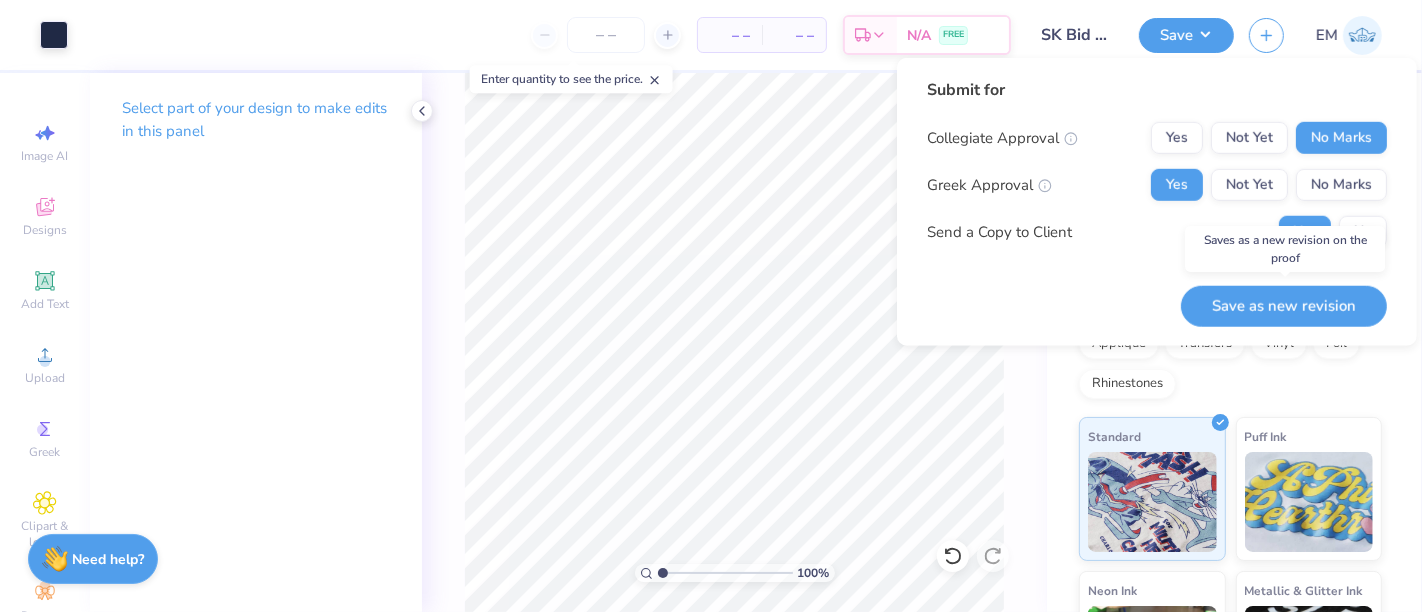 click on "Save as new revision" at bounding box center [1284, 305] 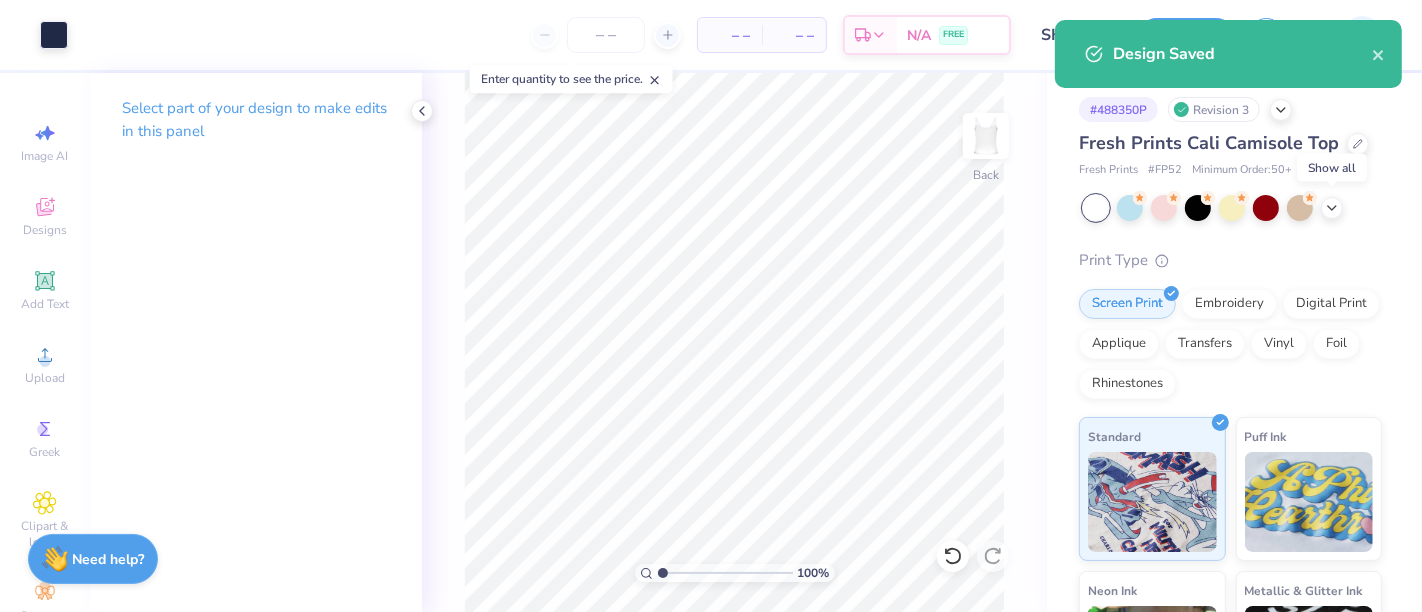 click at bounding box center (1332, 208) 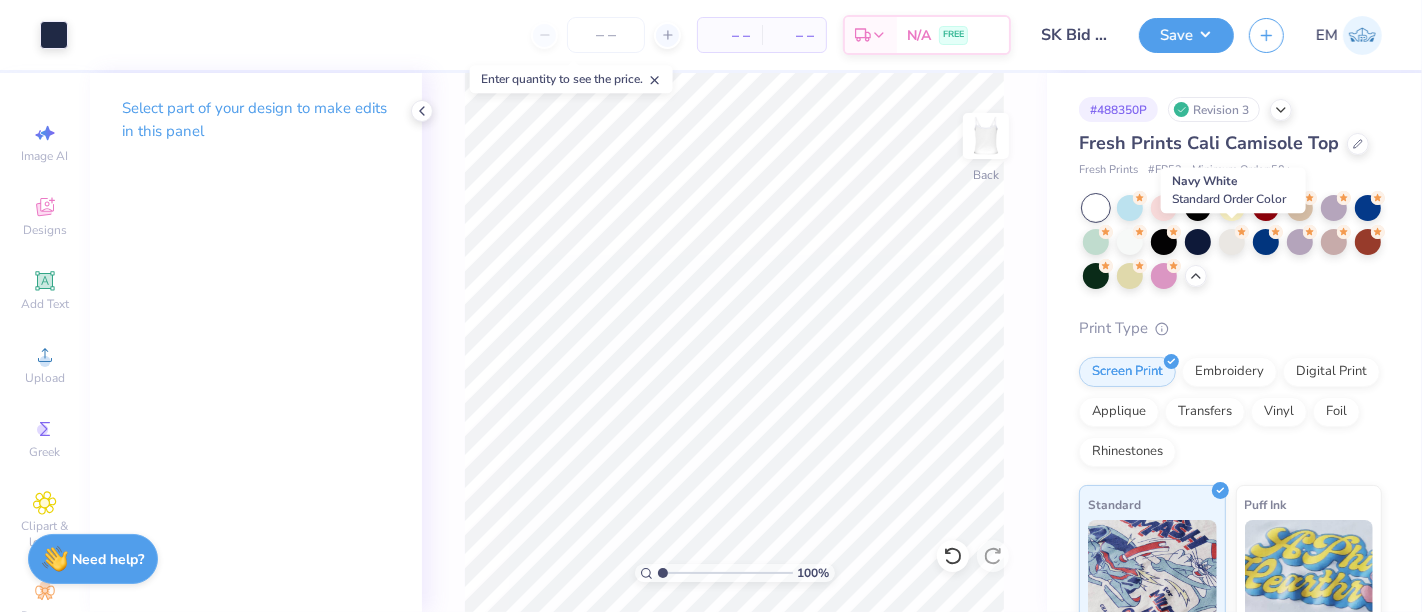 click at bounding box center (1198, 242) 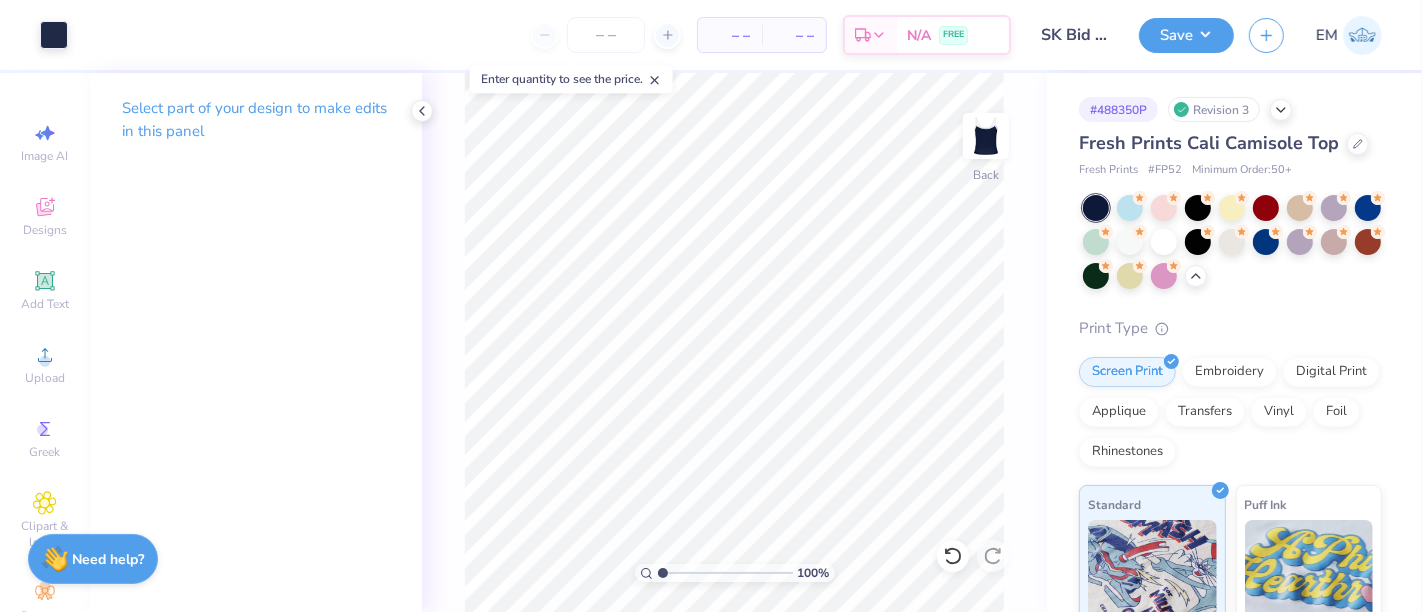 click at bounding box center [54, 35] 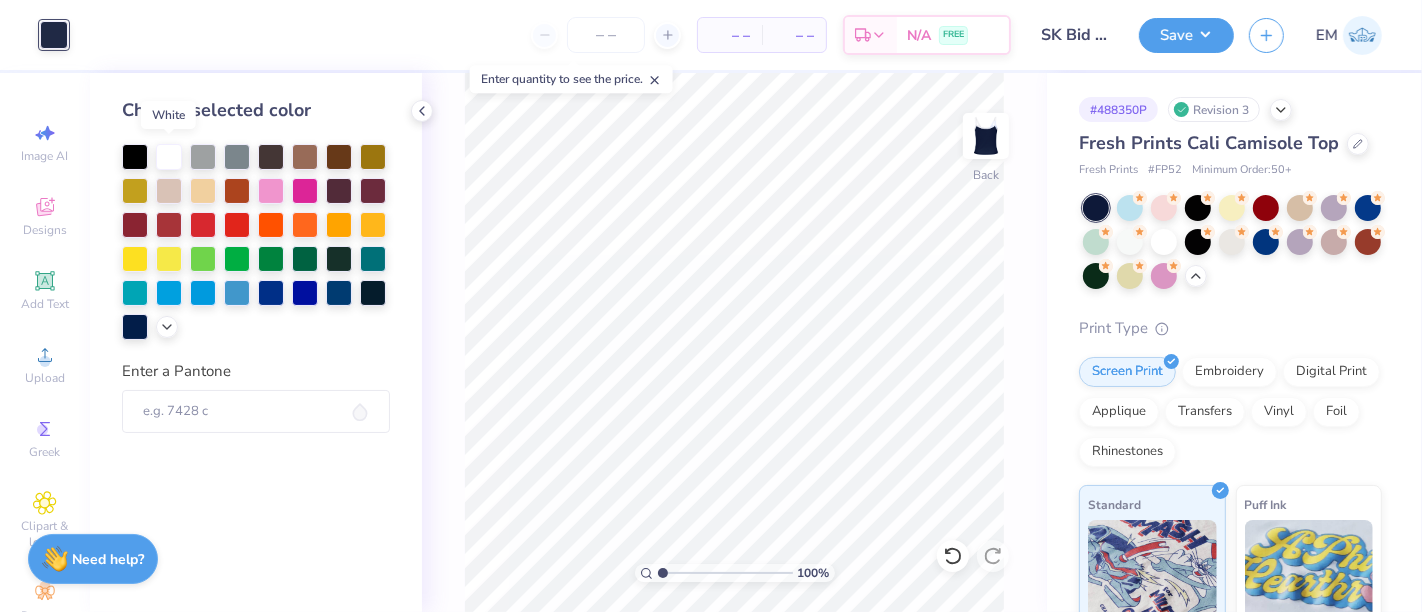 click at bounding box center (169, 157) 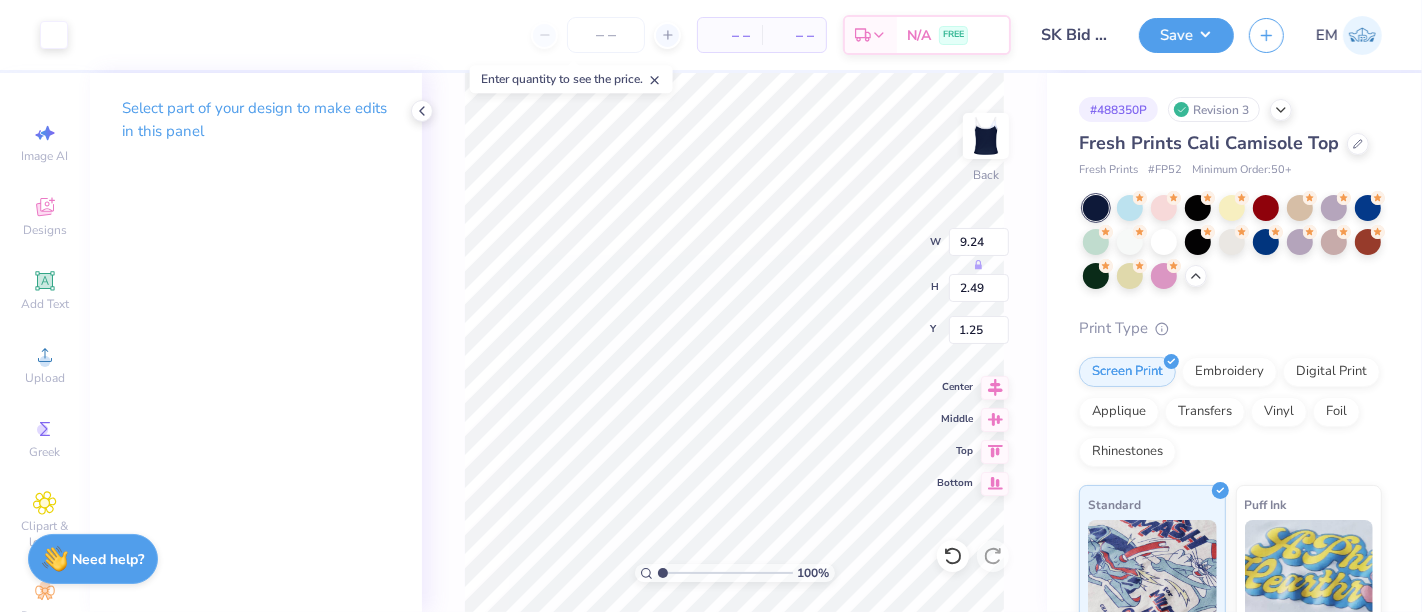 type on "1.52" 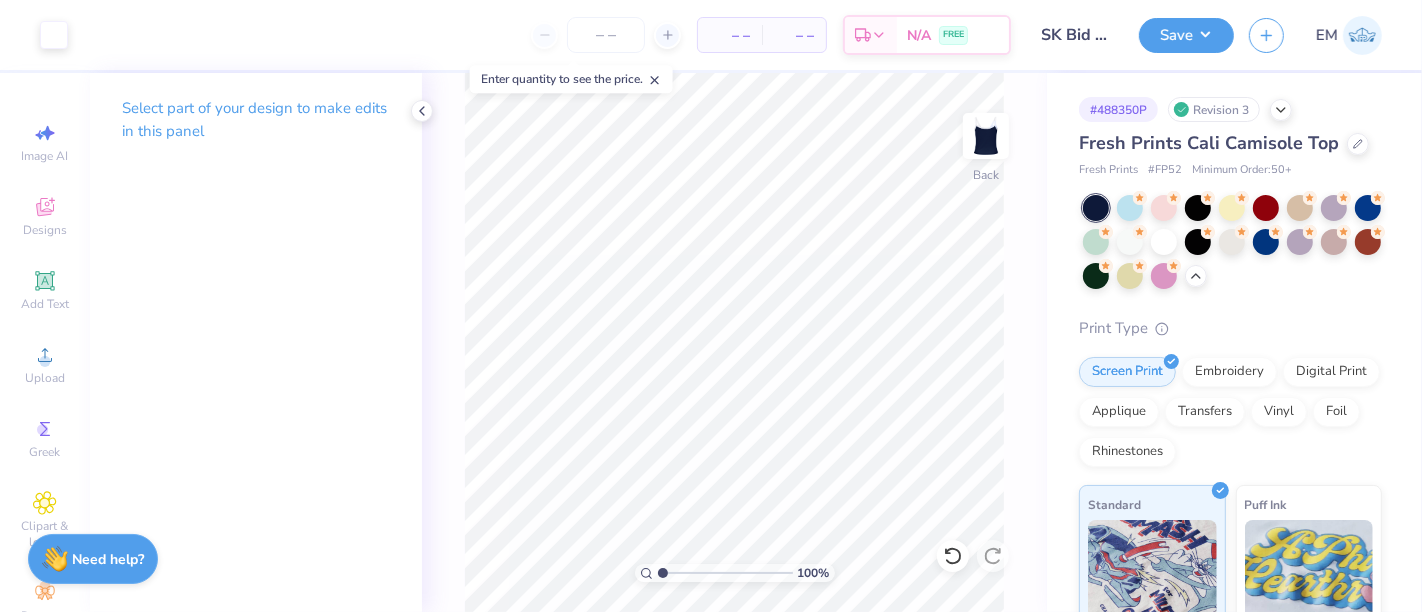 click on "Save" at bounding box center (1186, 35) 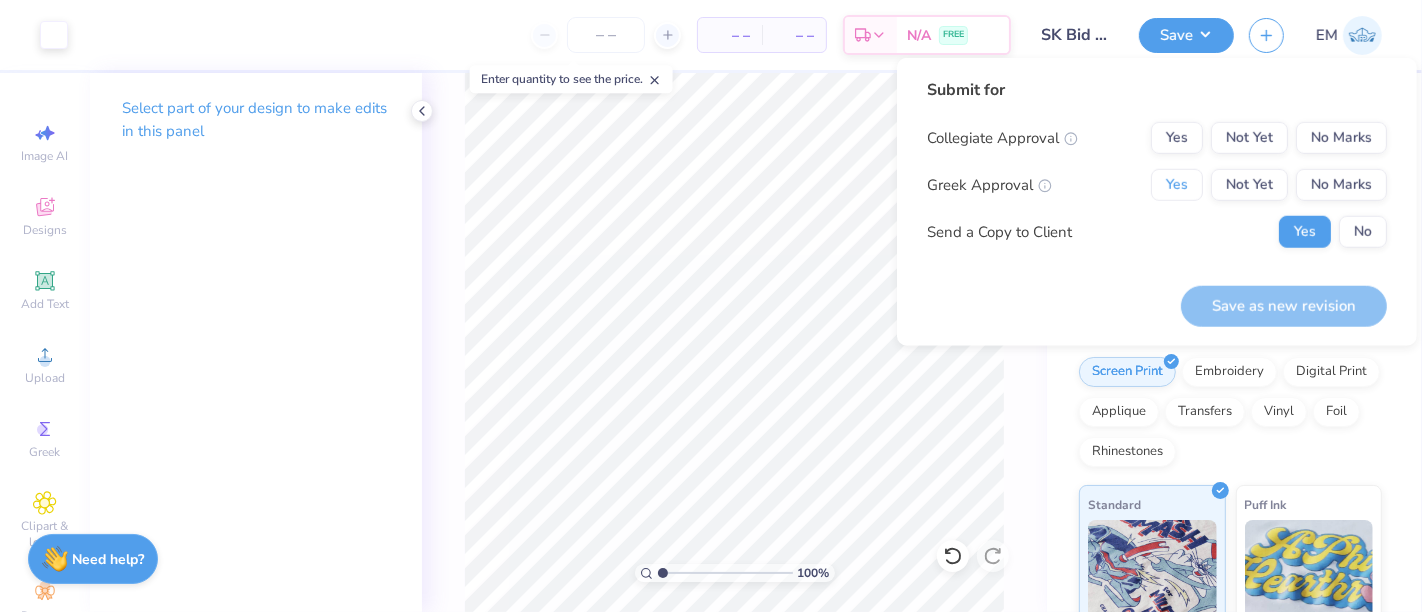 click on "Yes" at bounding box center (1177, 185) 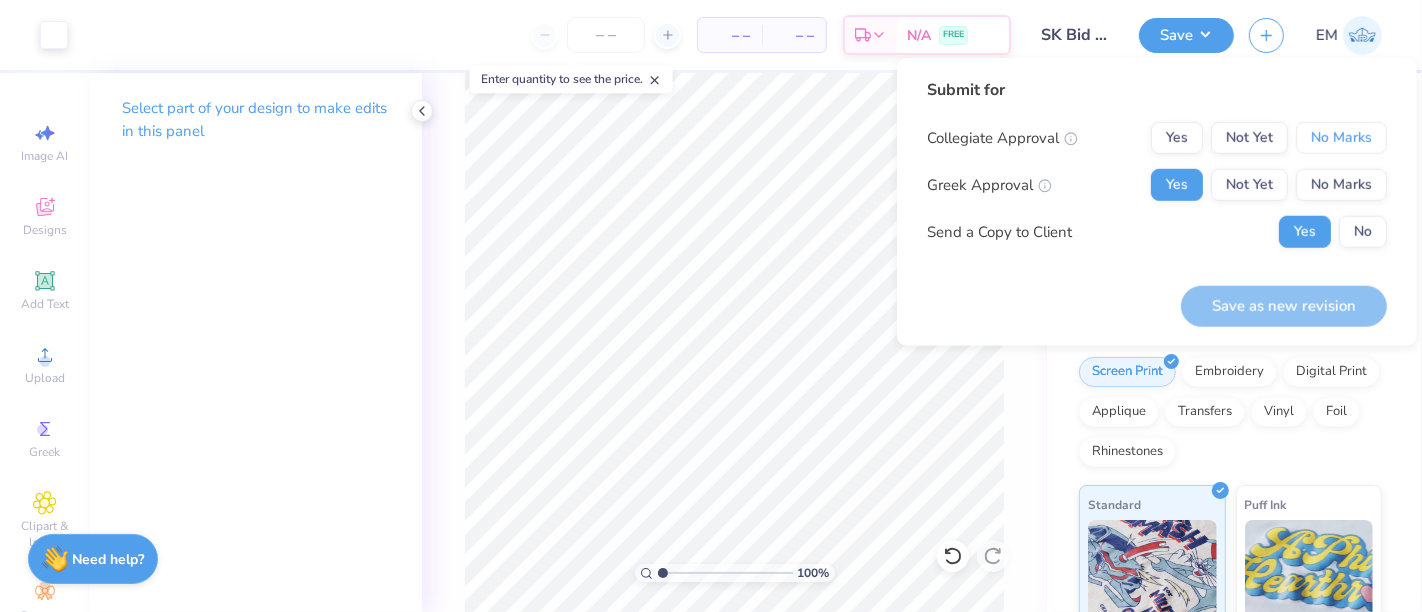click on "No Marks" at bounding box center (1341, 138) 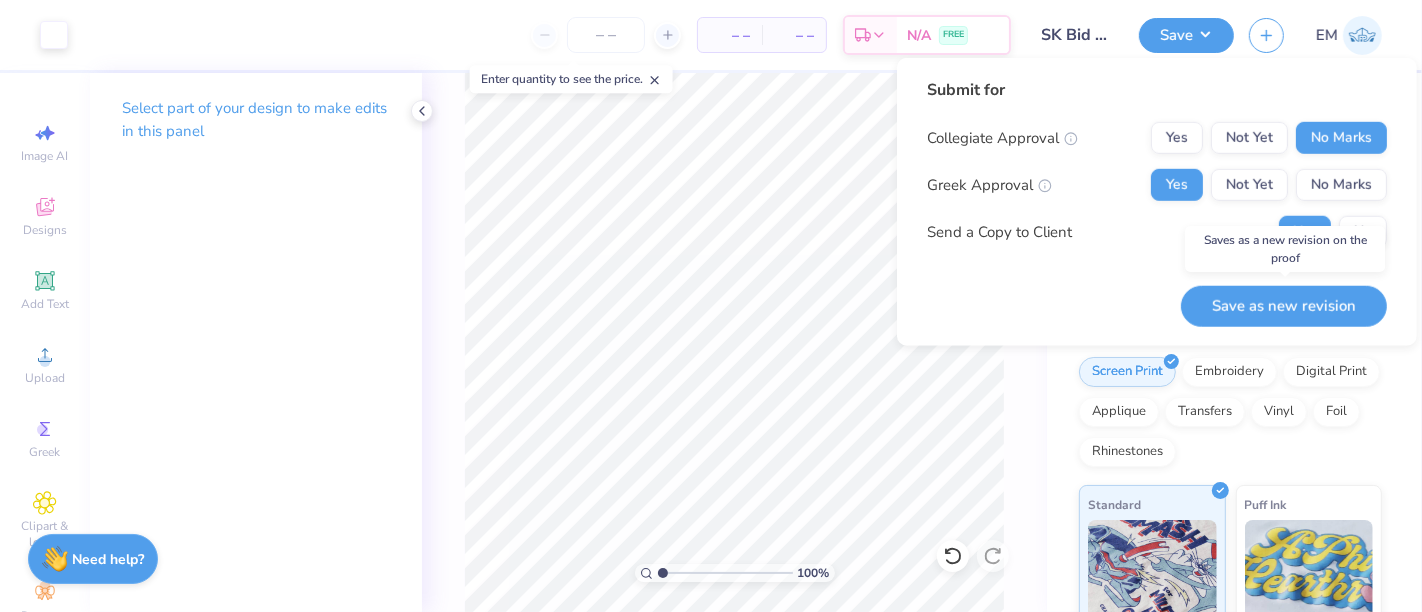 click on "Save as new revision" at bounding box center (1284, 305) 